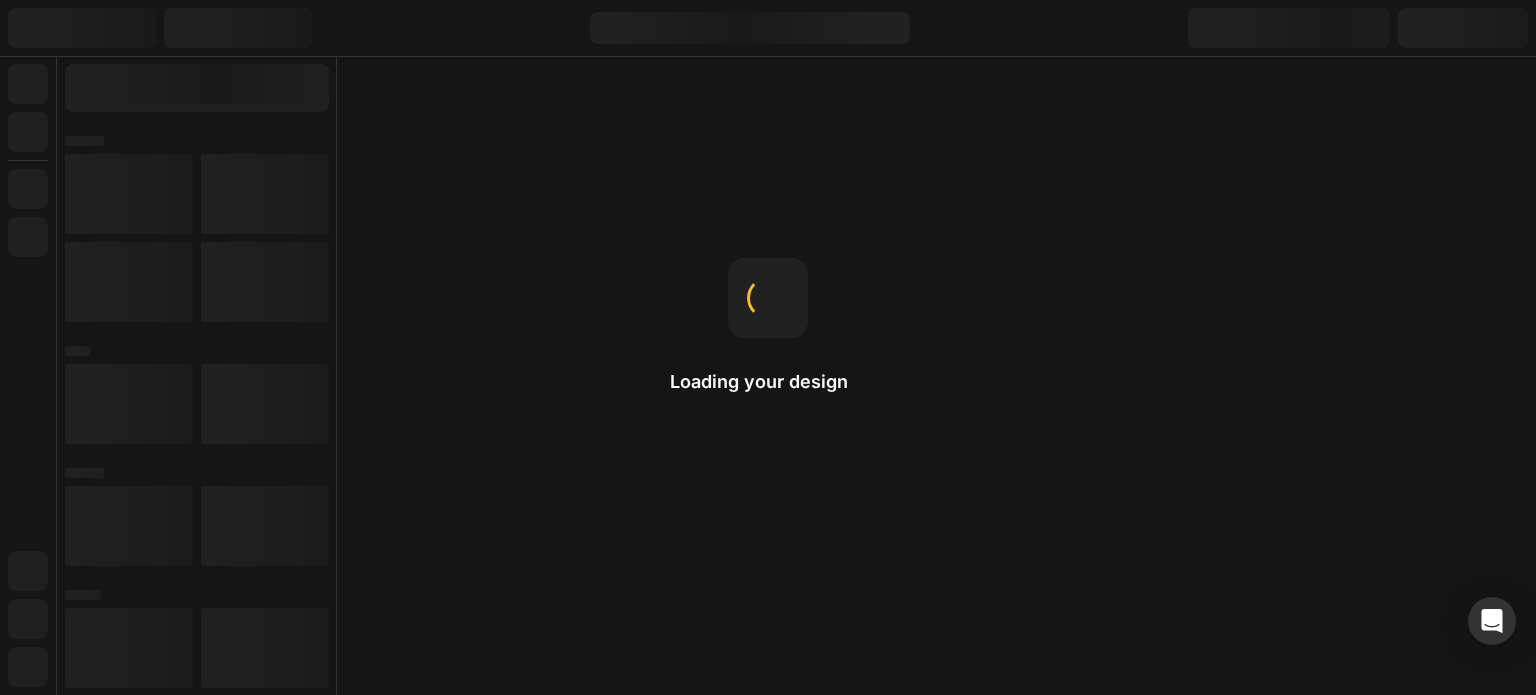scroll, scrollTop: 0, scrollLeft: 0, axis: both 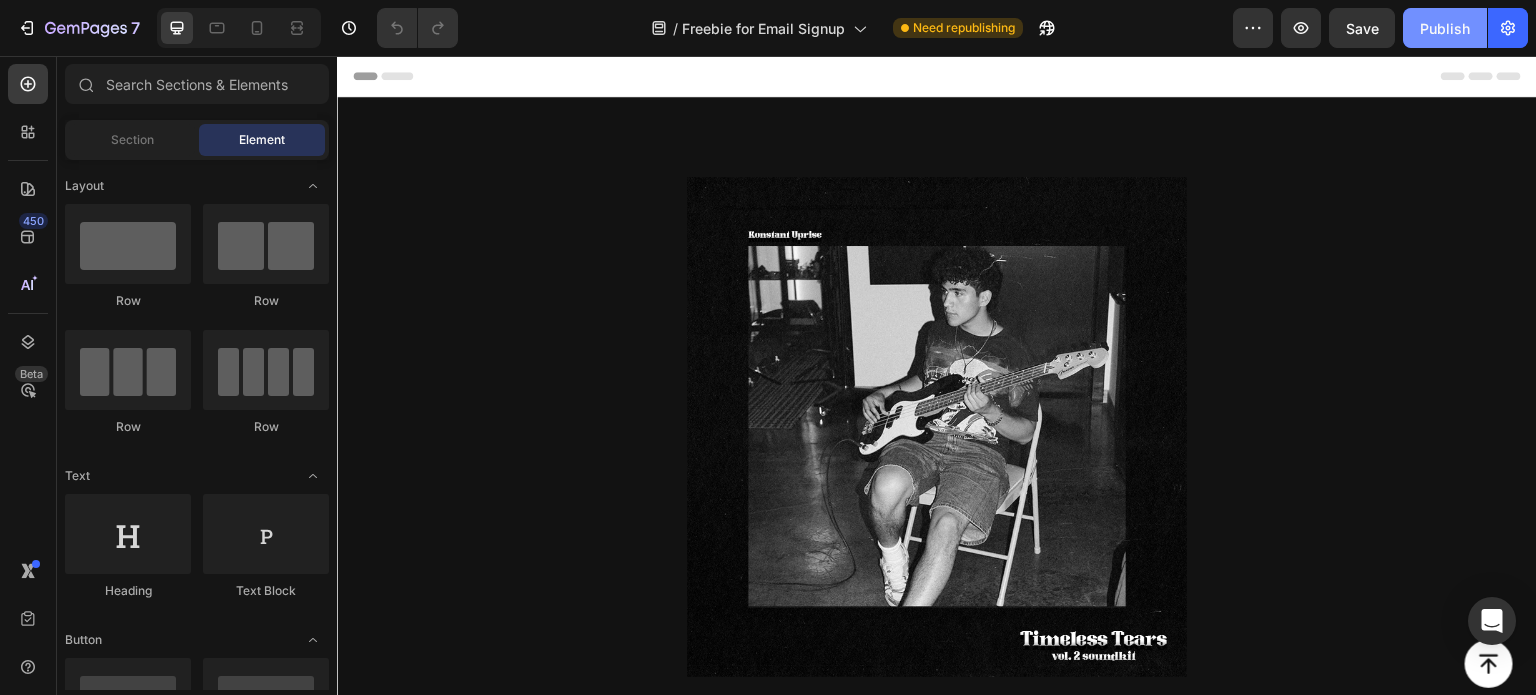click on "Publish" 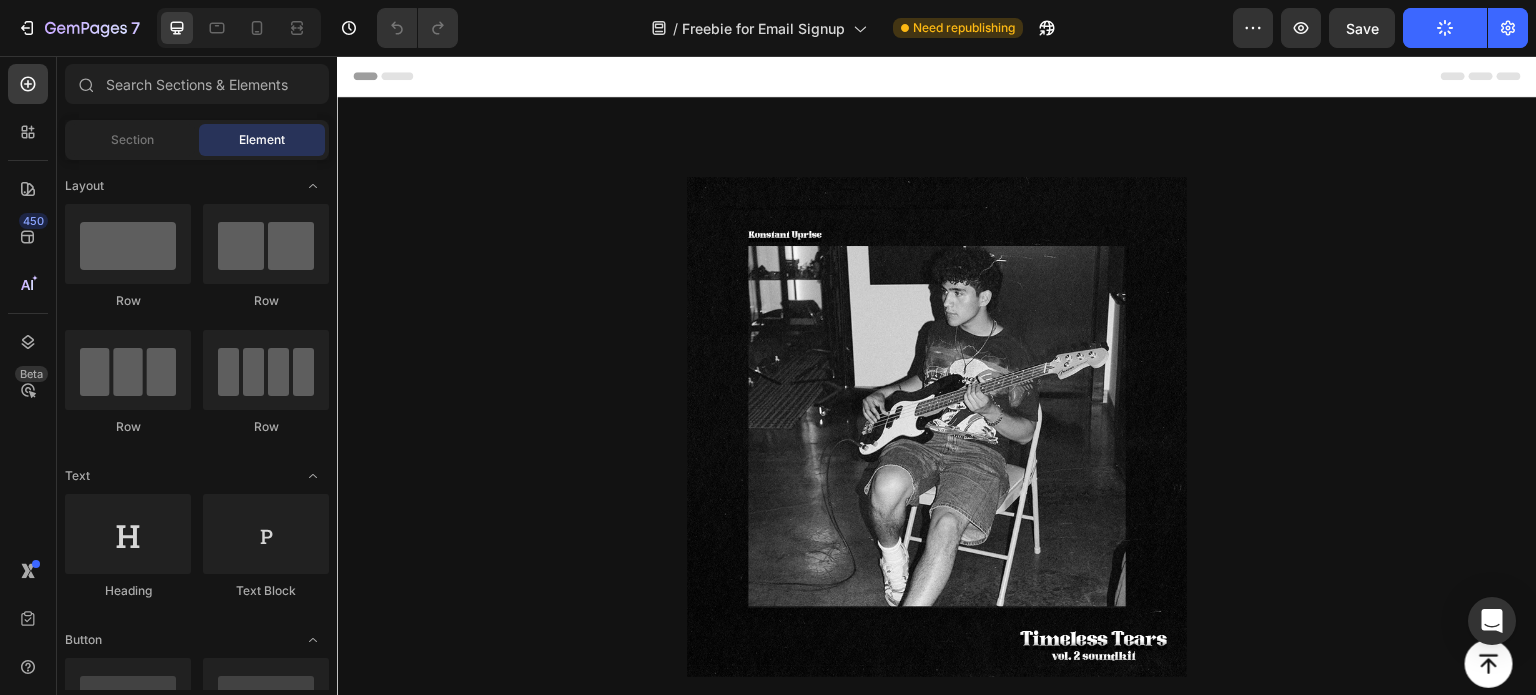 scroll, scrollTop: 0, scrollLeft: 0, axis: both 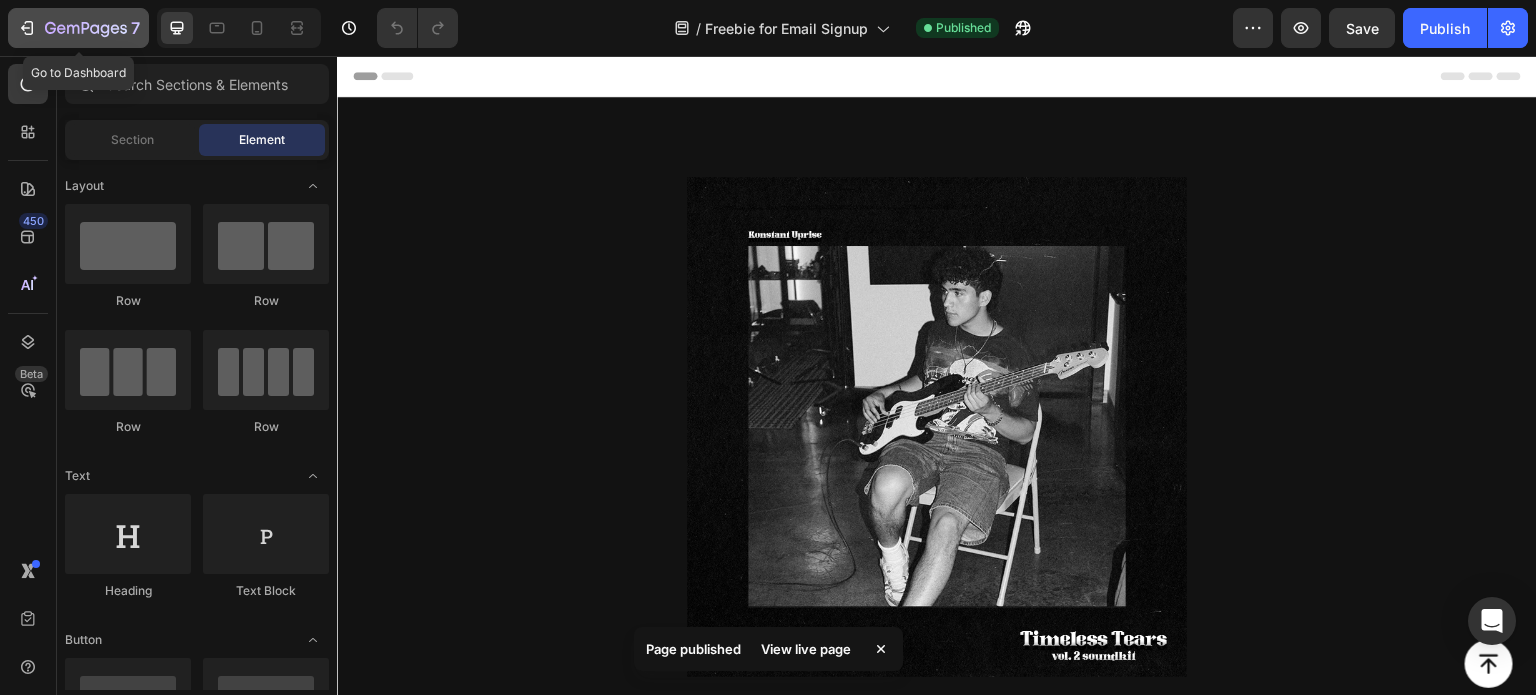 click 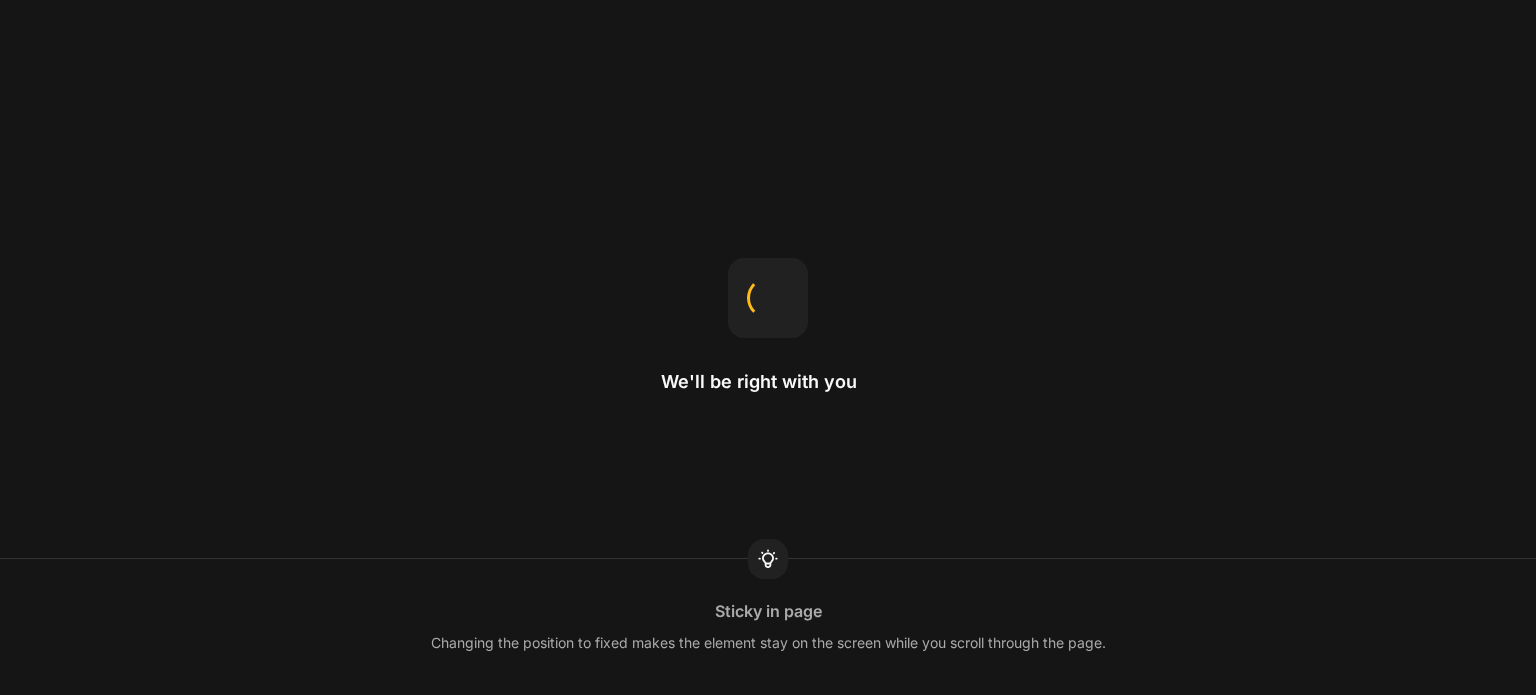 scroll, scrollTop: 0, scrollLeft: 0, axis: both 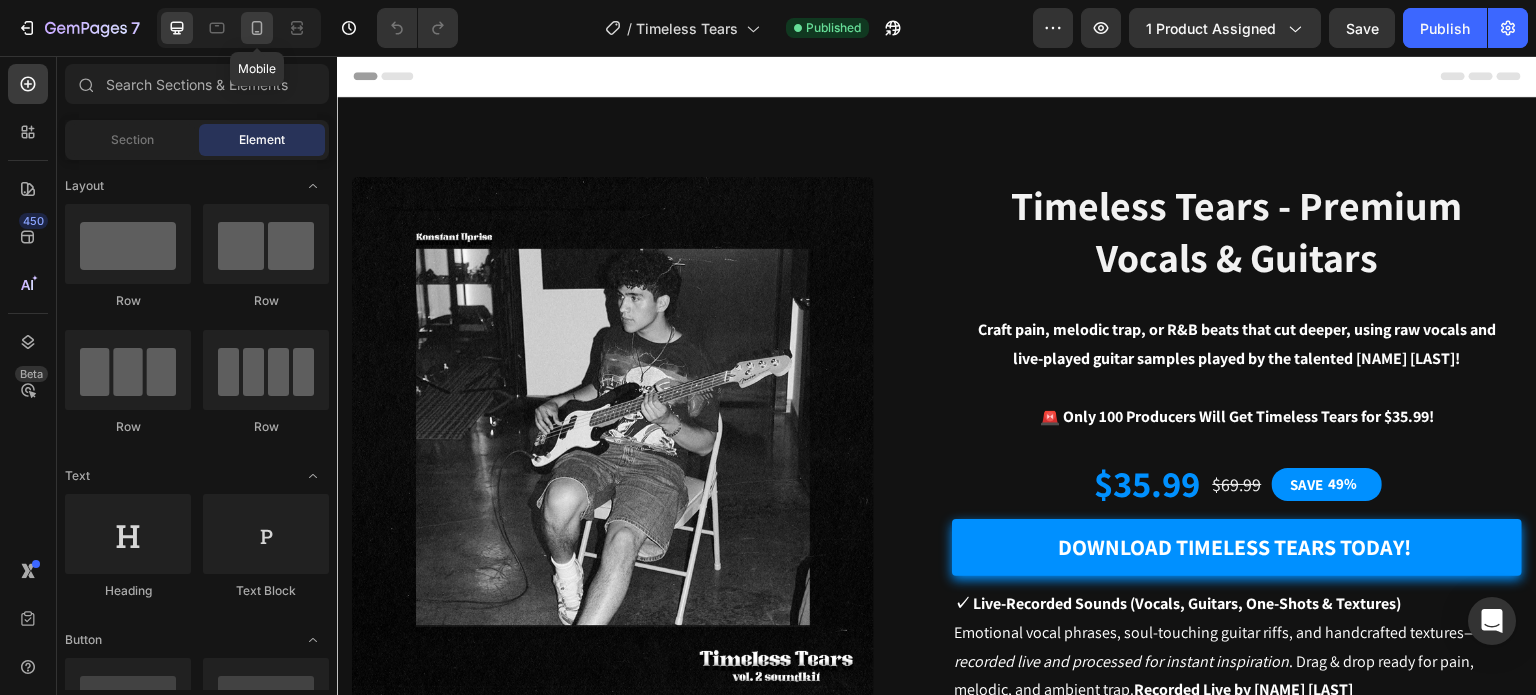 click 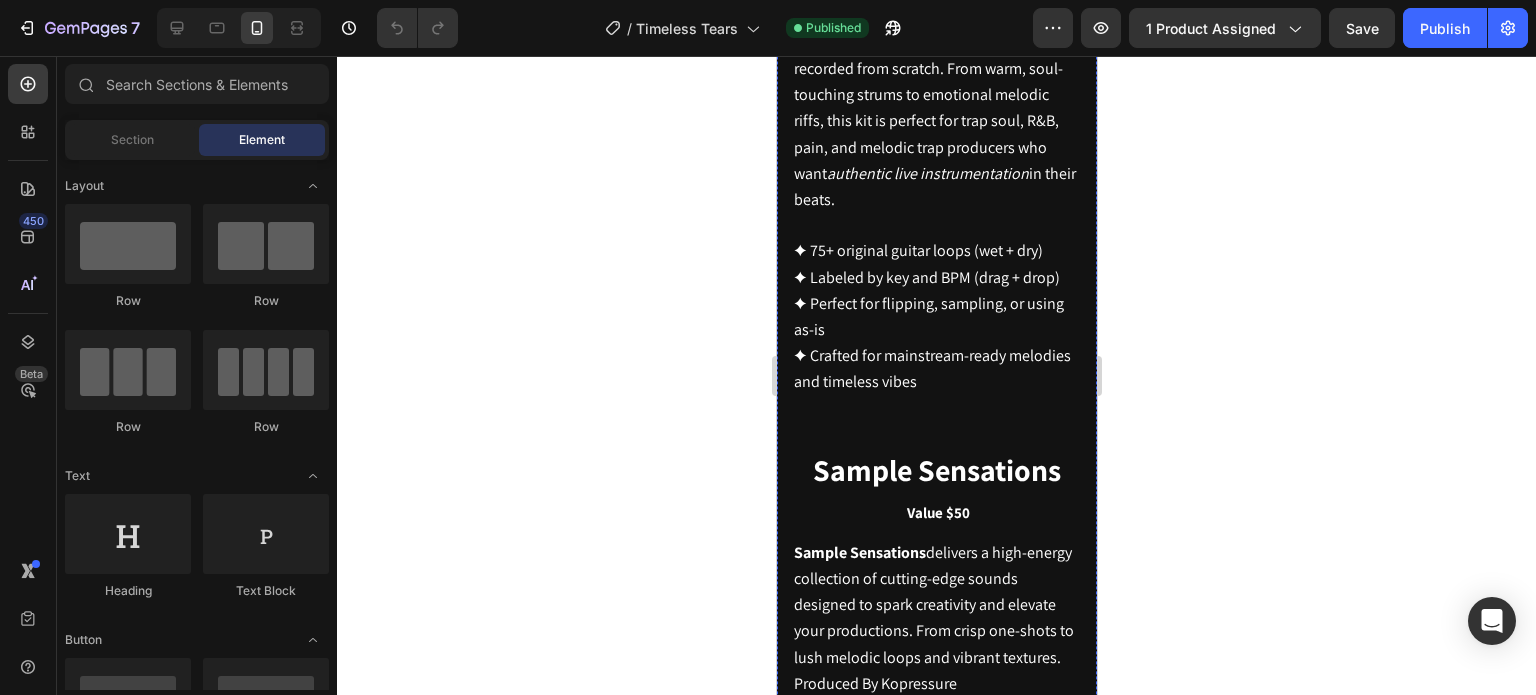 scroll, scrollTop: 2700, scrollLeft: 0, axis: vertical 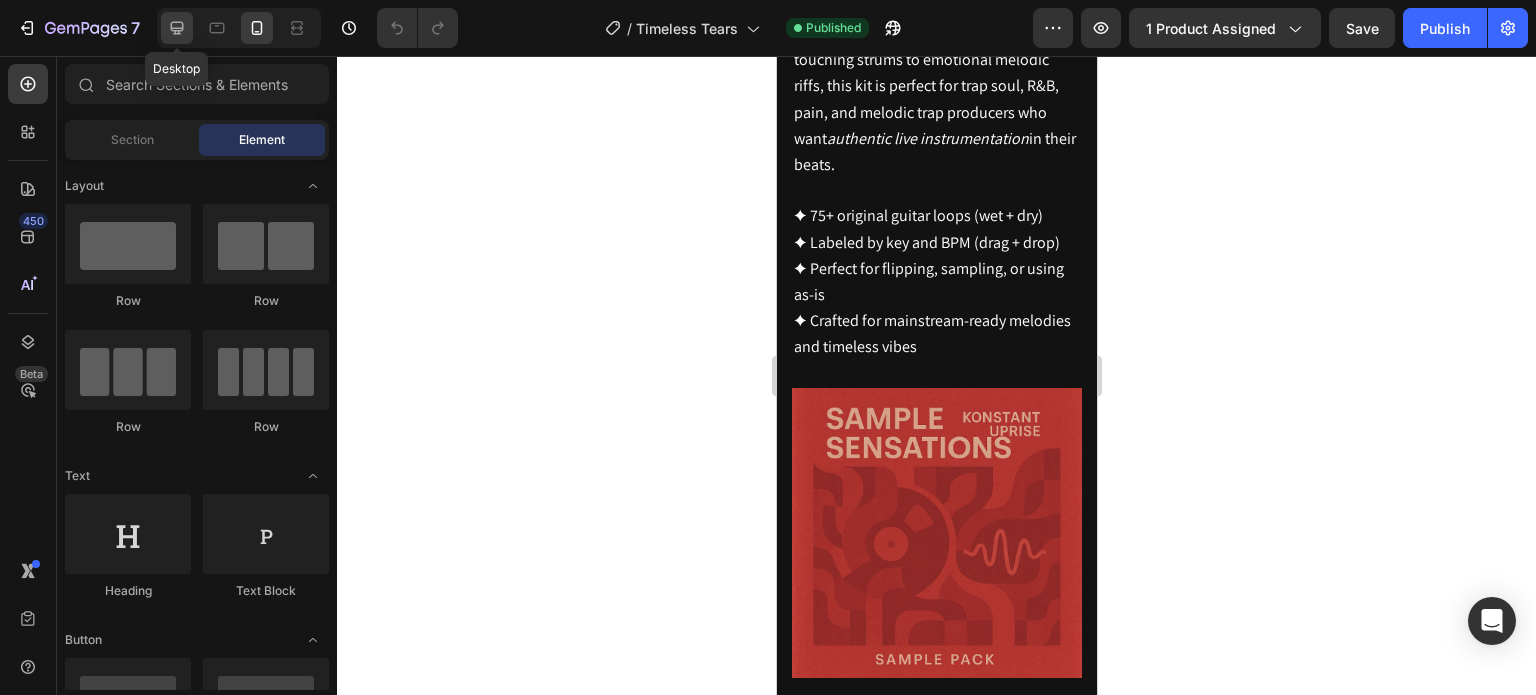 click 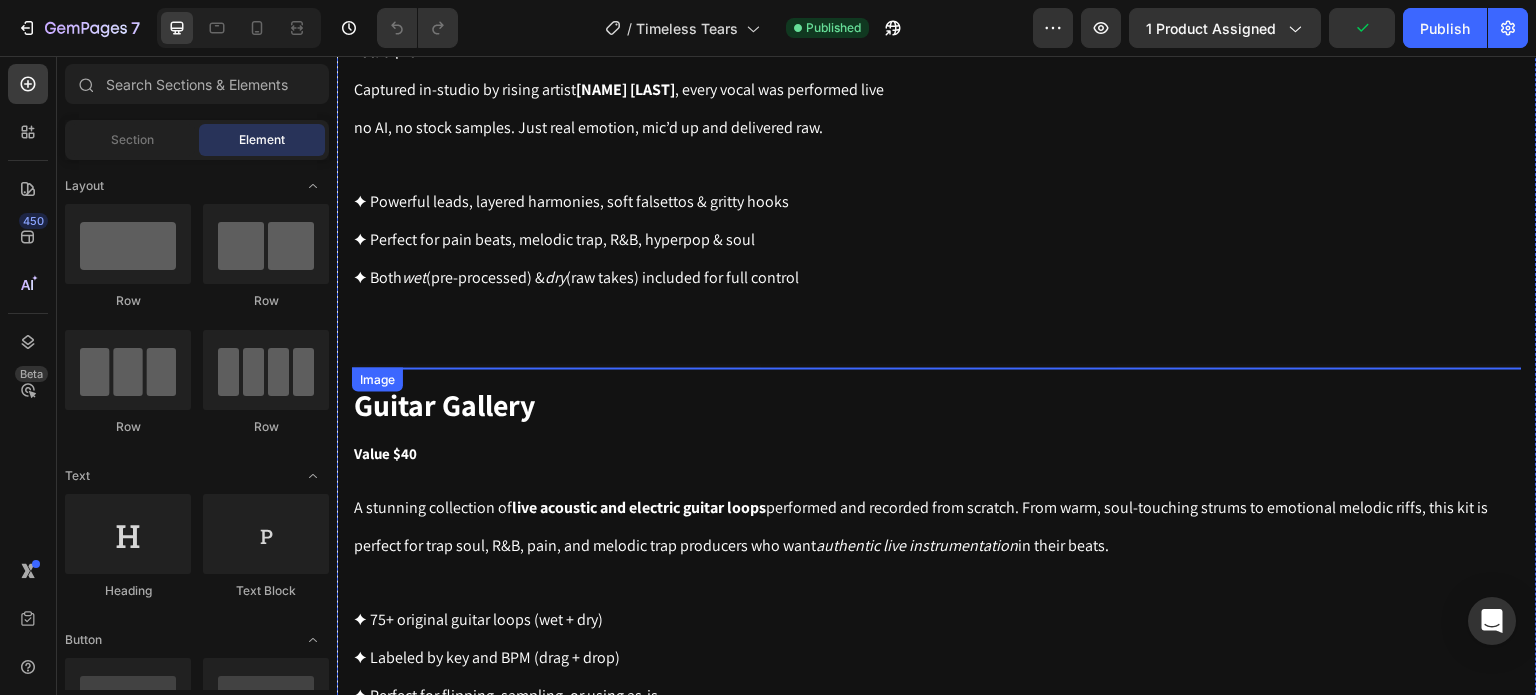 scroll, scrollTop: 1430, scrollLeft: 0, axis: vertical 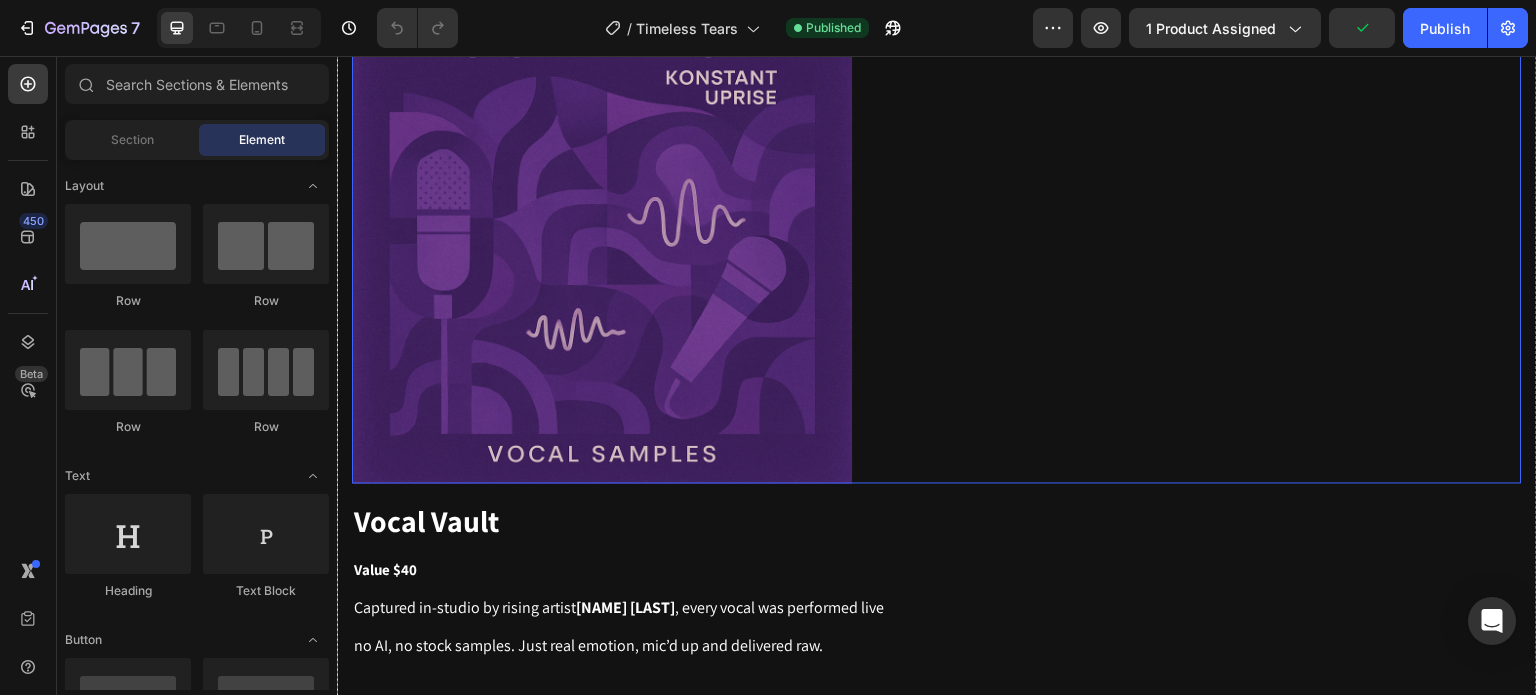 click at bounding box center [937, 234] 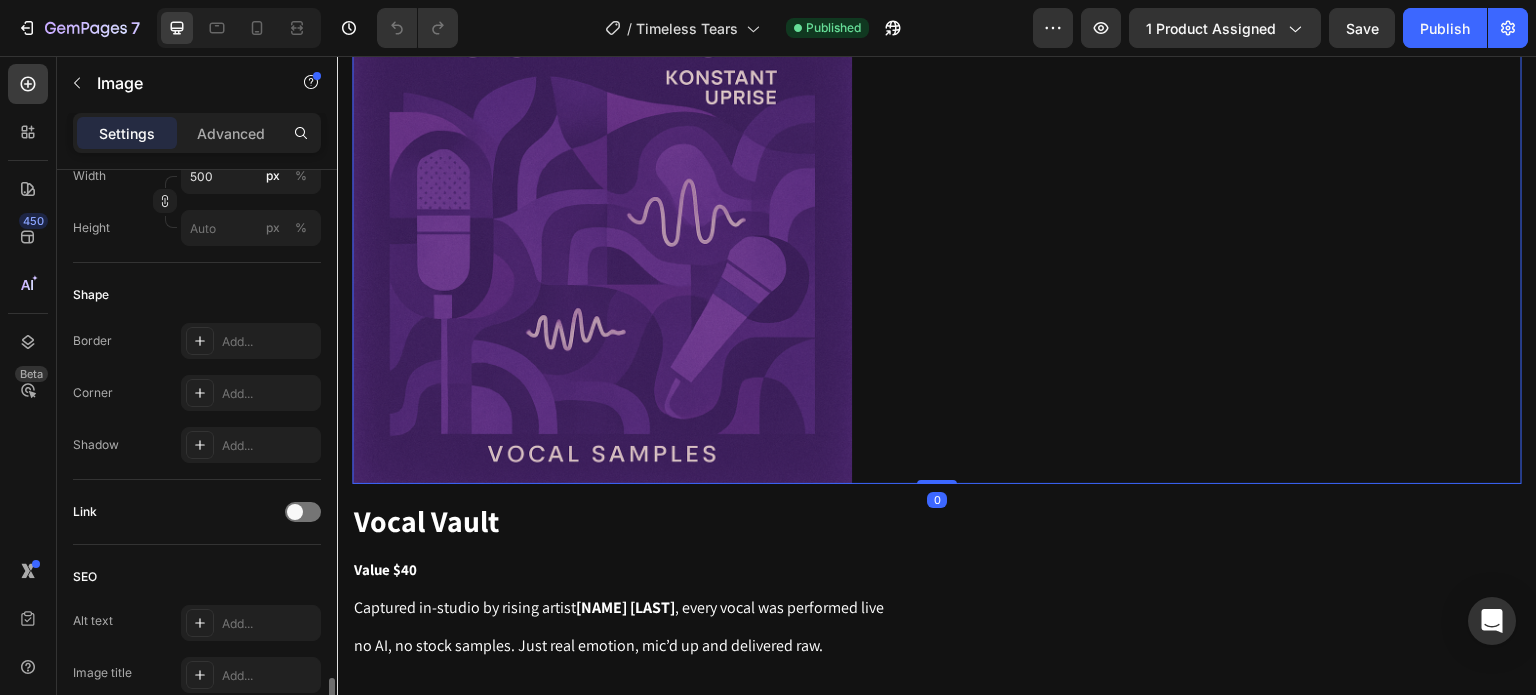 scroll, scrollTop: 926, scrollLeft: 0, axis: vertical 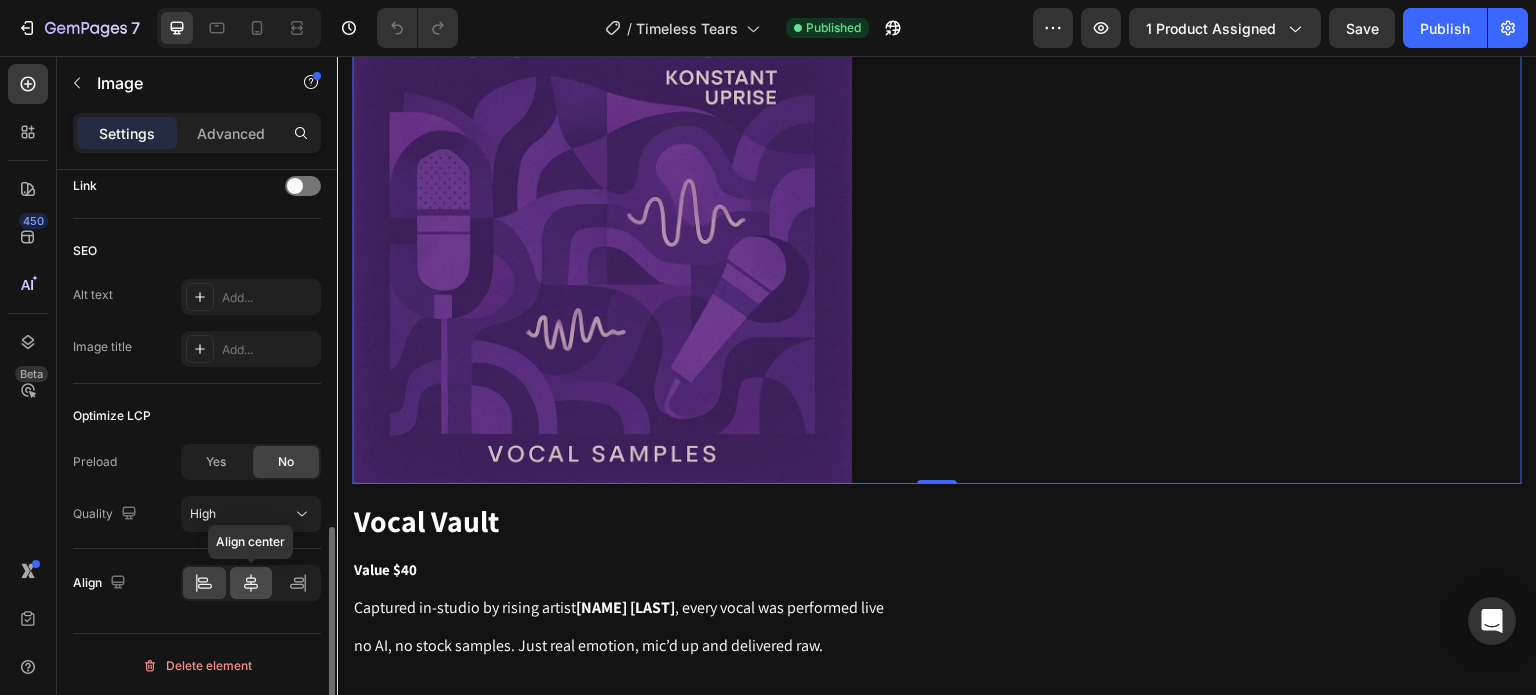 click 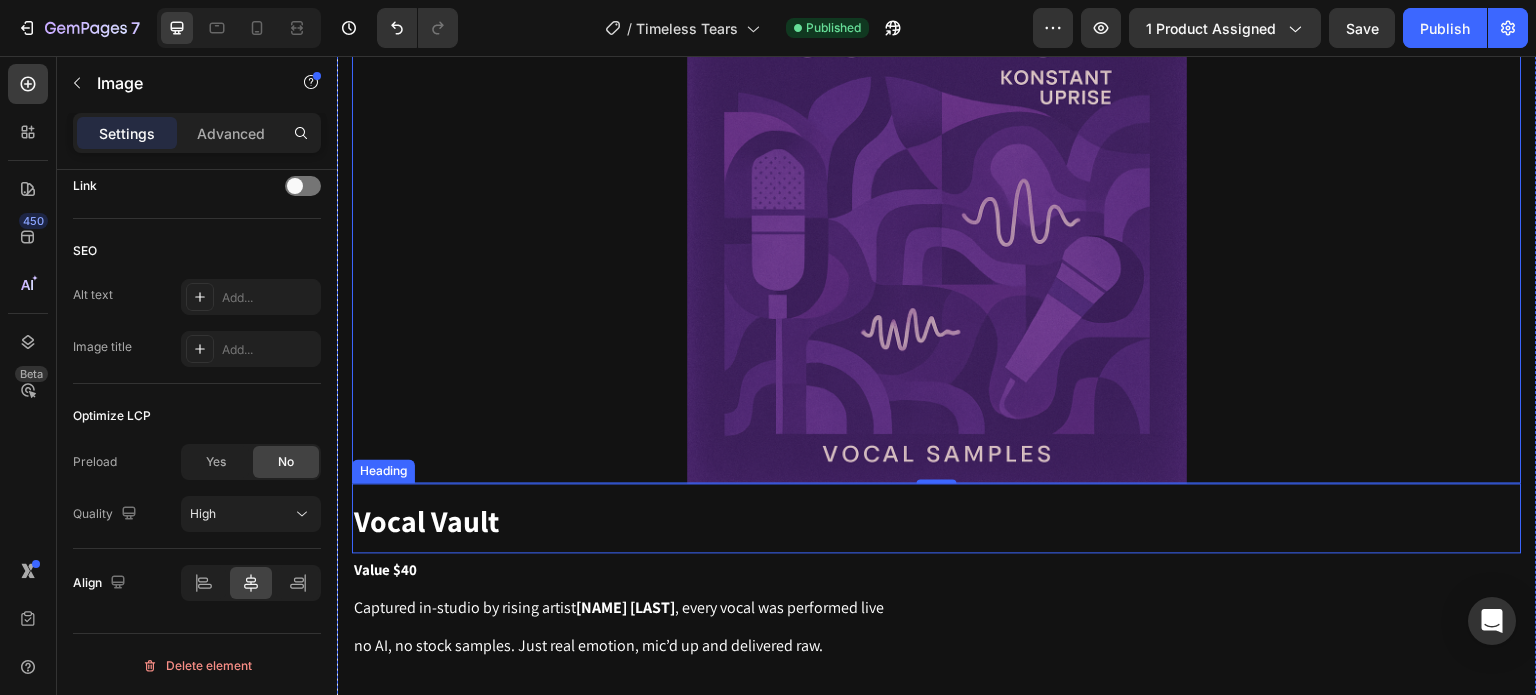 click on "Vocal Vault" at bounding box center [937, 519] 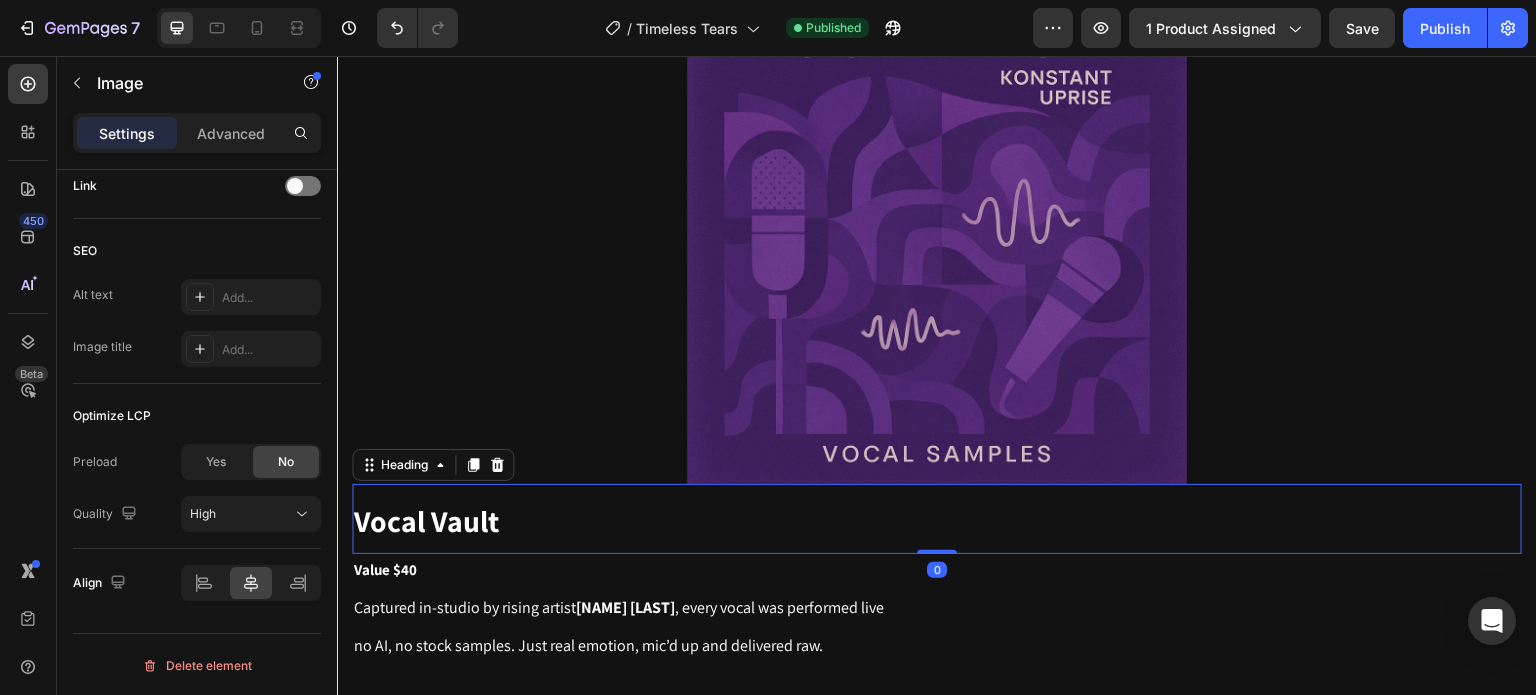 scroll, scrollTop: 0, scrollLeft: 0, axis: both 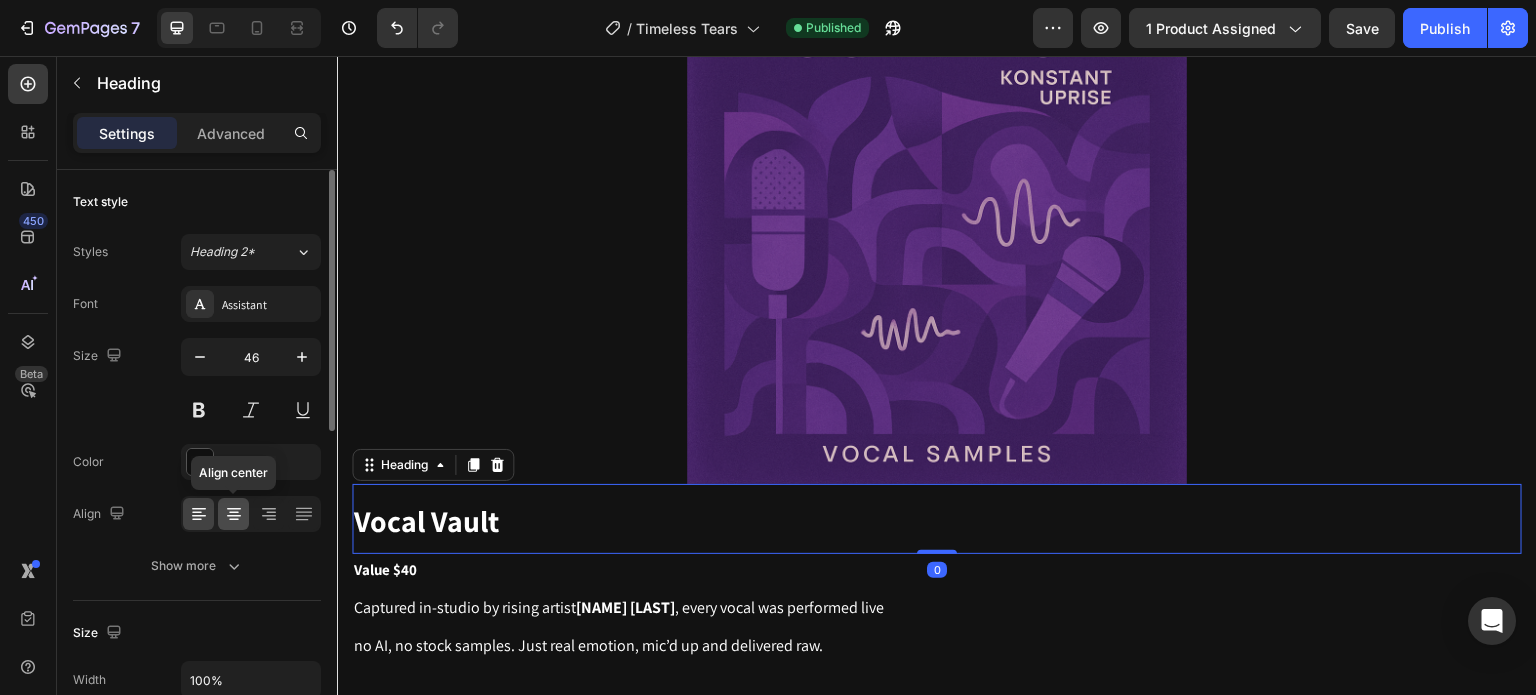 drag, startPoint x: 232, startPoint y: 510, endPoint x: 79, endPoint y: 466, distance: 159.20113 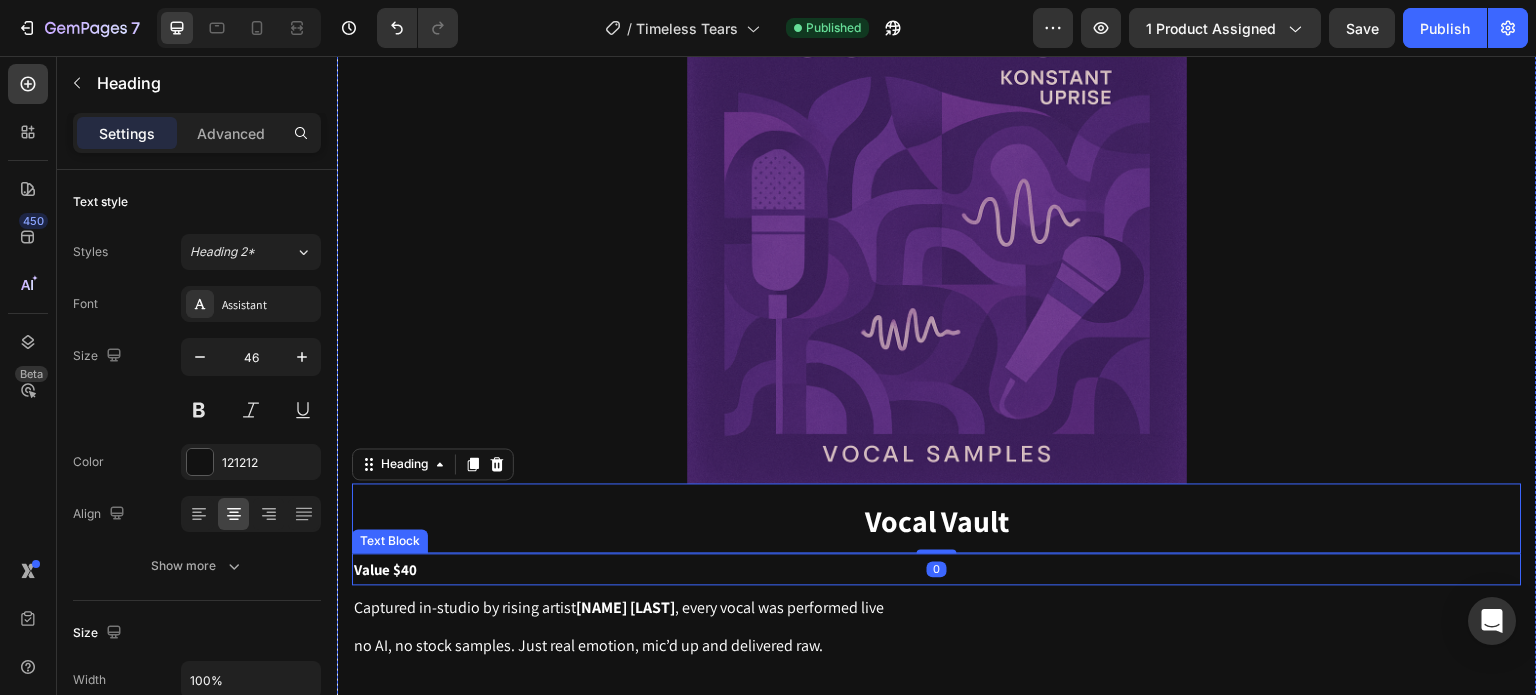 click on "Value $40" at bounding box center [937, 570] 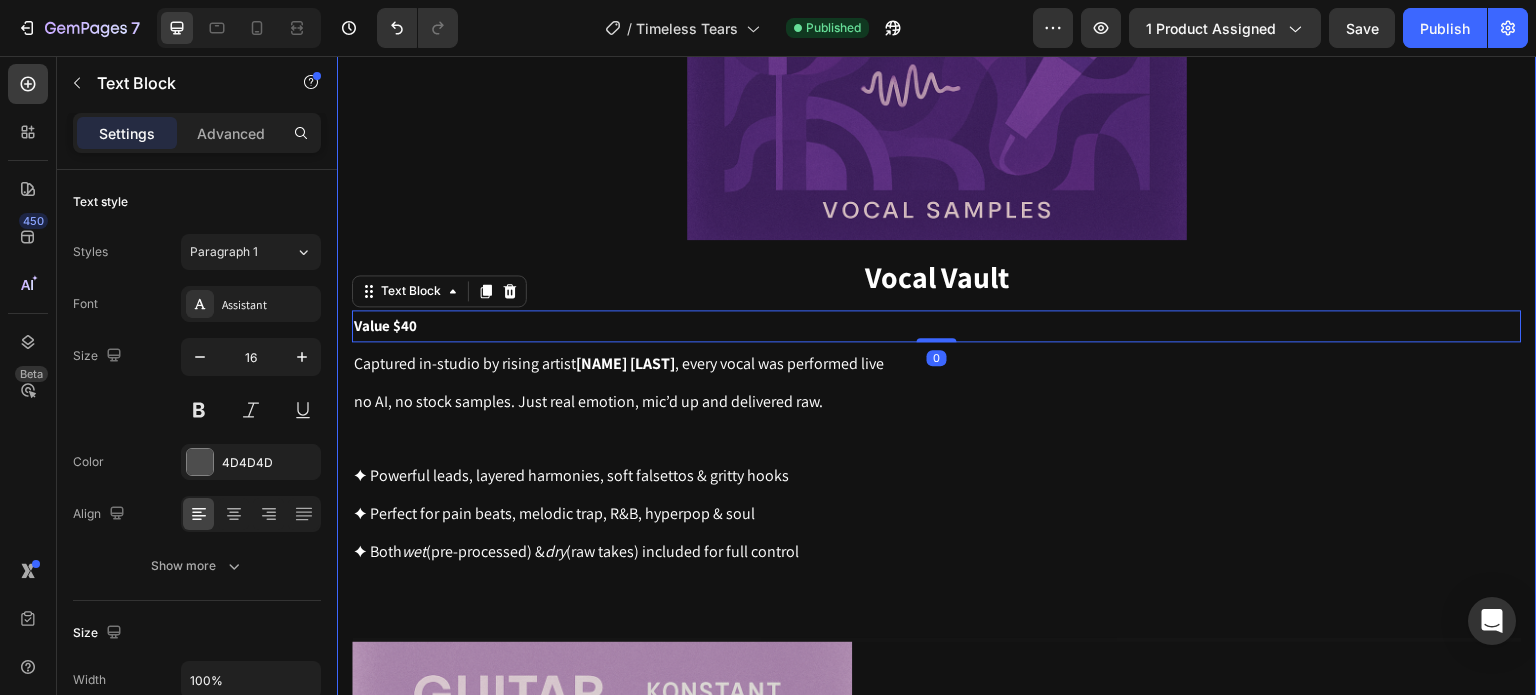 scroll, scrollTop: 1730, scrollLeft: 0, axis: vertical 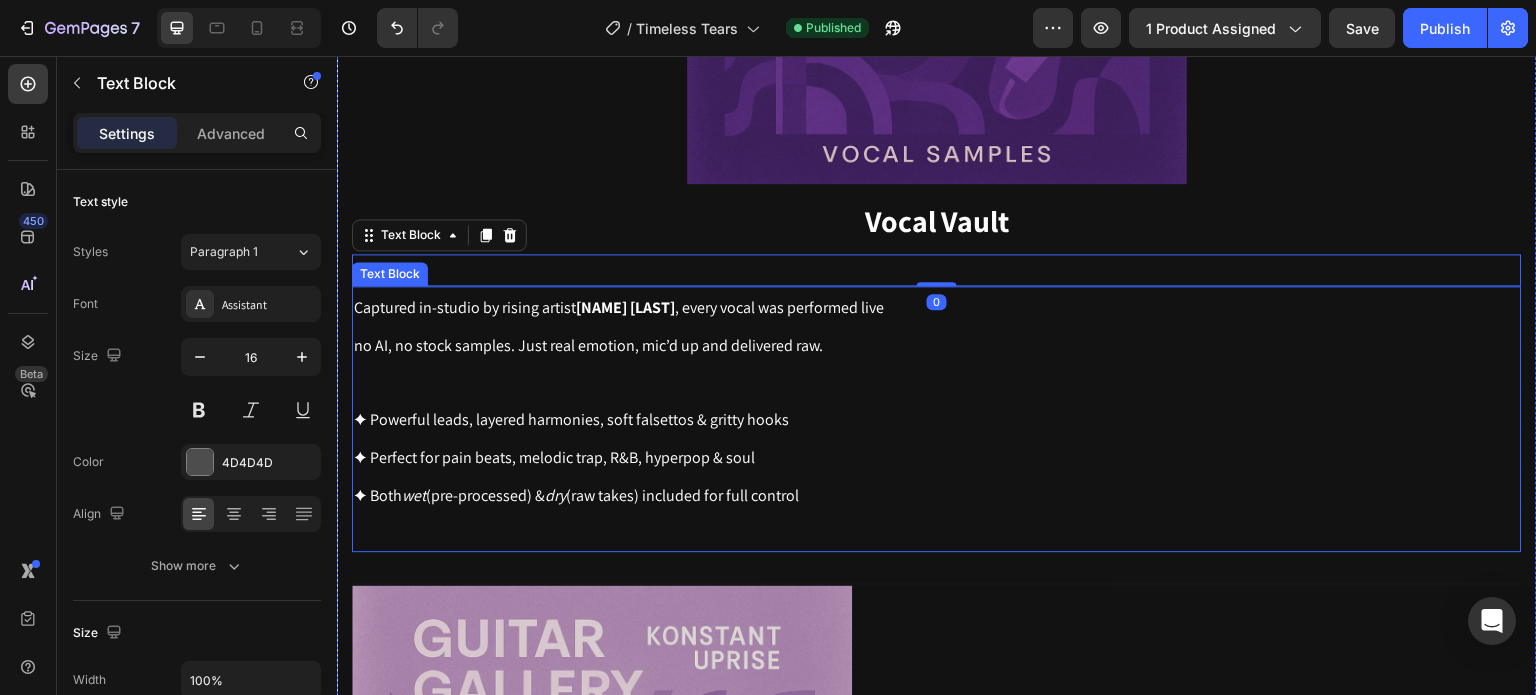 click on "✦ Both  wet  (pre-processed) &  dry  (raw takes) included for full control" at bounding box center [937, 495] 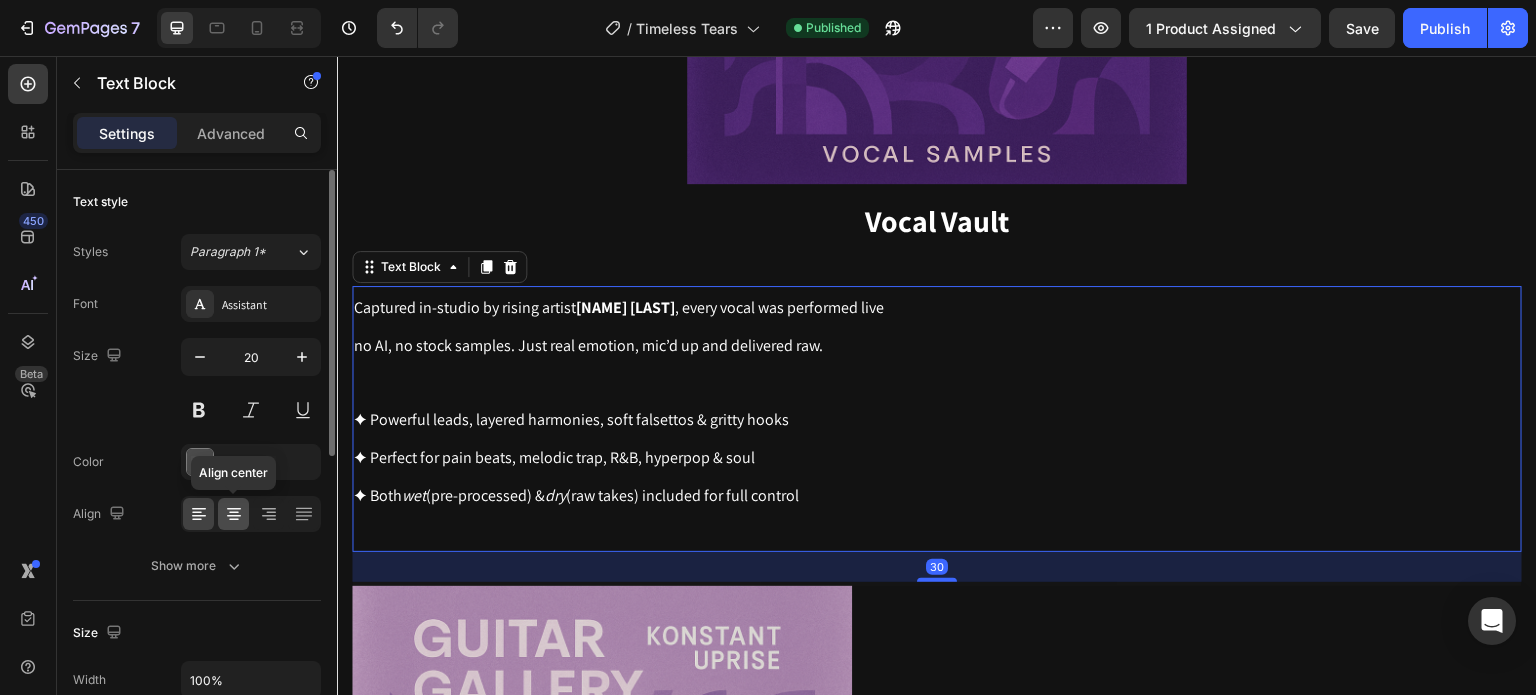 click 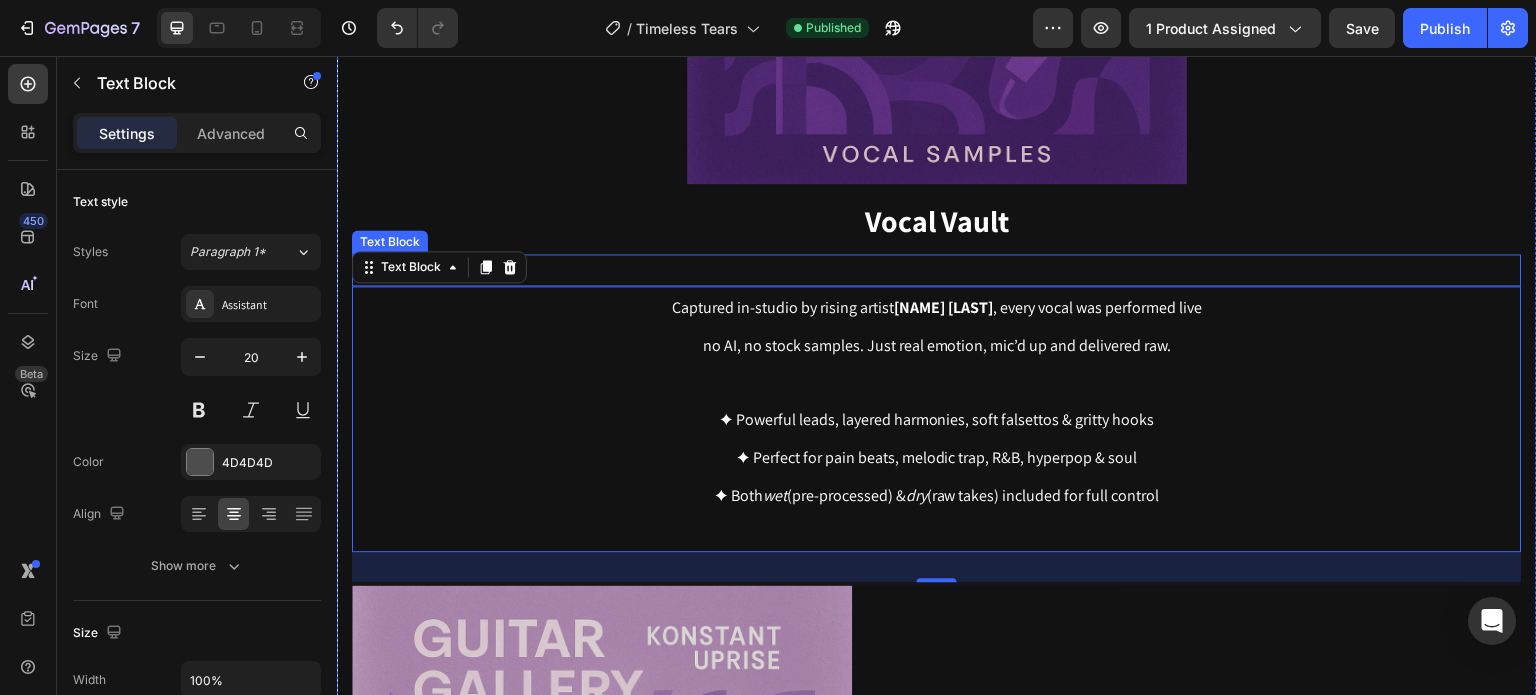 click on "Value $40" at bounding box center (937, 270) 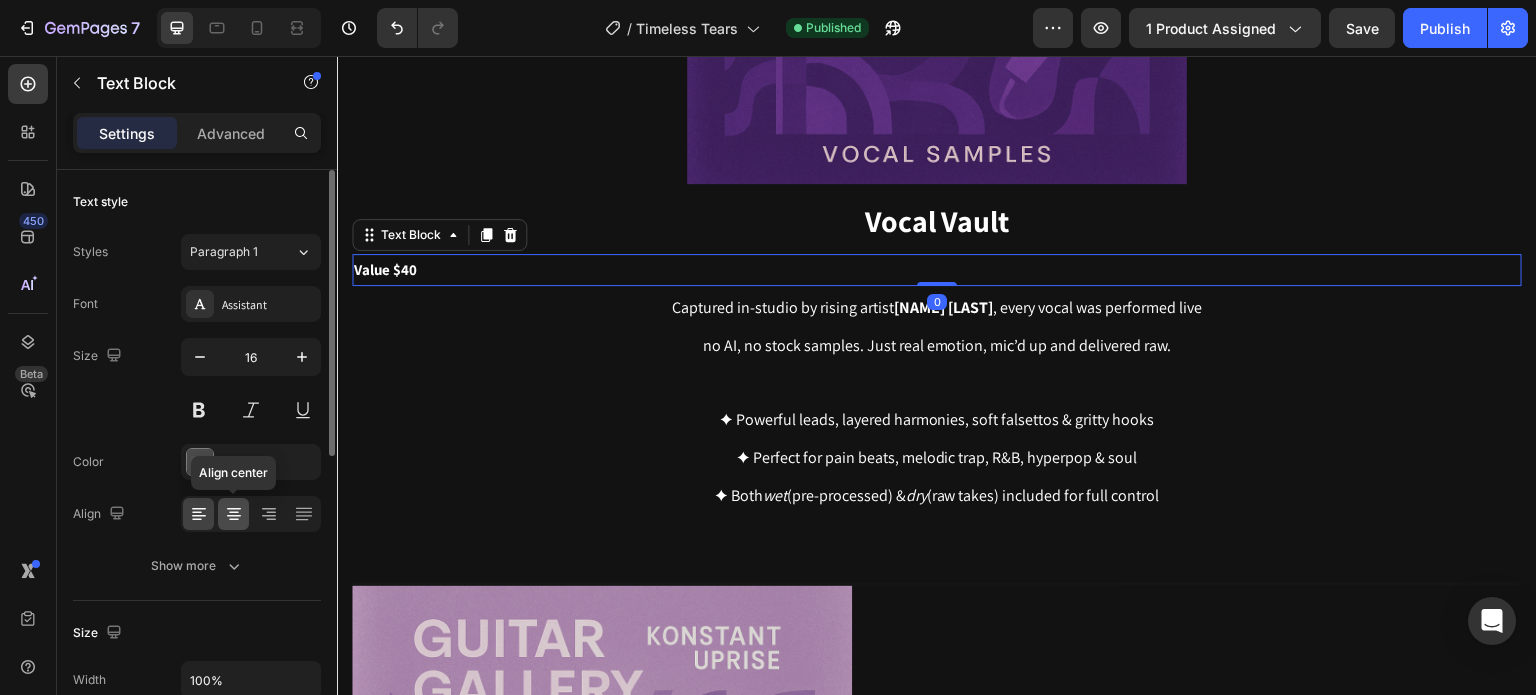 click 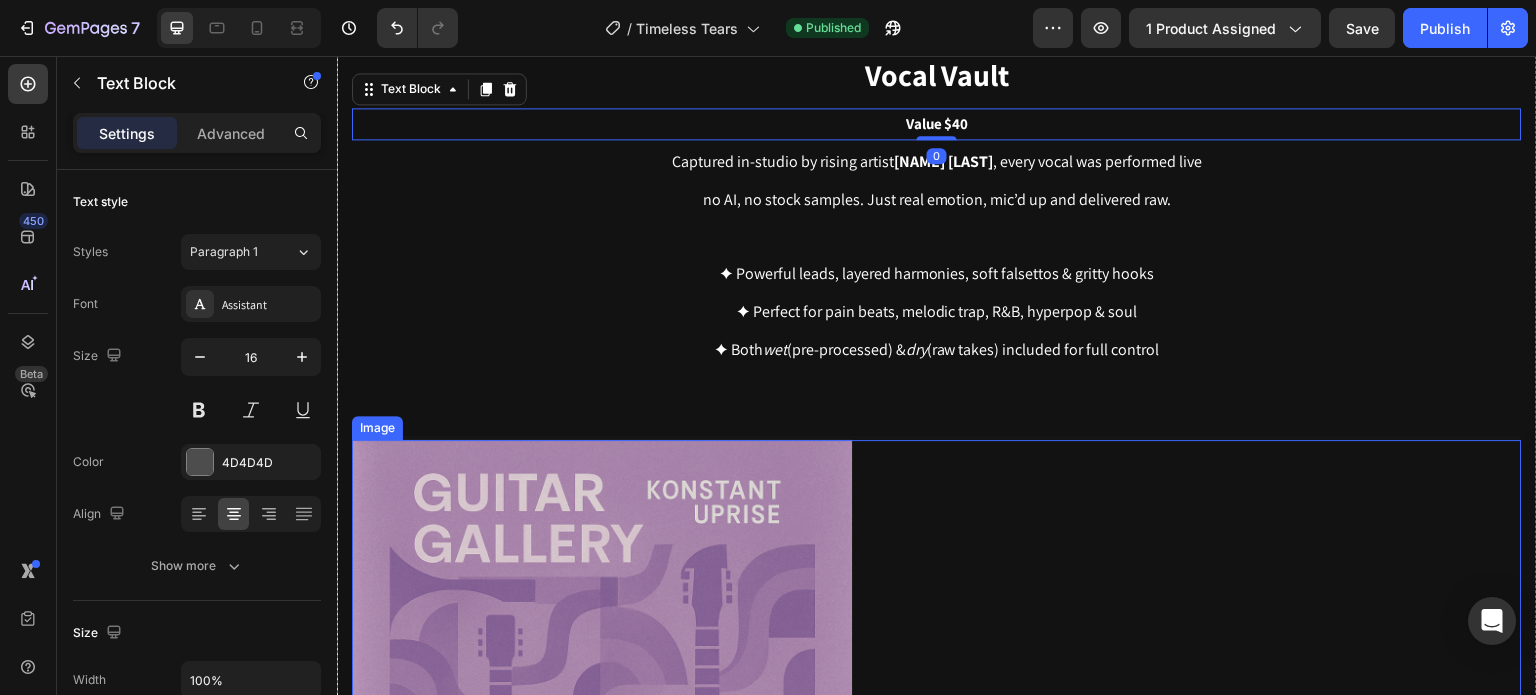 scroll, scrollTop: 2030, scrollLeft: 0, axis: vertical 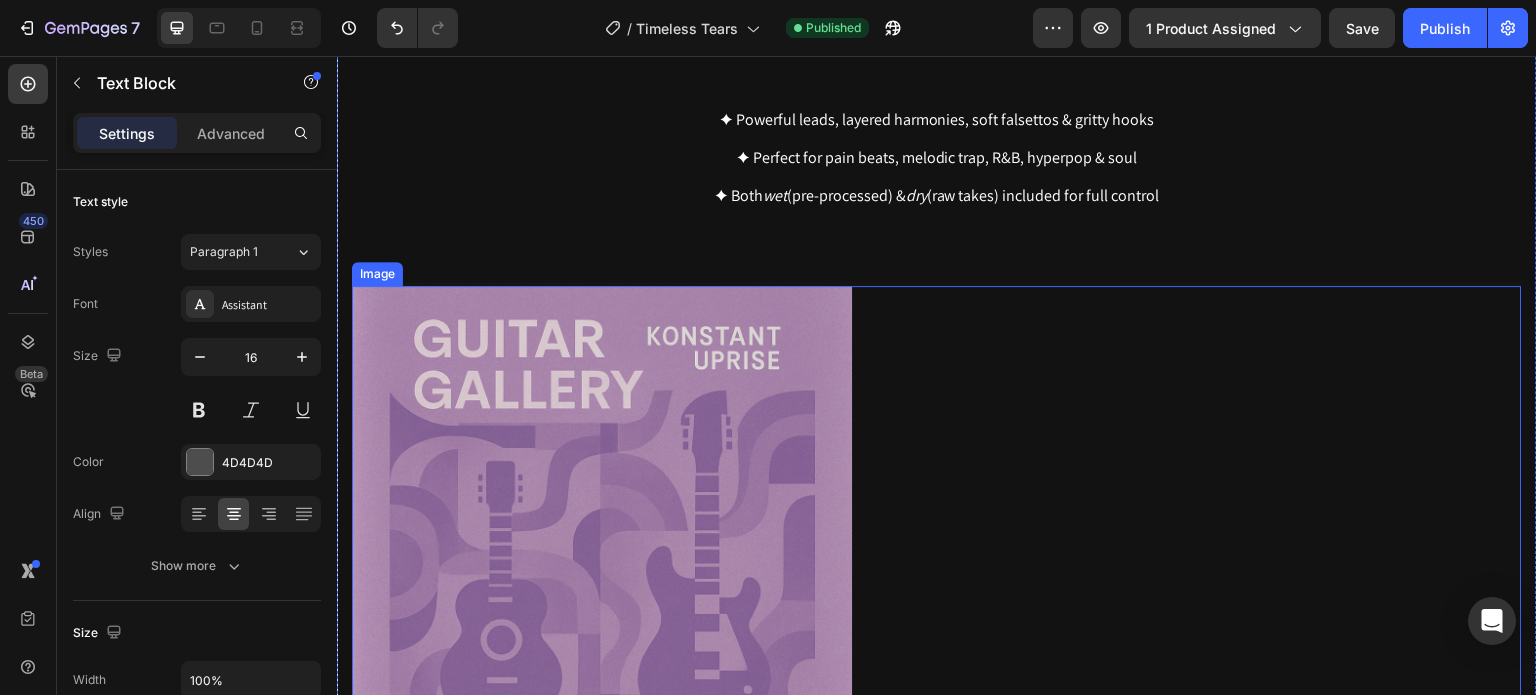 click at bounding box center [937, 536] 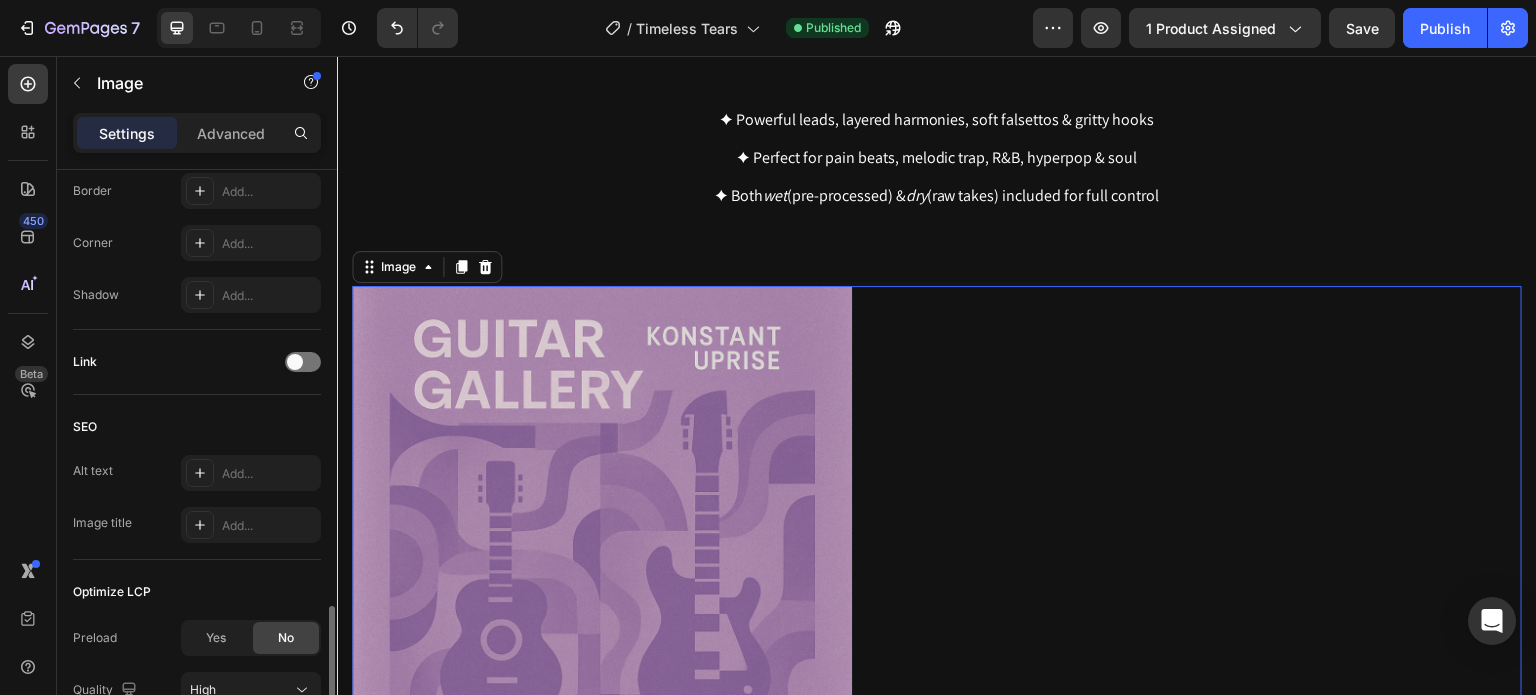 scroll, scrollTop: 976, scrollLeft: 0, axis: vertical 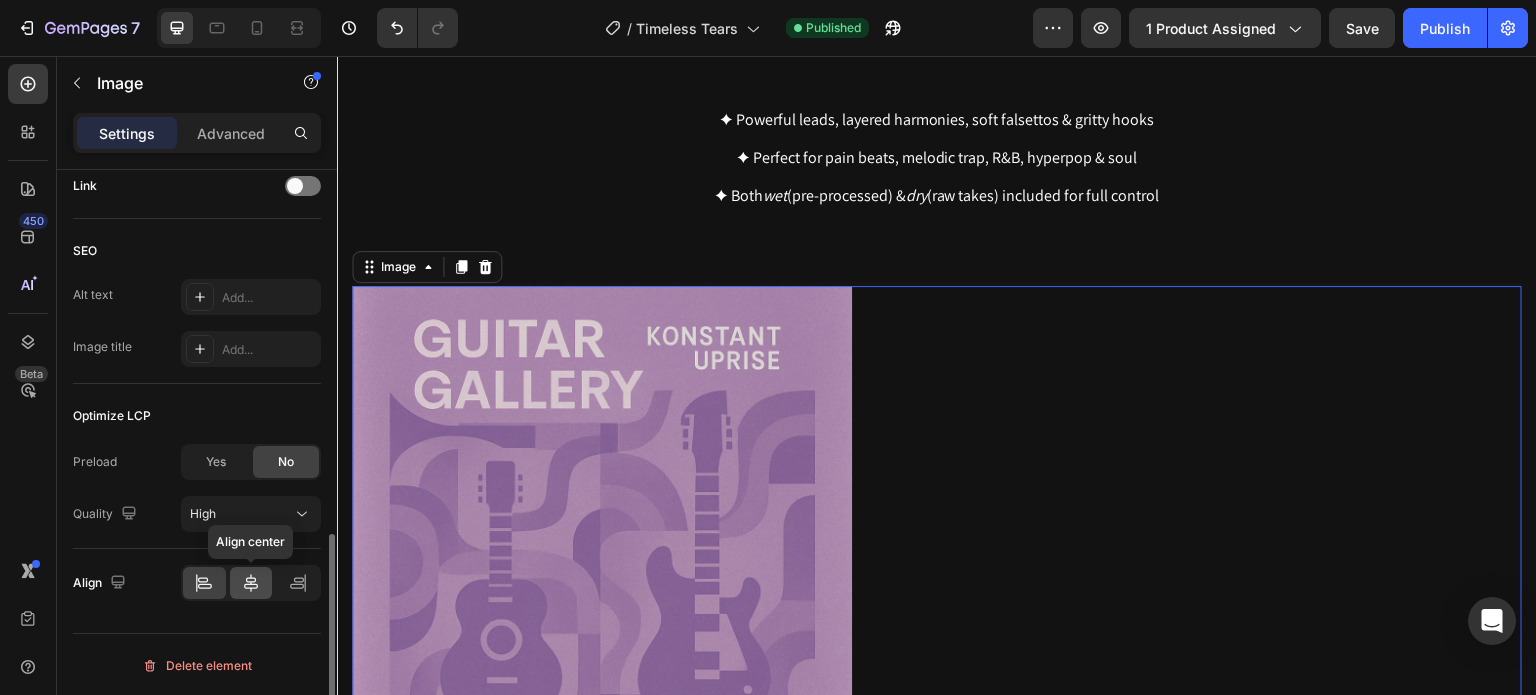 click 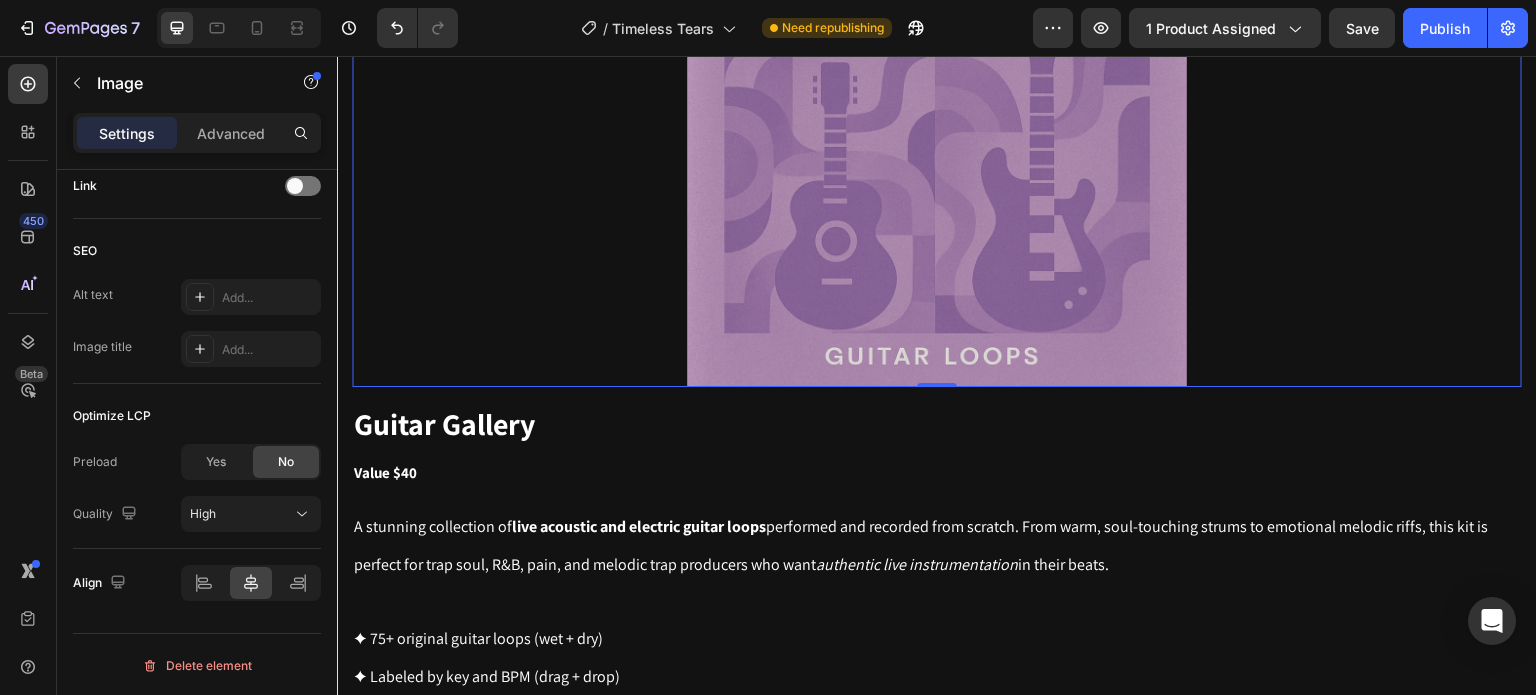 scroll, scrollTop: 2430, scrollLeft: 0, axis: vertical 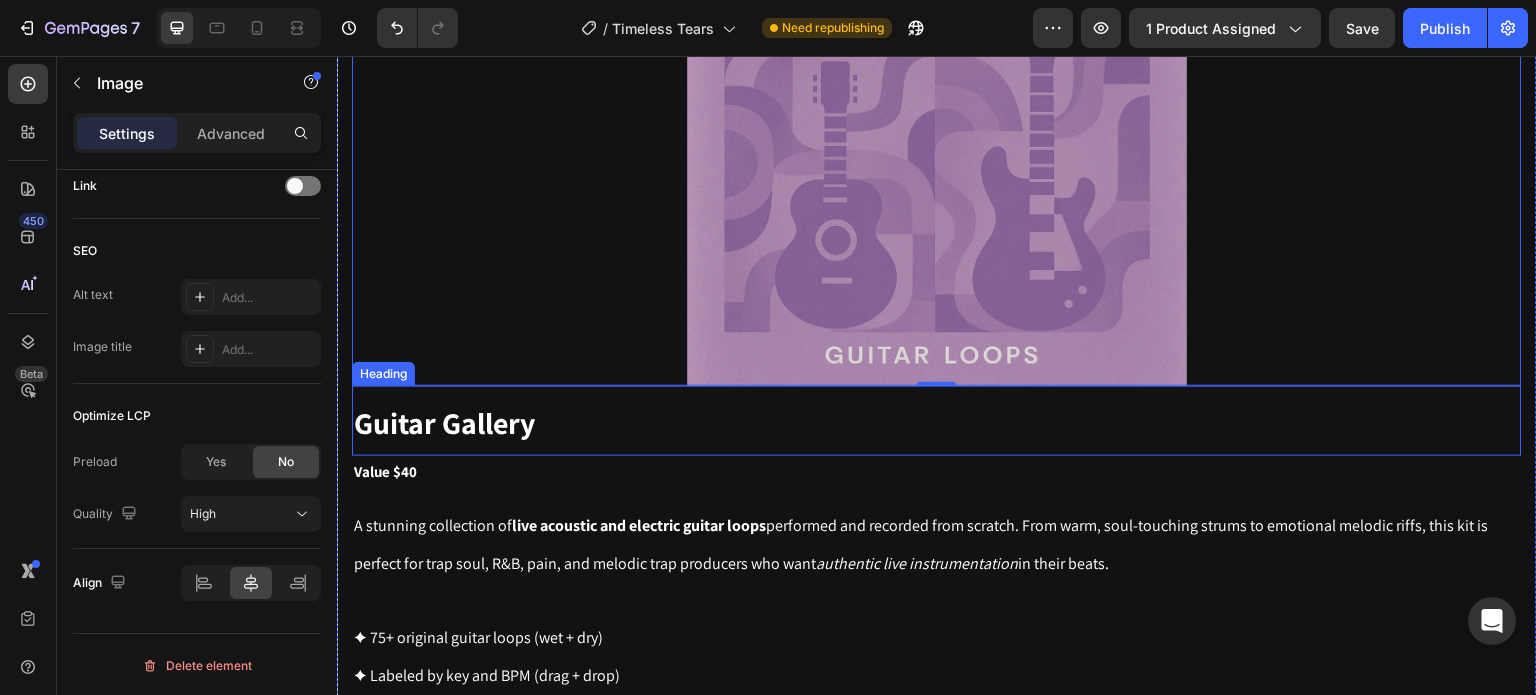 click on "Guitar Gallery" at bounding box center [937, 421] 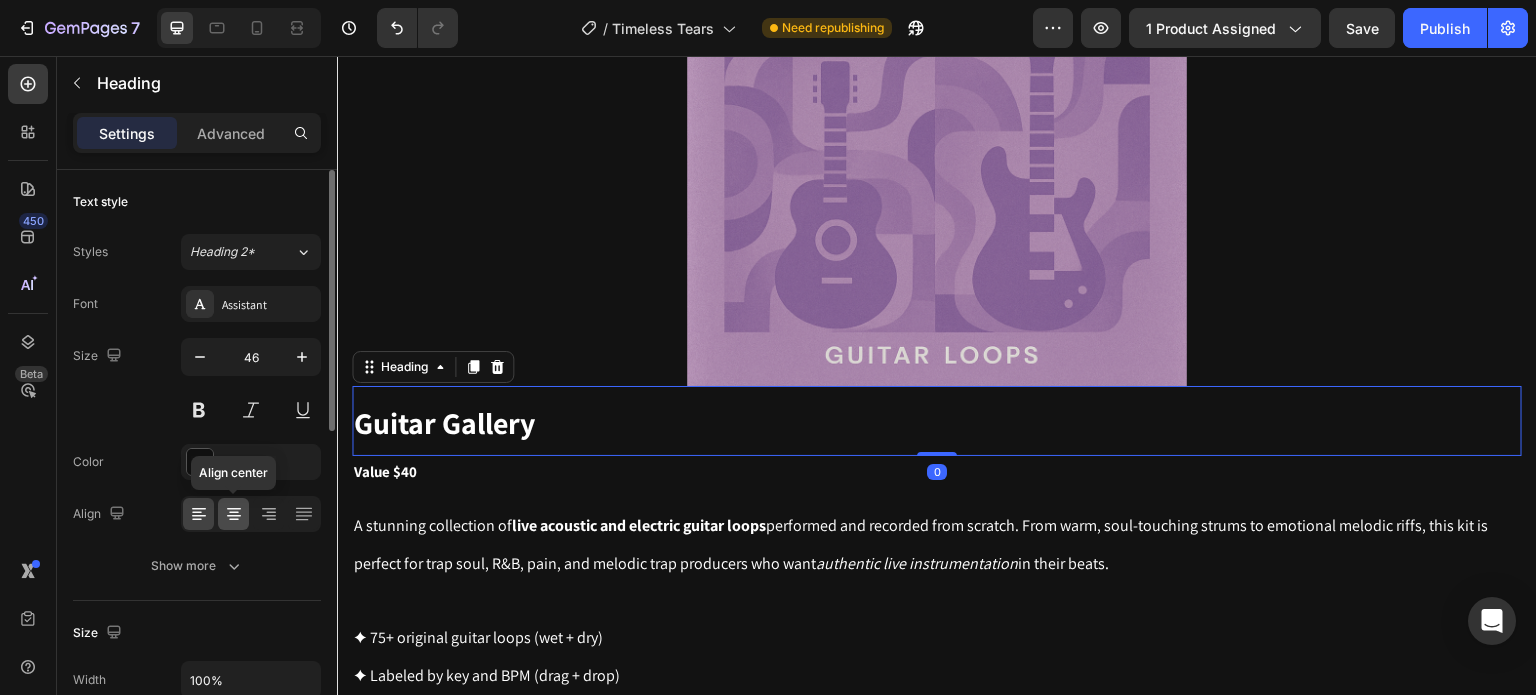 click 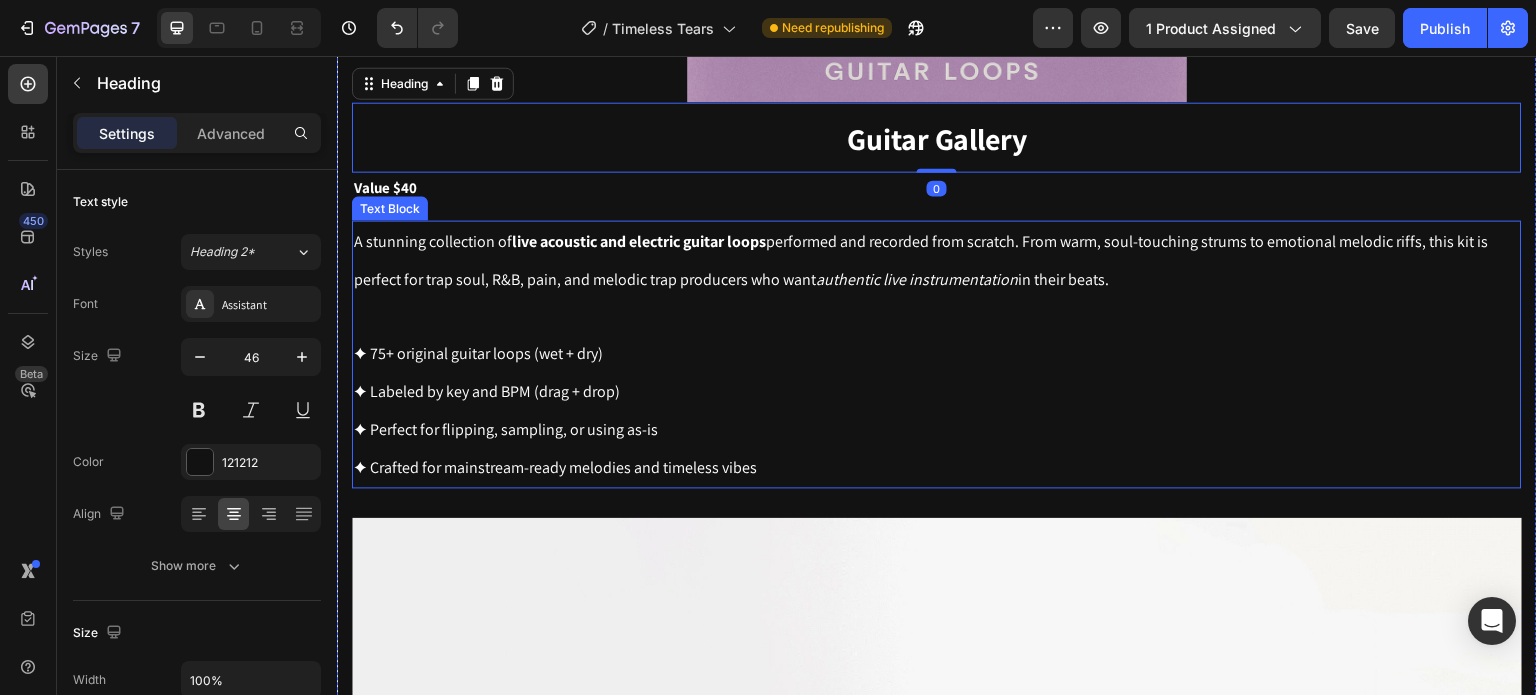 scroll, scrollTop: 2730, scrollLeft: 0, axis: vertical 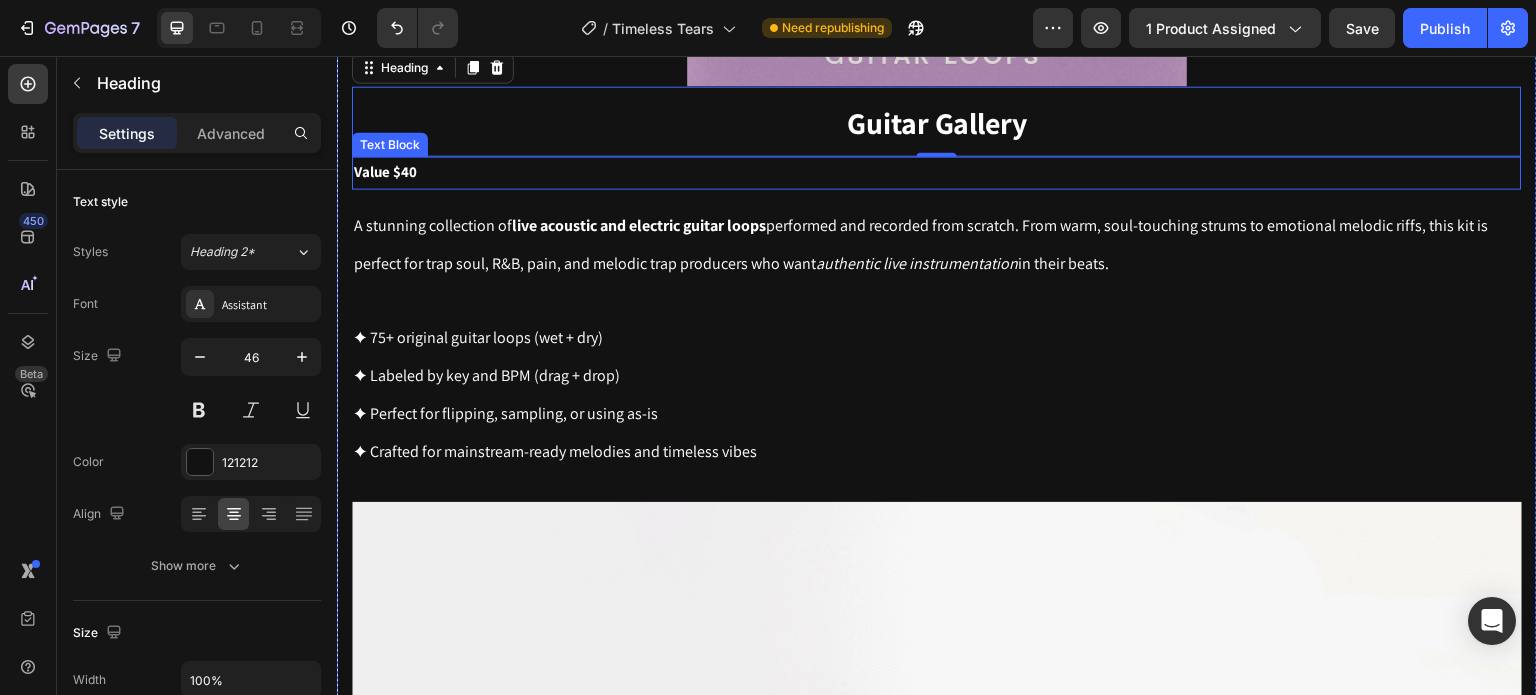 click on "Value $40" at bounding box center (937, 172) 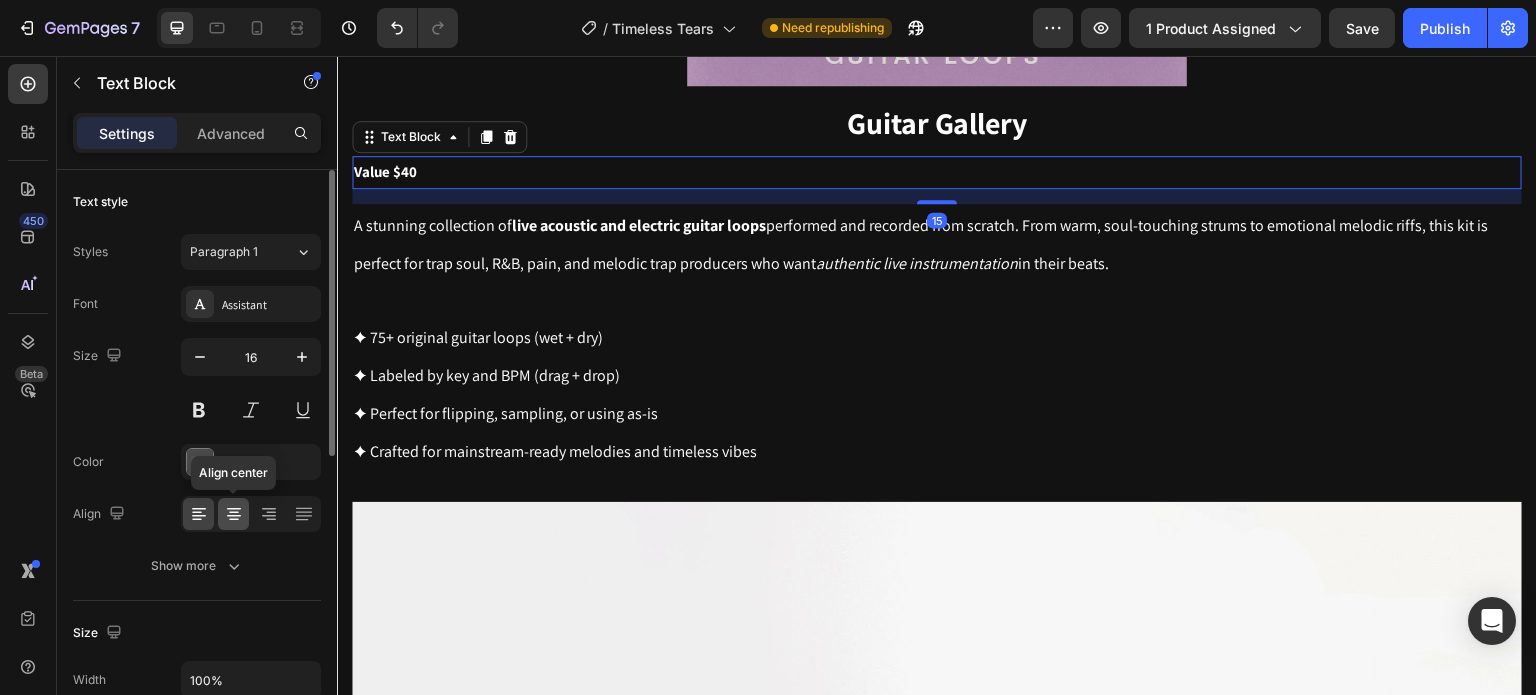 click 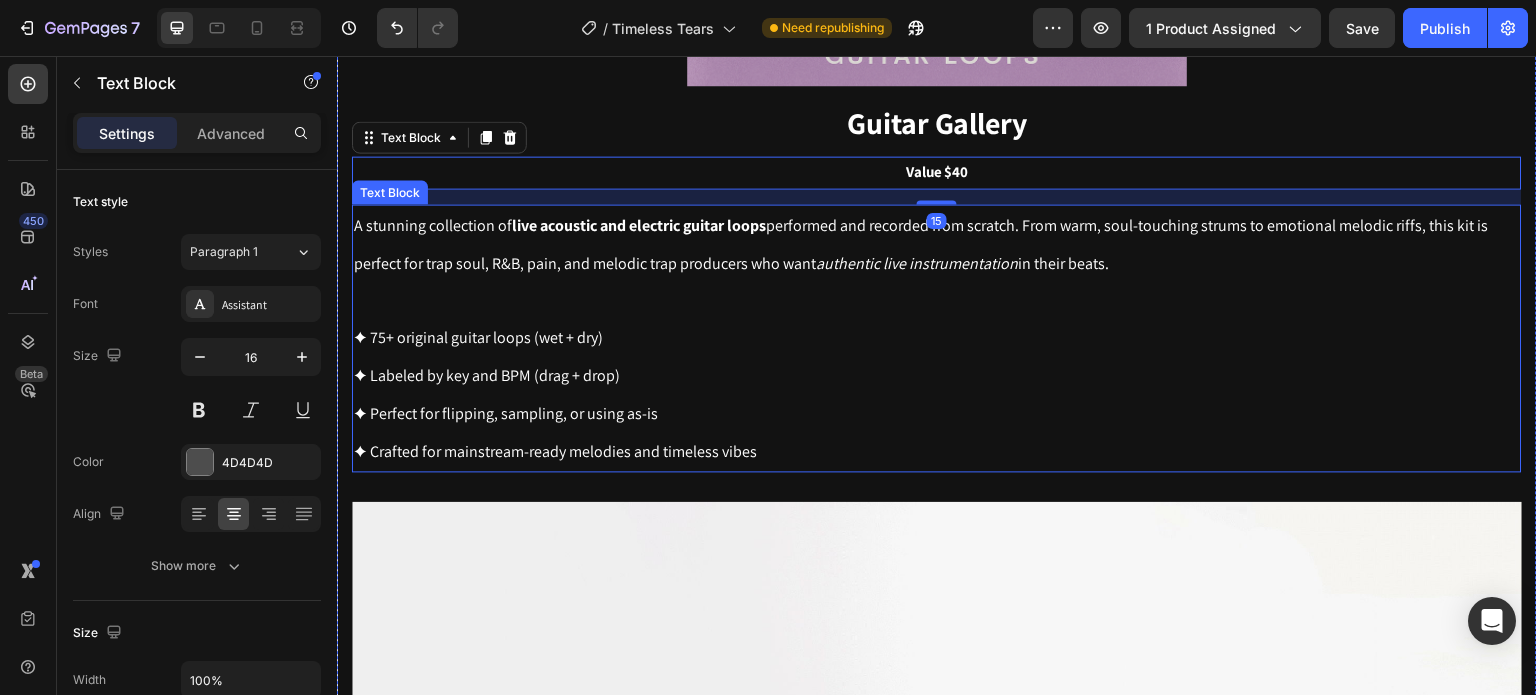 click on "✦ Perfect for flipping, sampling, or using as-is" at bounding box center [937, 413] 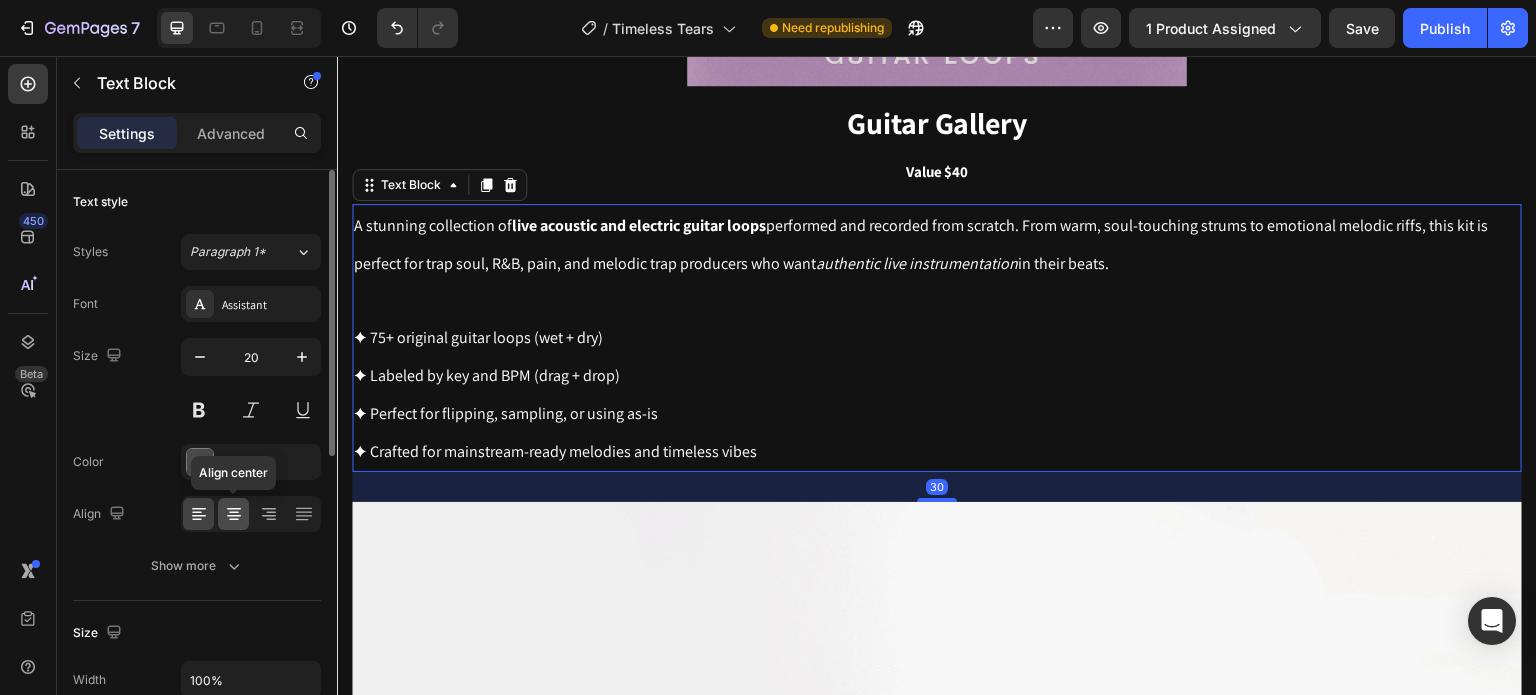 click 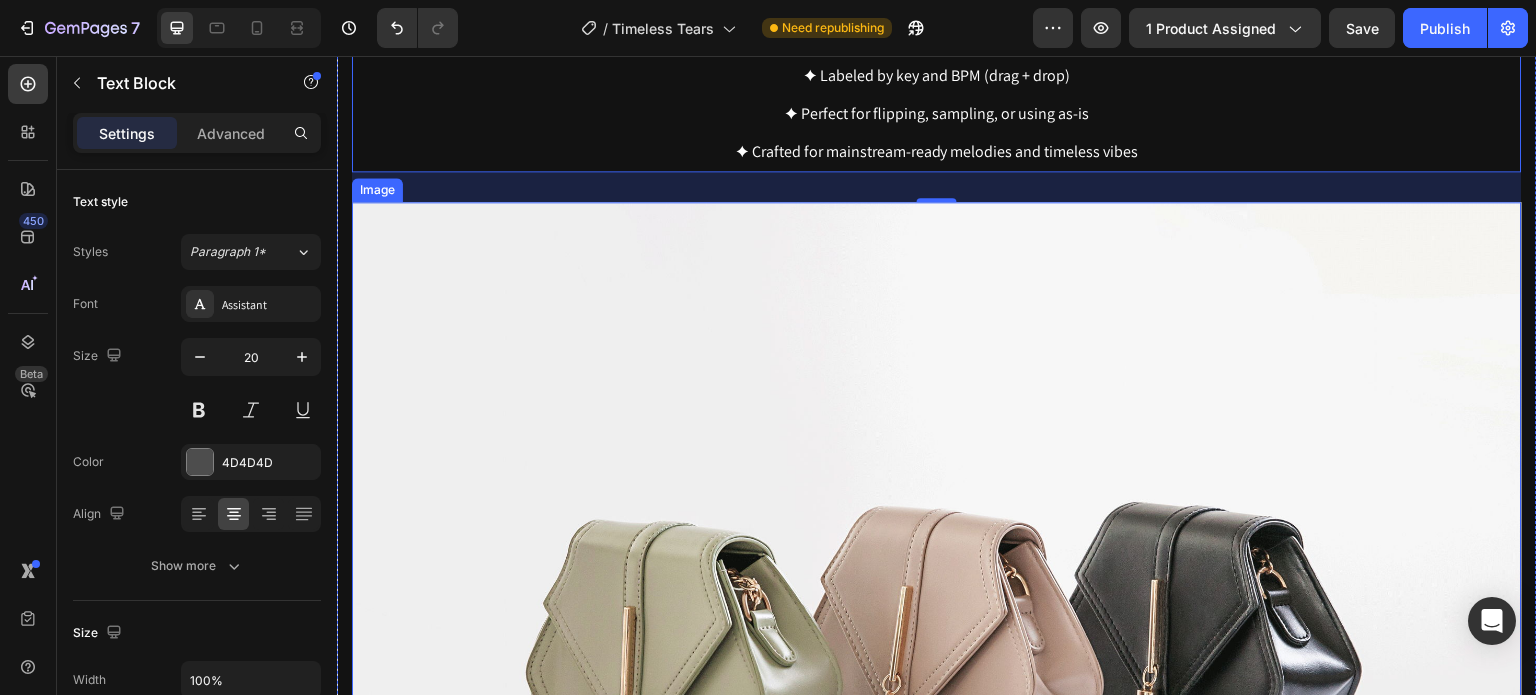 click at bounding box center [937, 641] 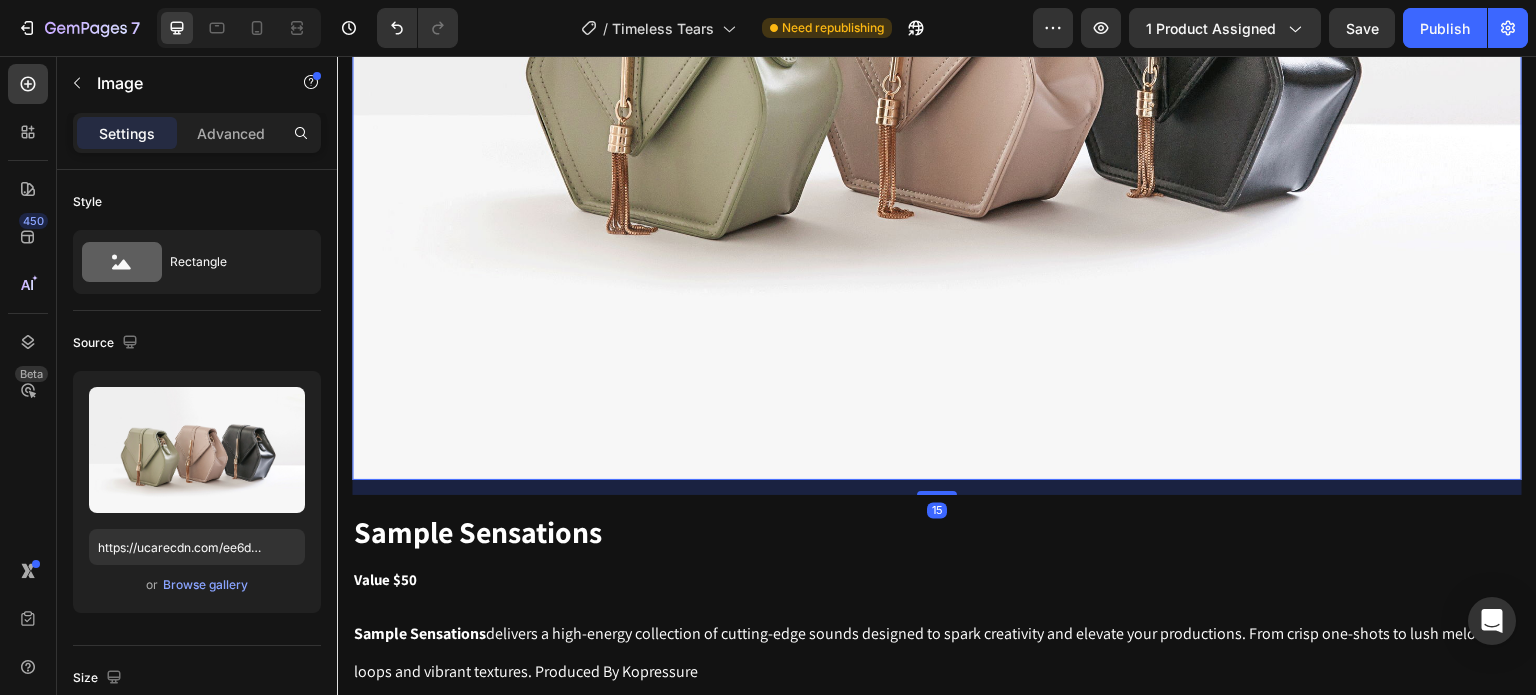 scroll, scrollTop: 3730, scrollLeft: 0, axis: vertical 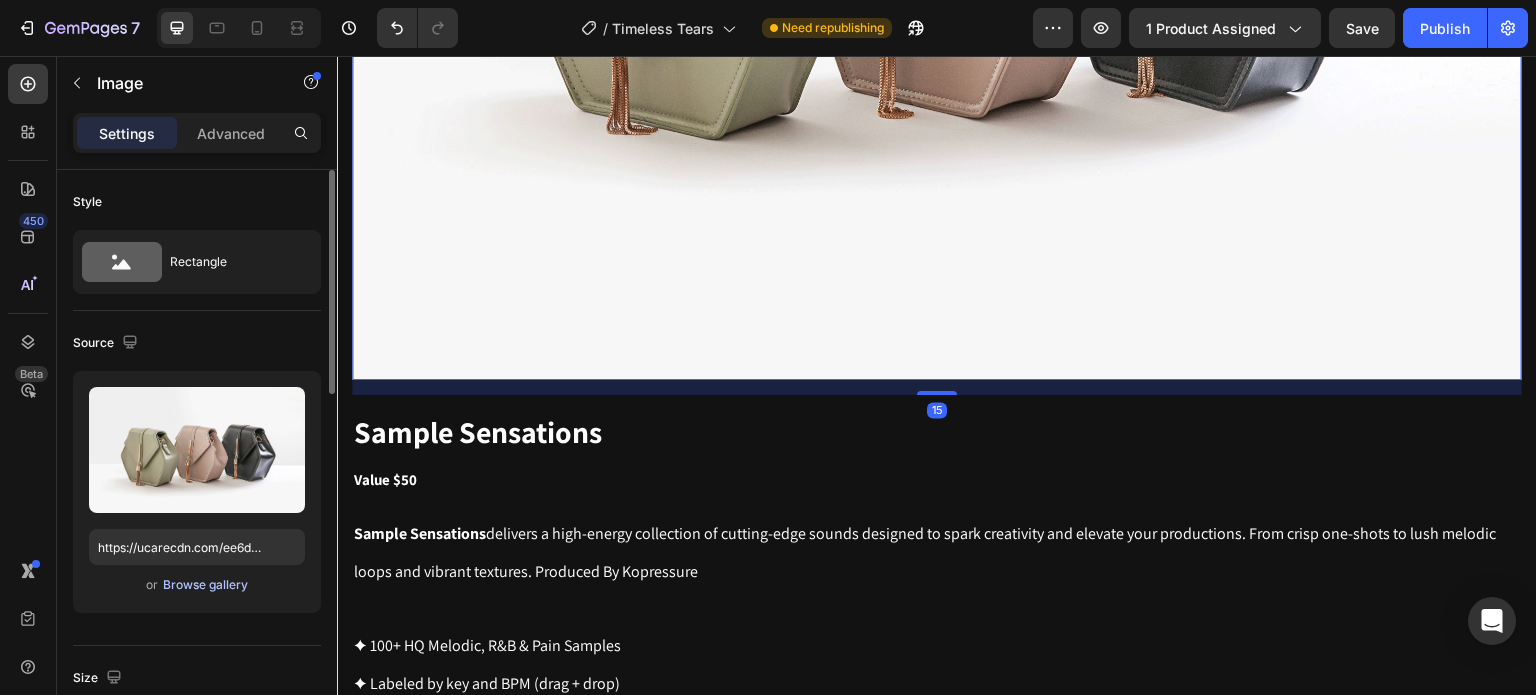 click on "Browse gallery" at bounding box center [205, 585] 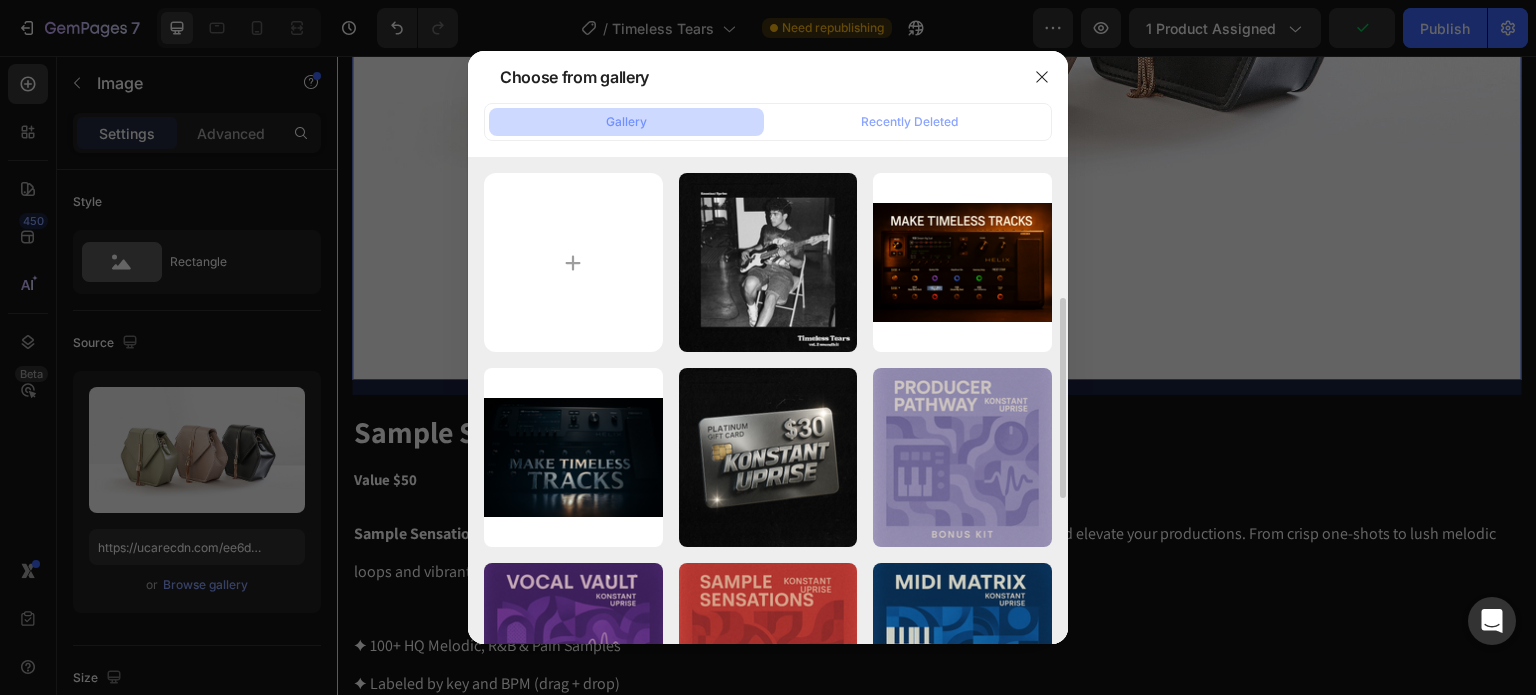 scroll, scrollTop: 100, scrollLeft: 0, axis: vertical 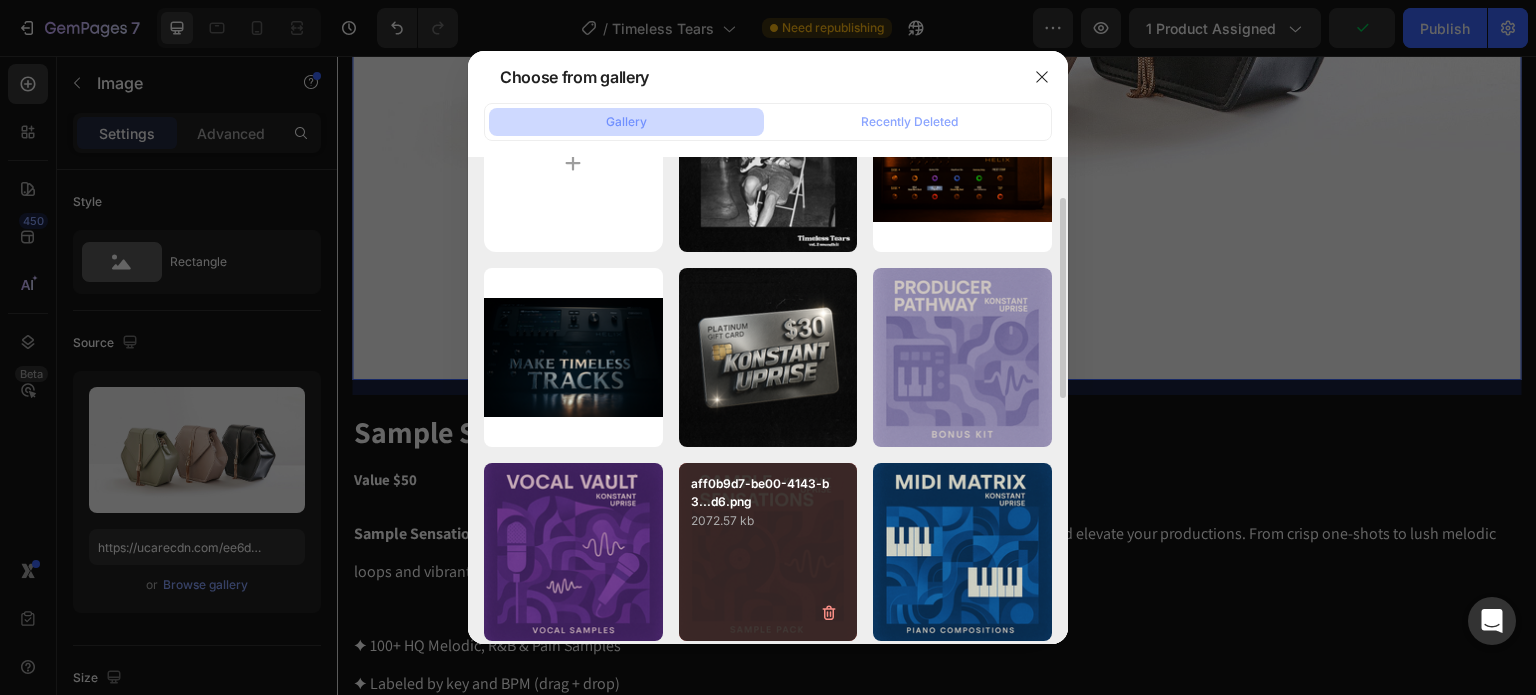 click on "aff0b9d7-be00-4143-b3...d6.png" at bounding box center [768, 493] 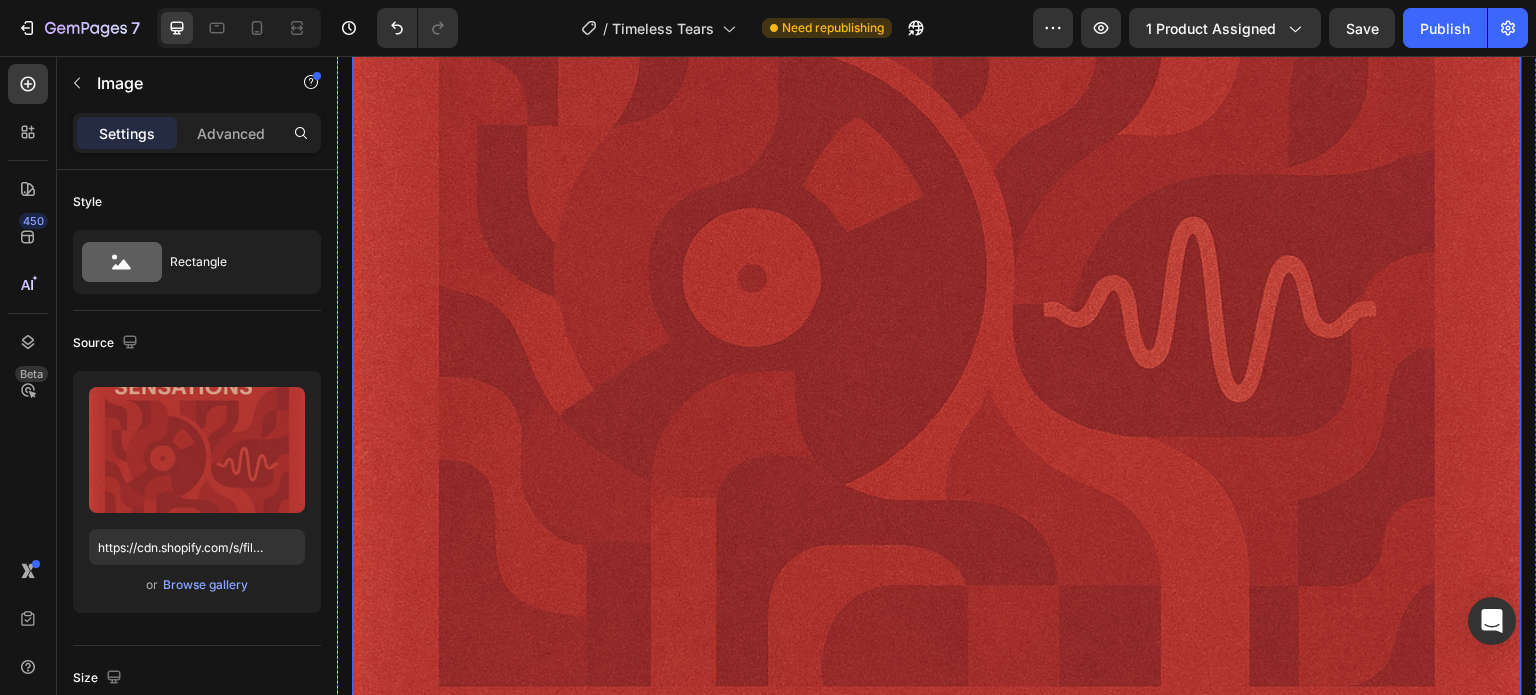 scroll, scrollTop: 3630, scrollLeft: 0, axis: vertical 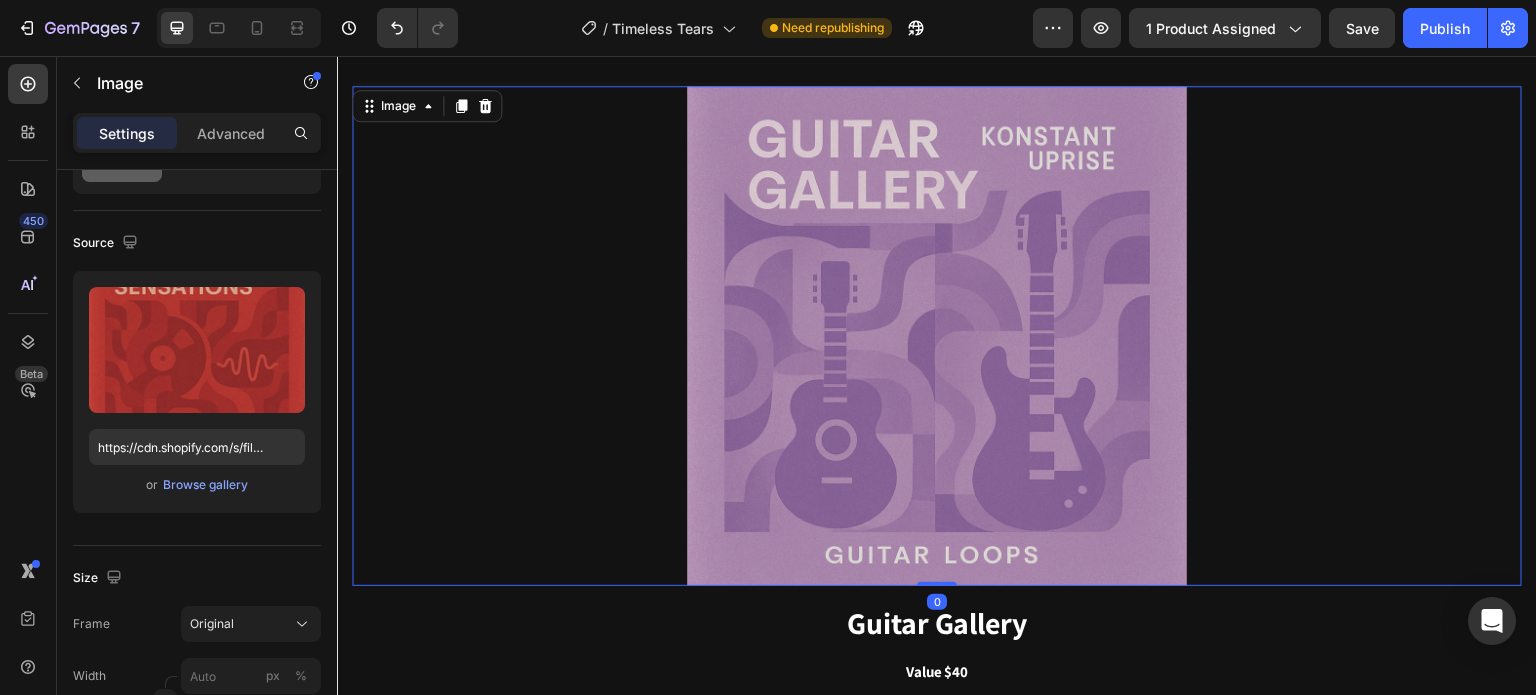 click at bounding box center (937, 336) 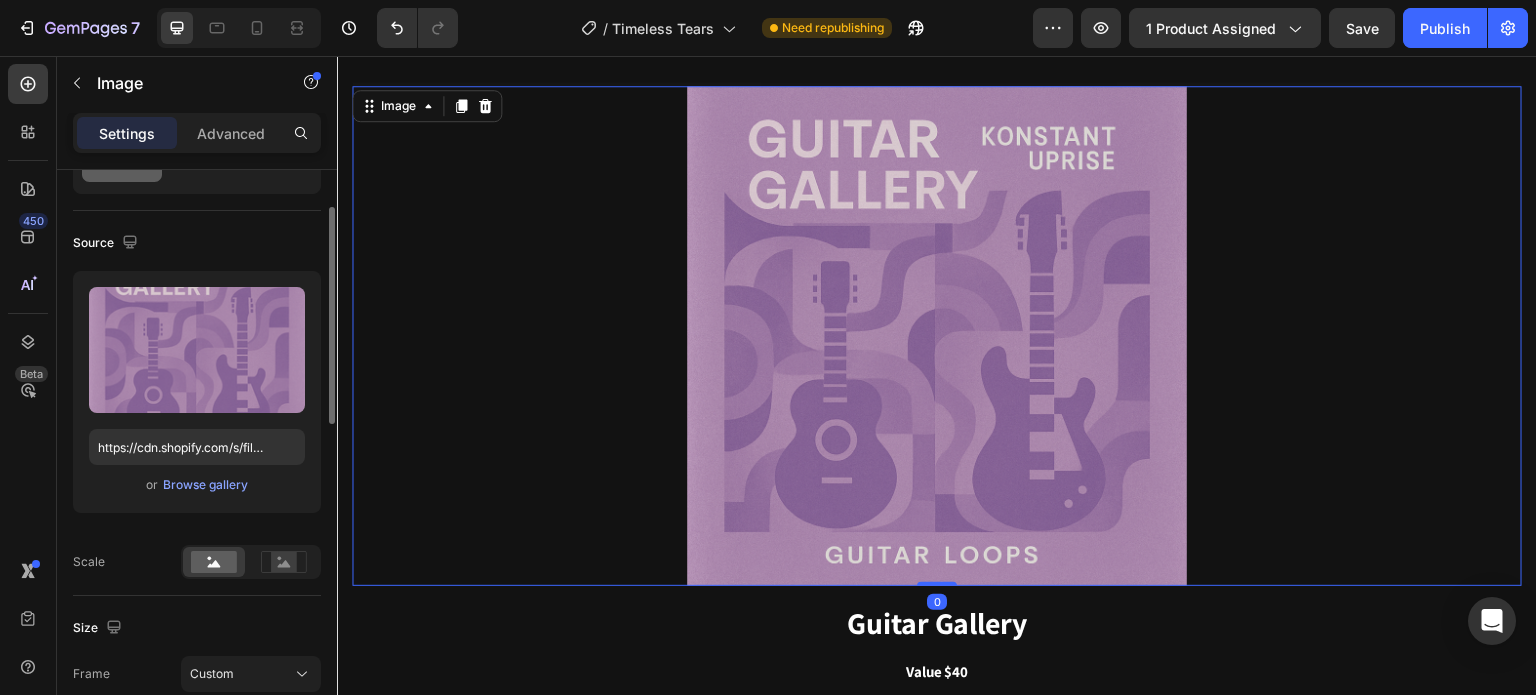 scroll, scrollTop: 400, scrollLeft: 0, axis: vertical 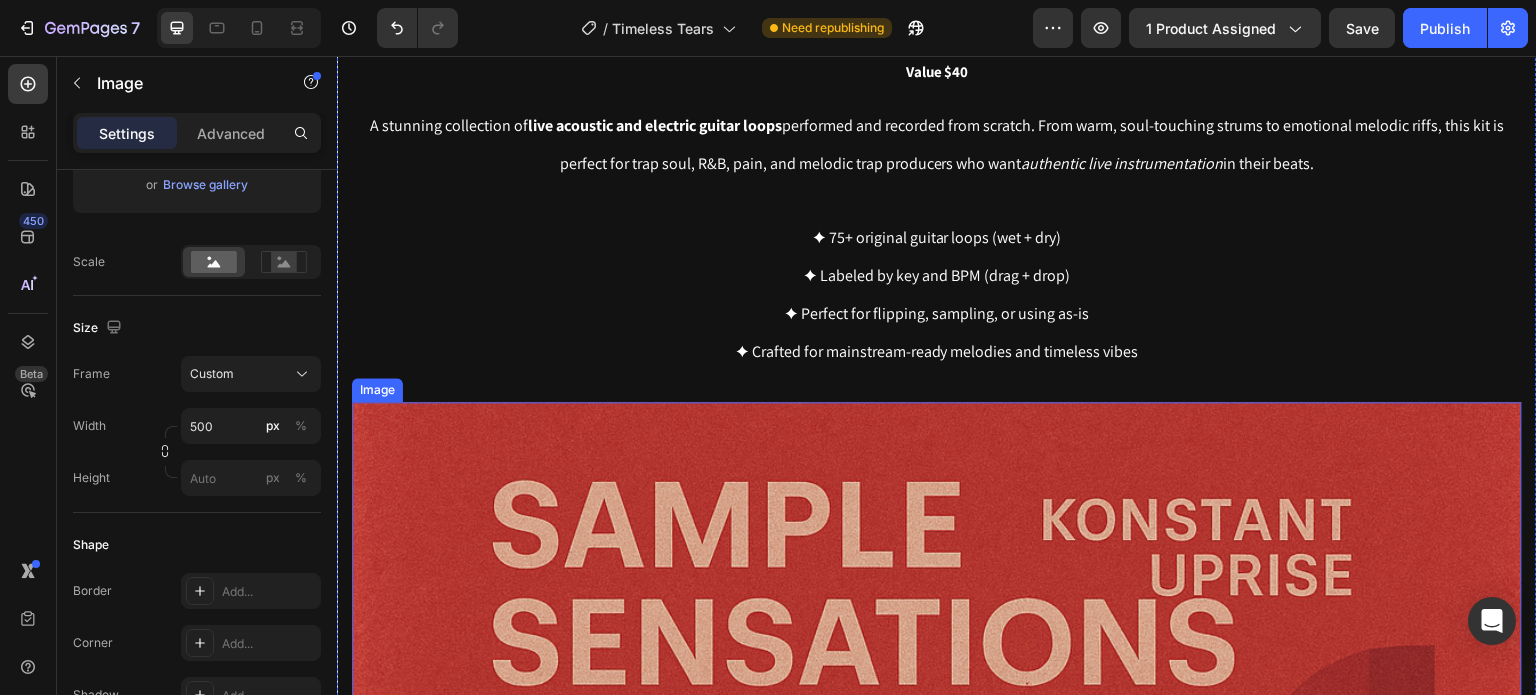 click at bounding box center (937, 987) 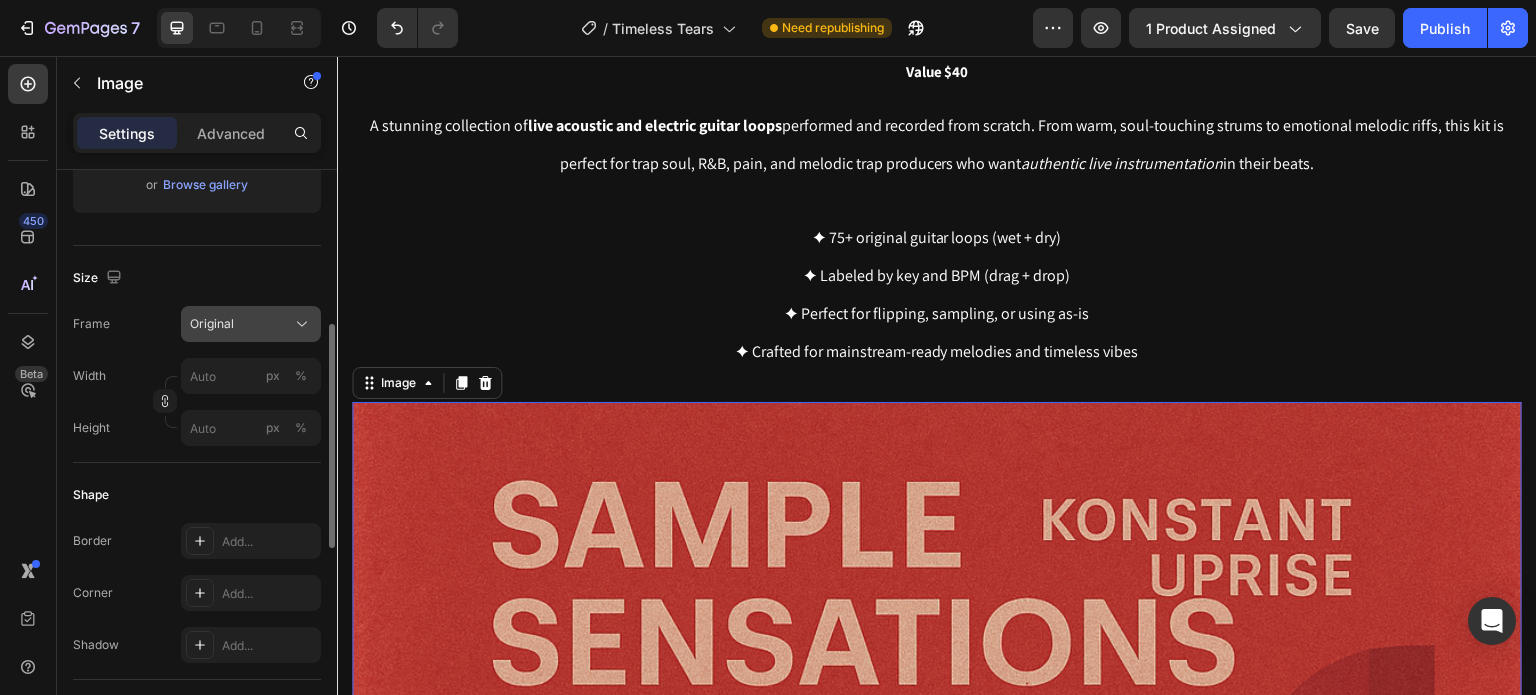 click on "Original" at bounding box center [251, 324] 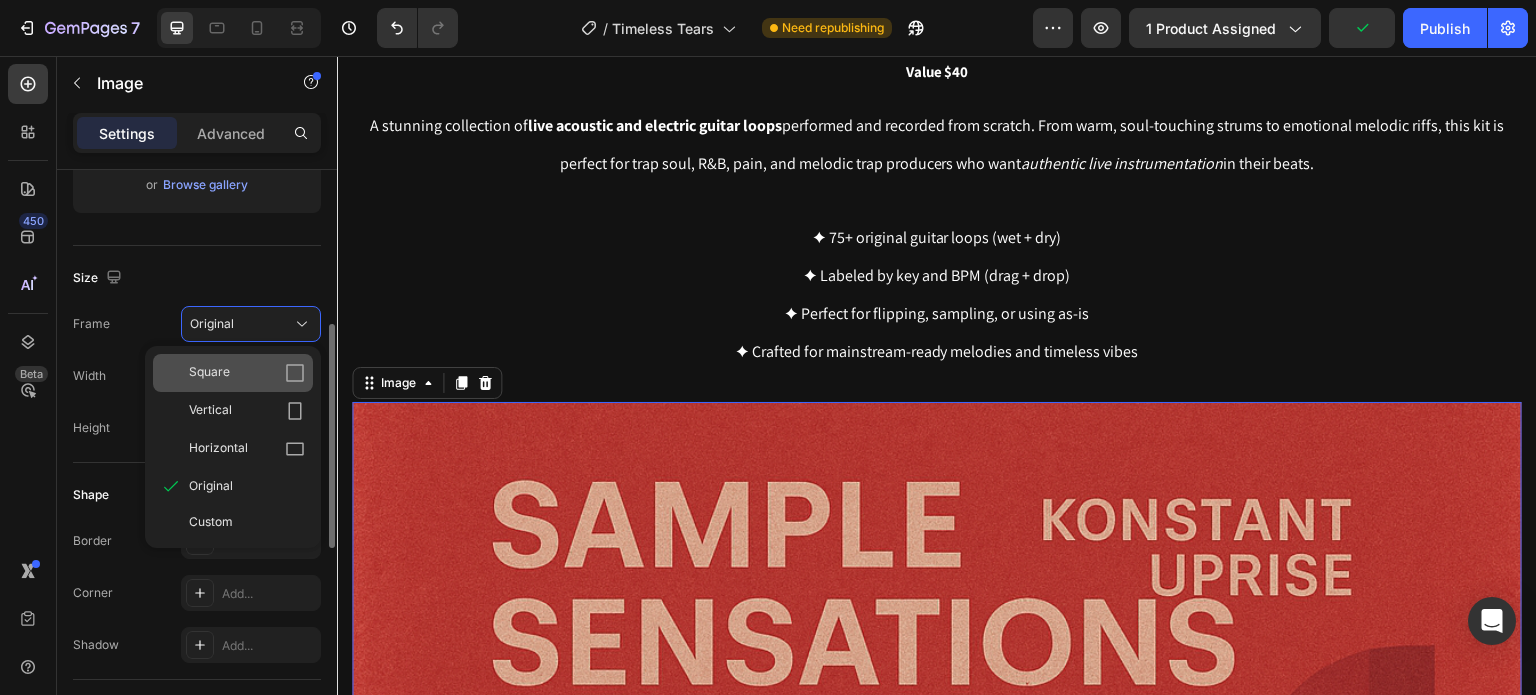 click on "Square" at bounding box center (247, 373) 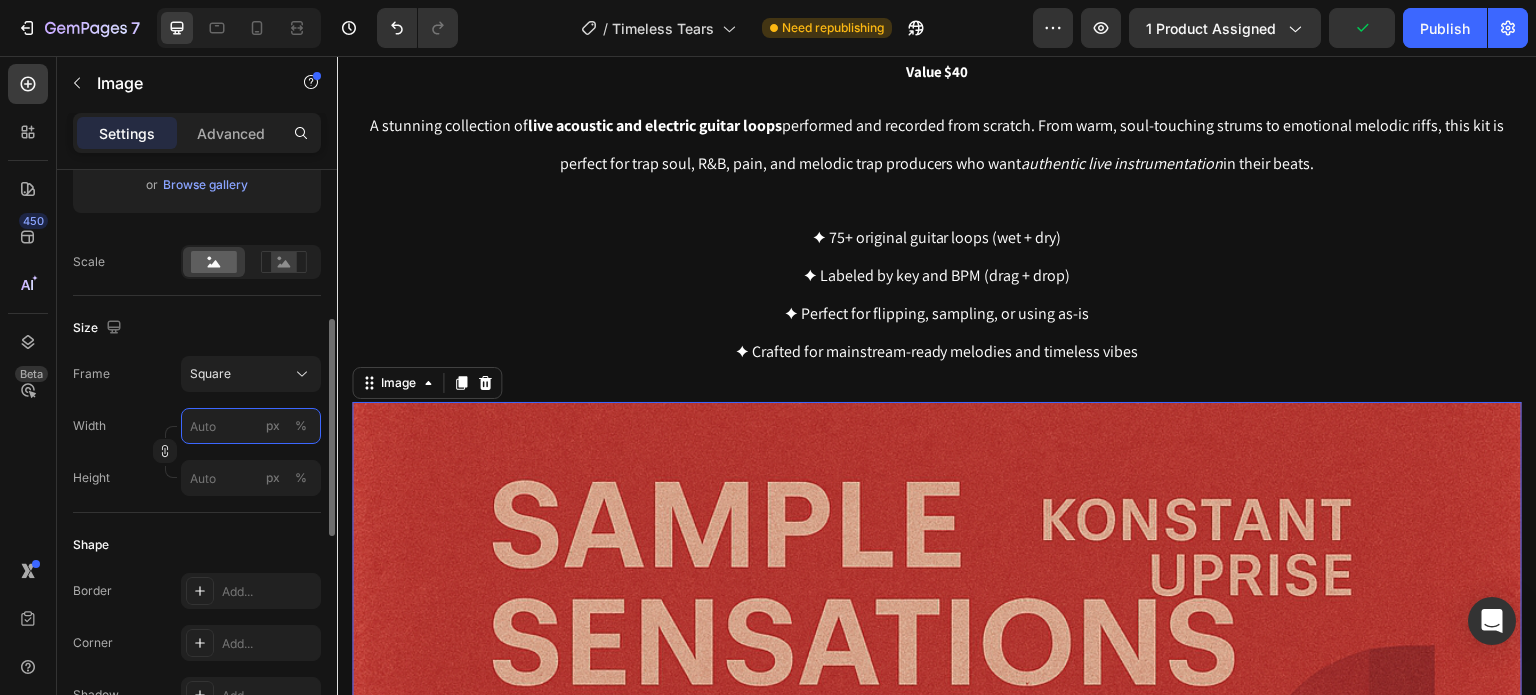 click on "px %" at bounding box center (251, 426) 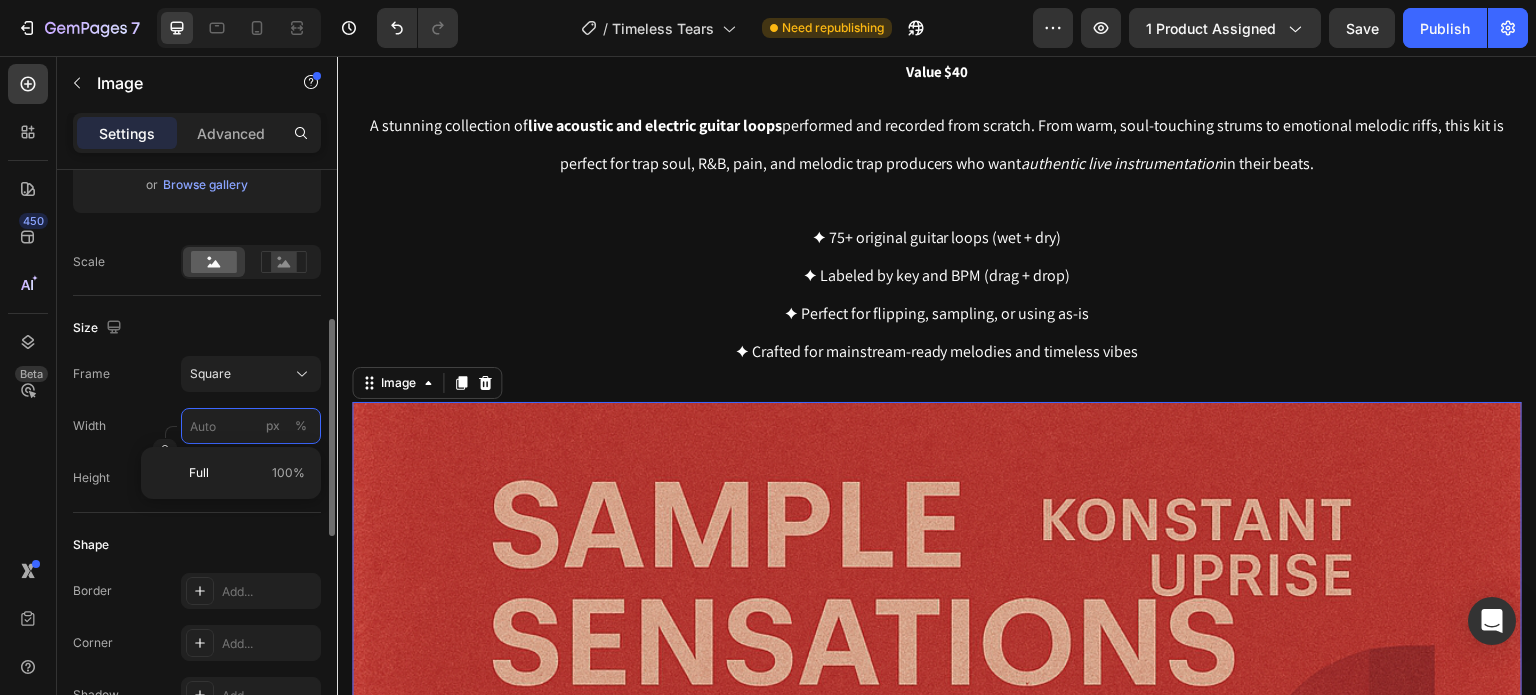 type on "5" 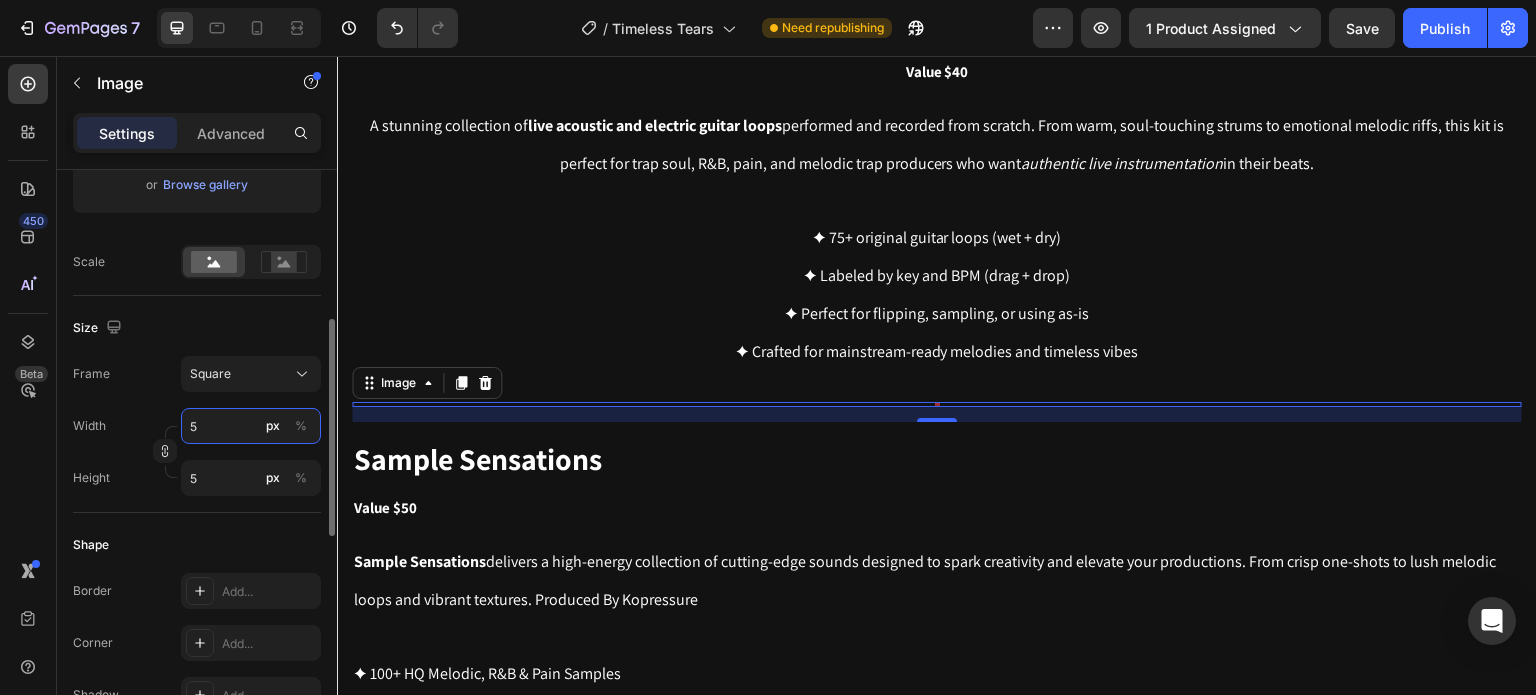 type on "50" 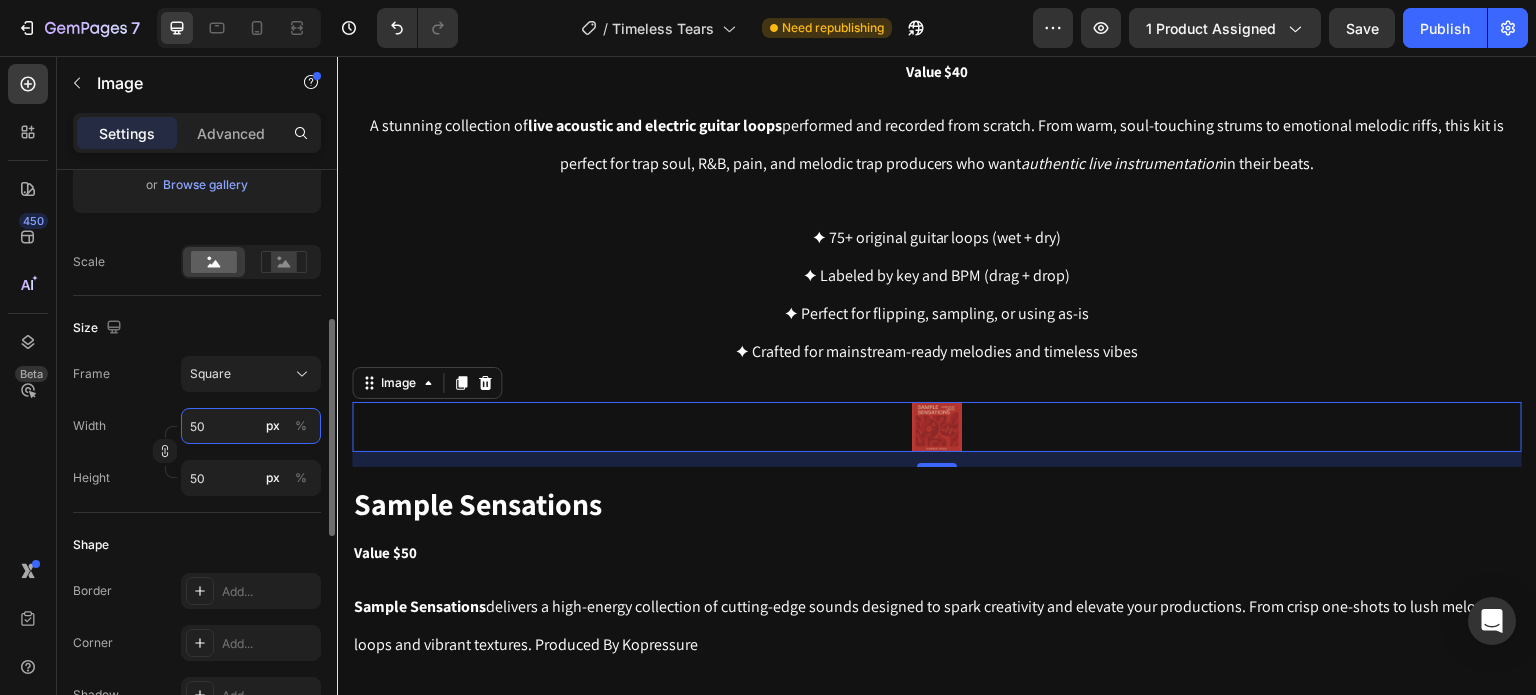 type on "500" 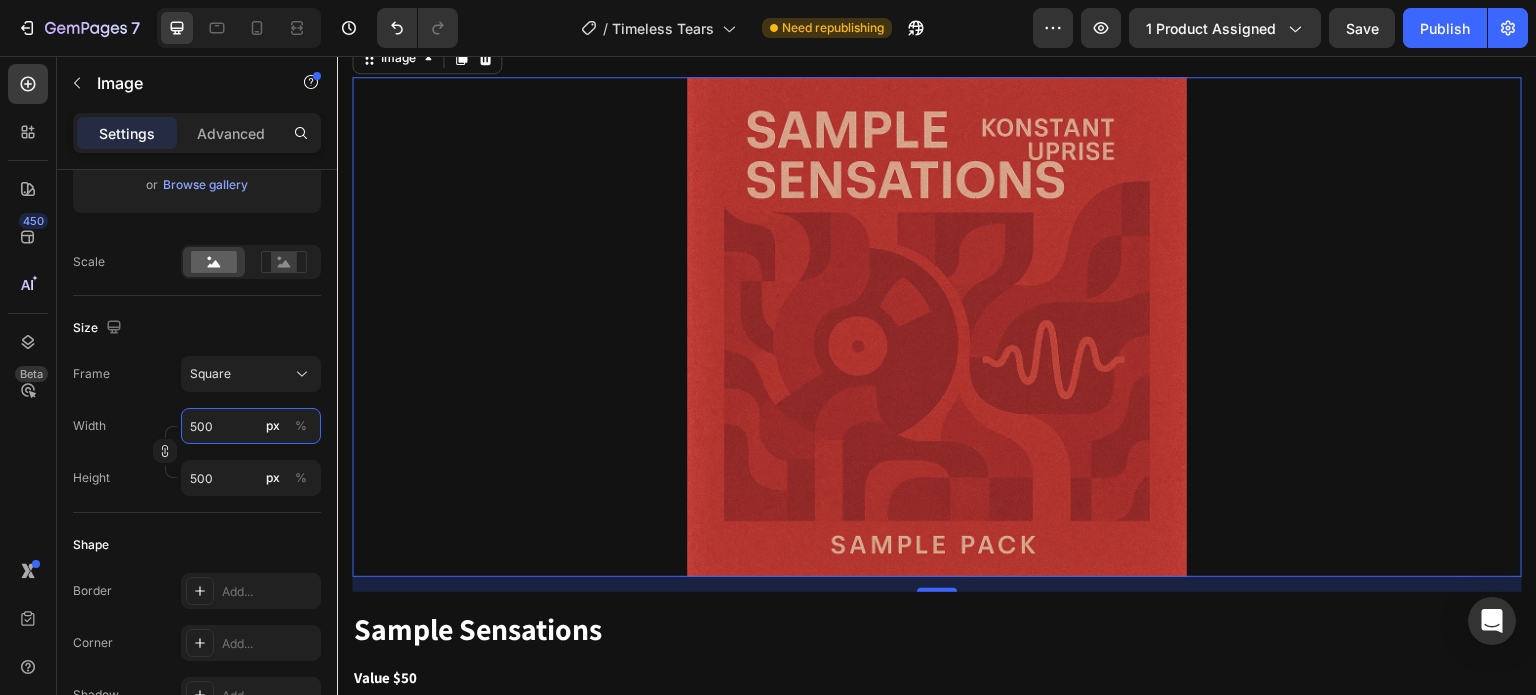 scroll, scrollTop: 3330, scrollLeft: 0, axis: vertical 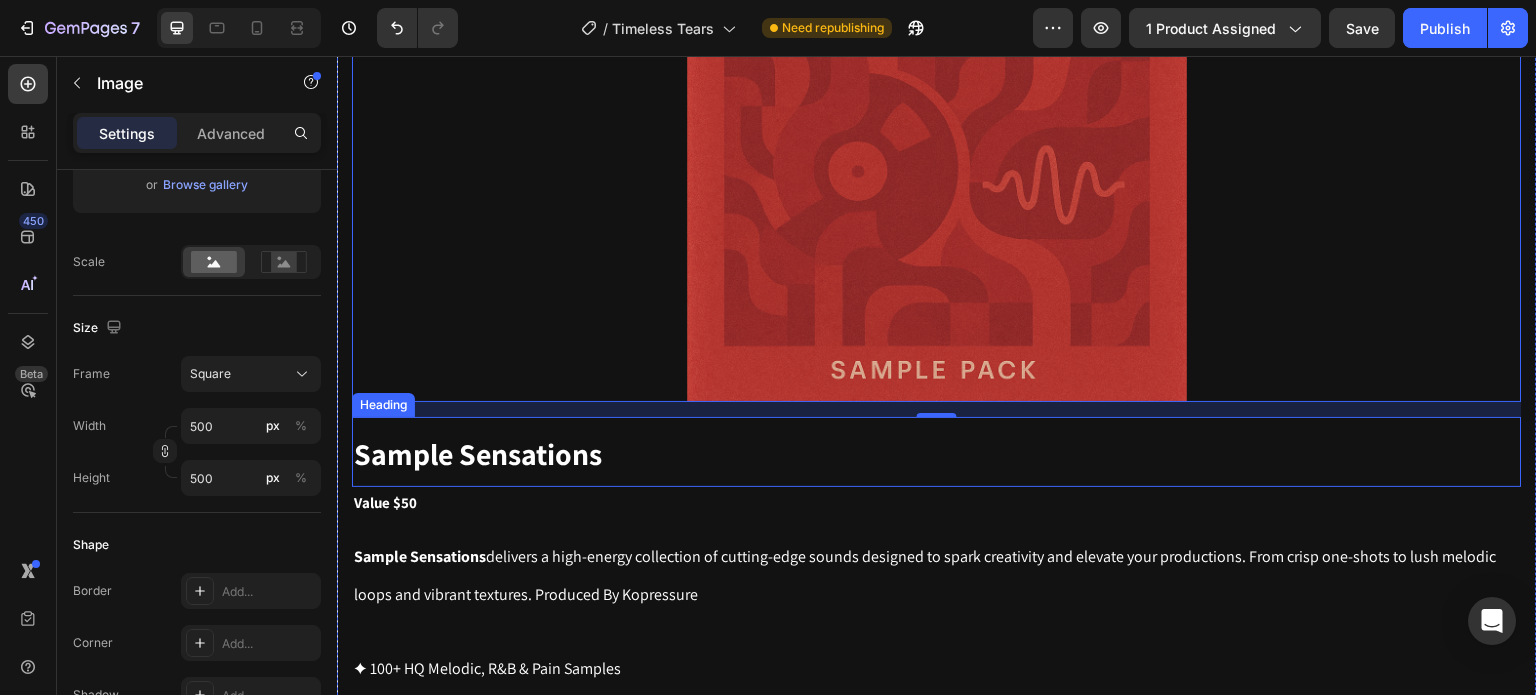 click on "Sample Sensations" at bounding box center (937, 452) 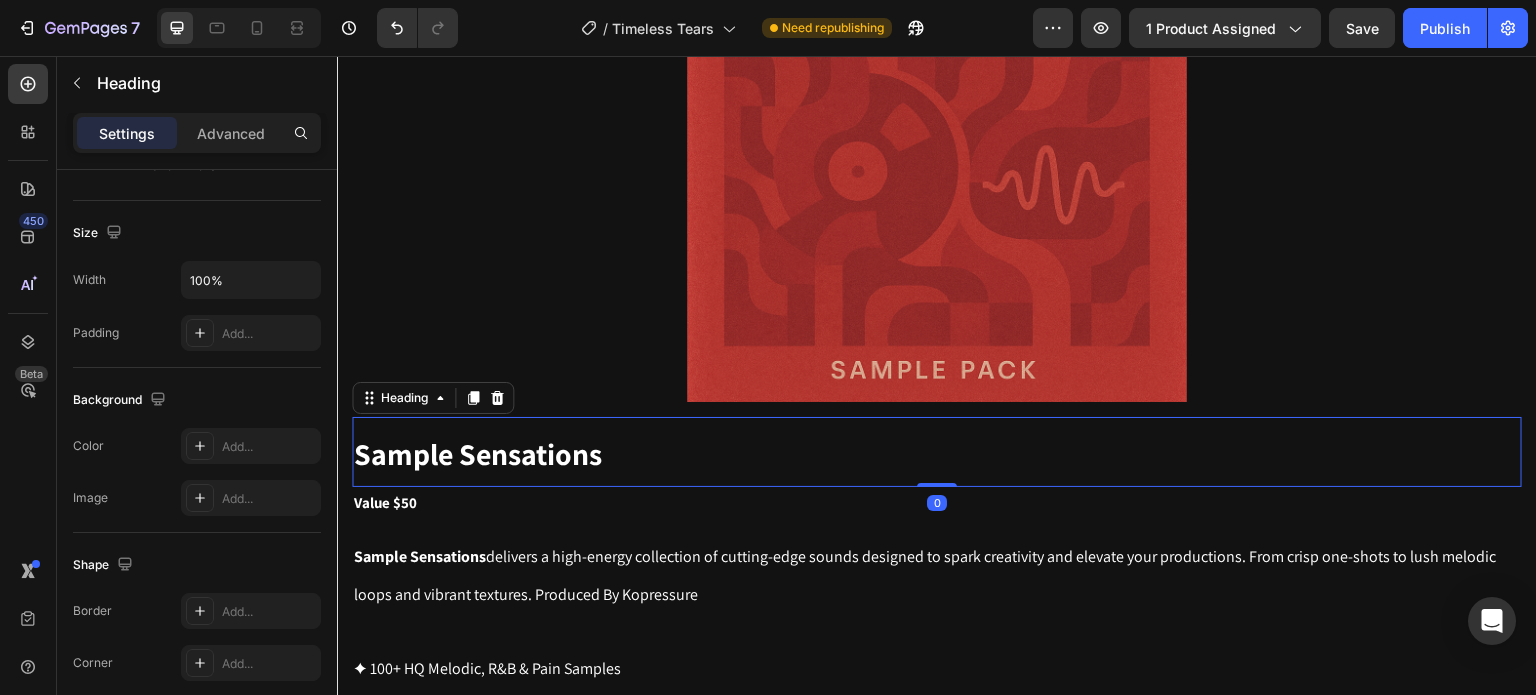 scroll, scrollTop: 0, scrollLeft: 0, axis: both 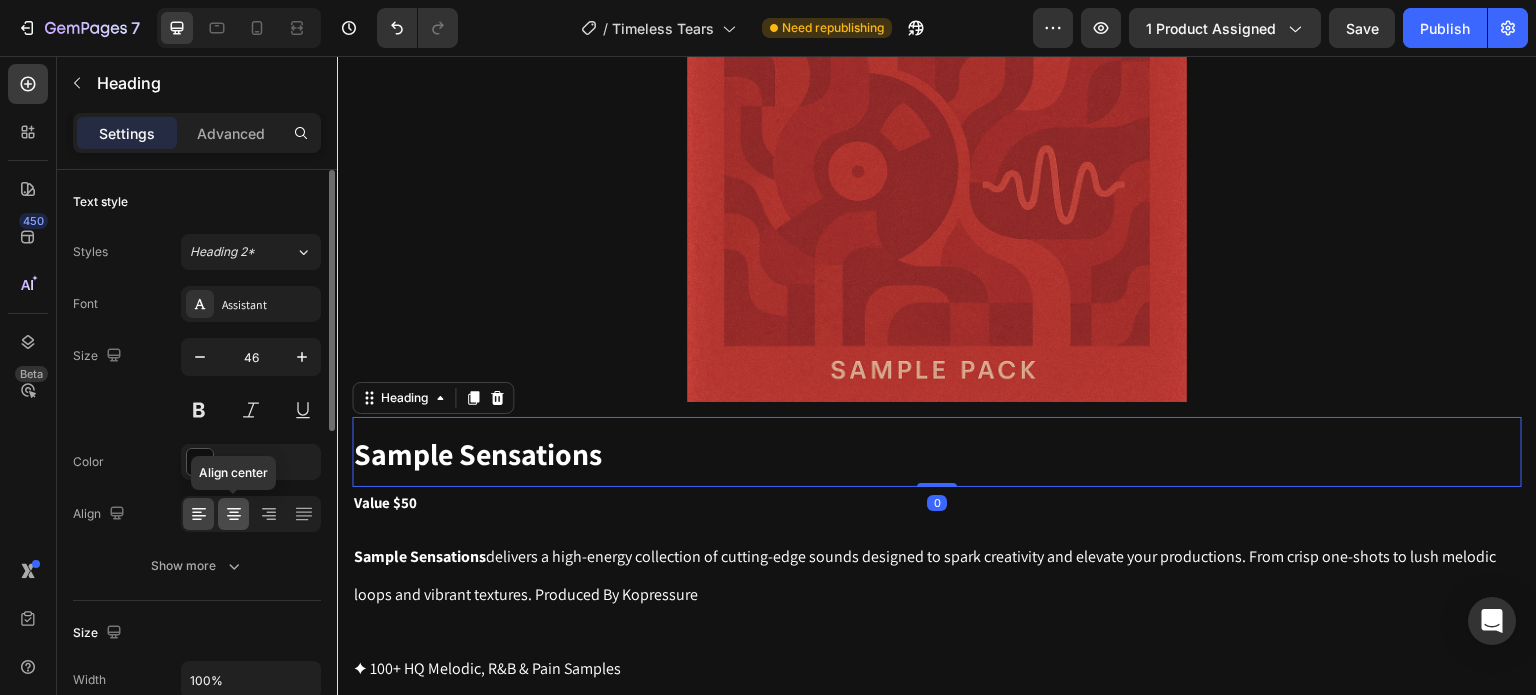 click 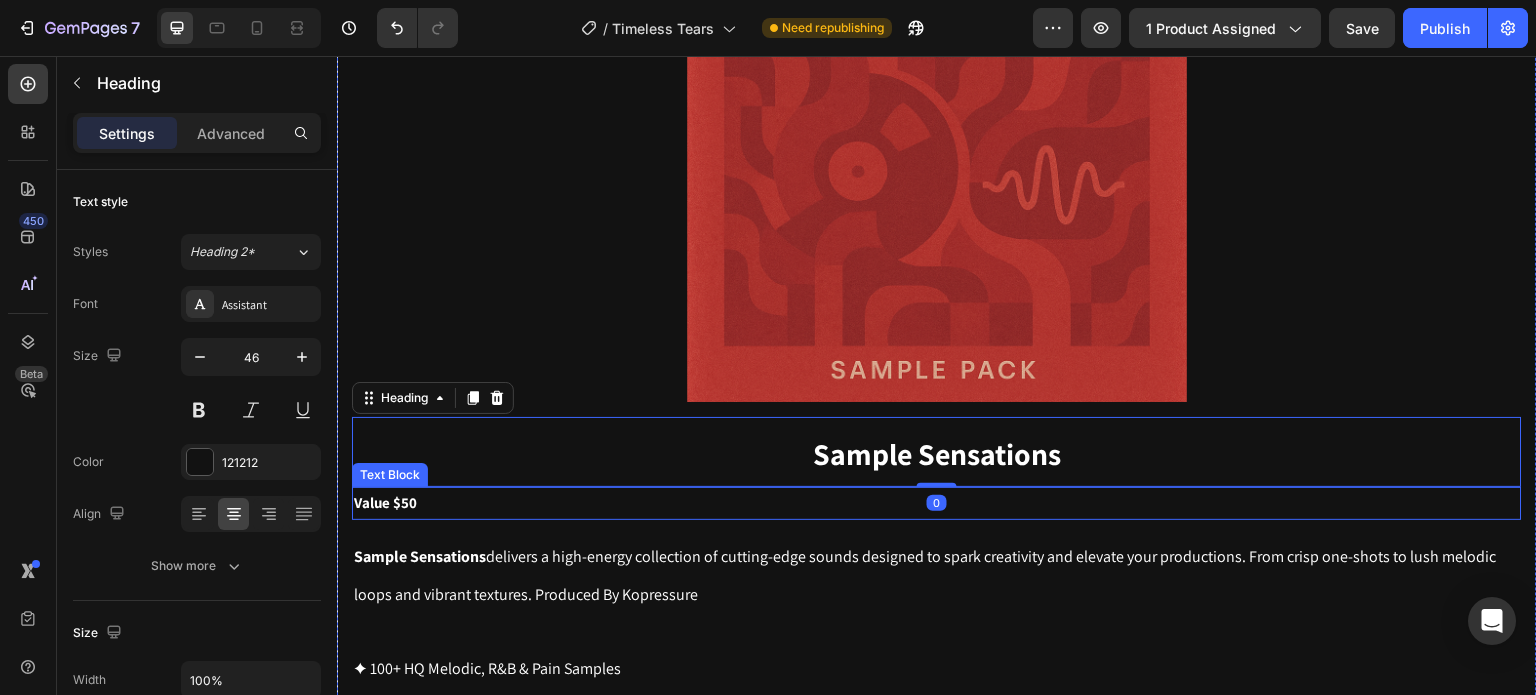 click on "Value $50" at bounding box center [937, 503] 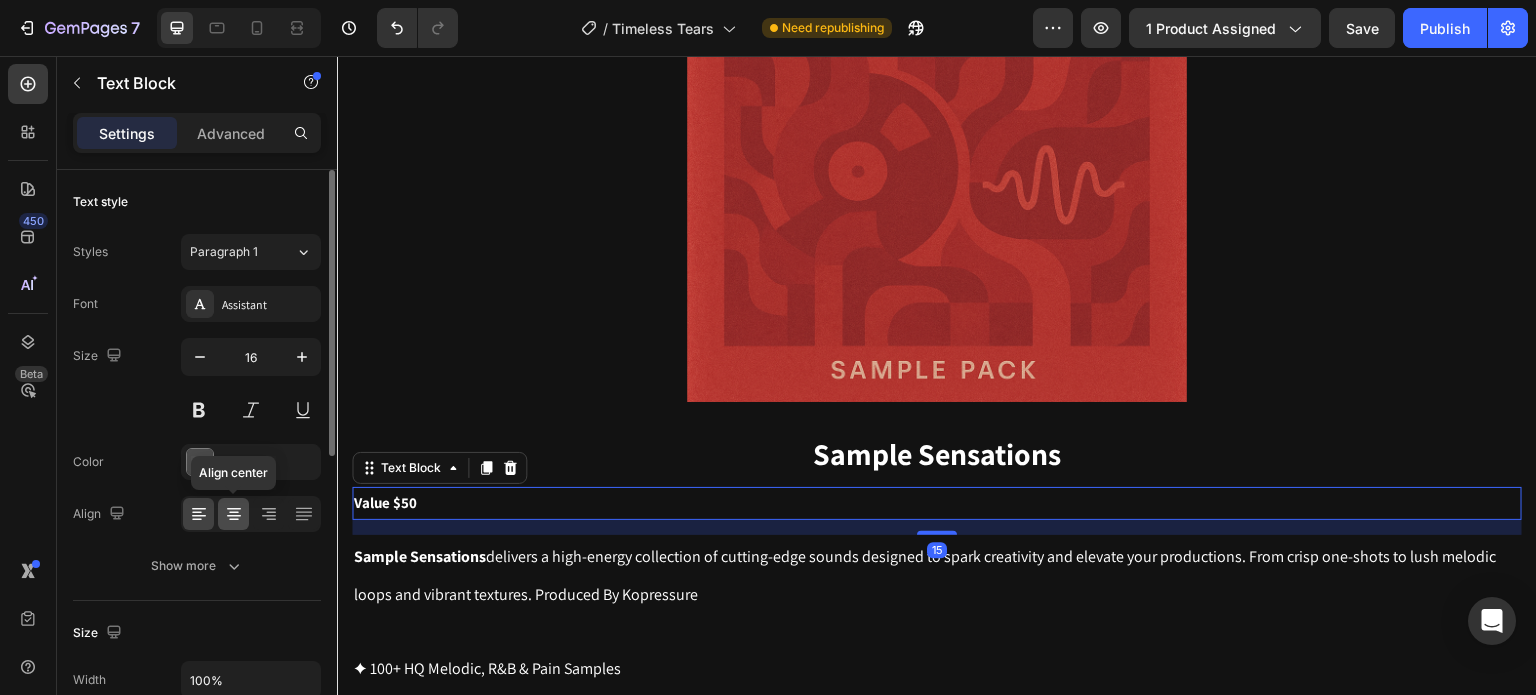 click 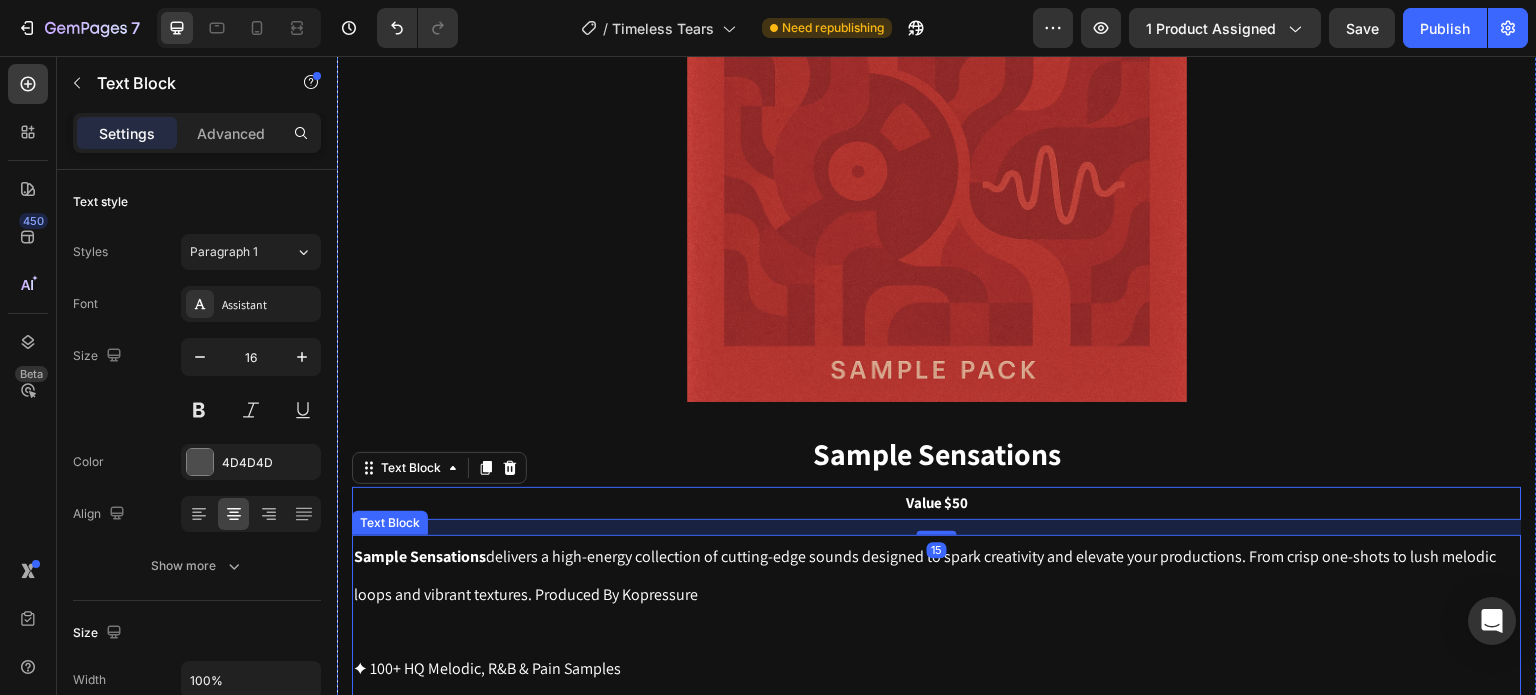 click on "Sample Sensations delivers a high-energy collection of cutting-edge sounds designed to spark creativity and elevate your productions. From crisp one-shots to lush melodic loops and vibrant textures. Produced By [PERSON]" at bounding box center (937, 575) 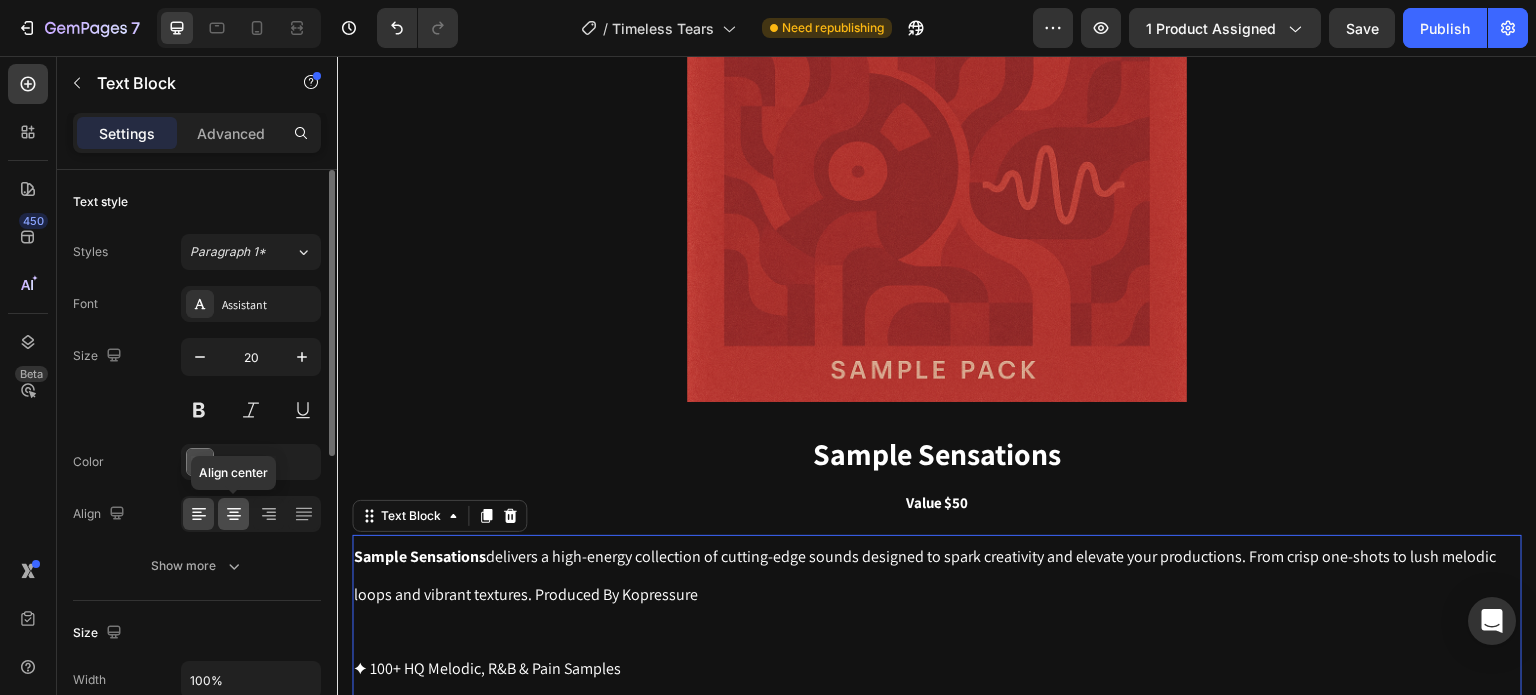 click 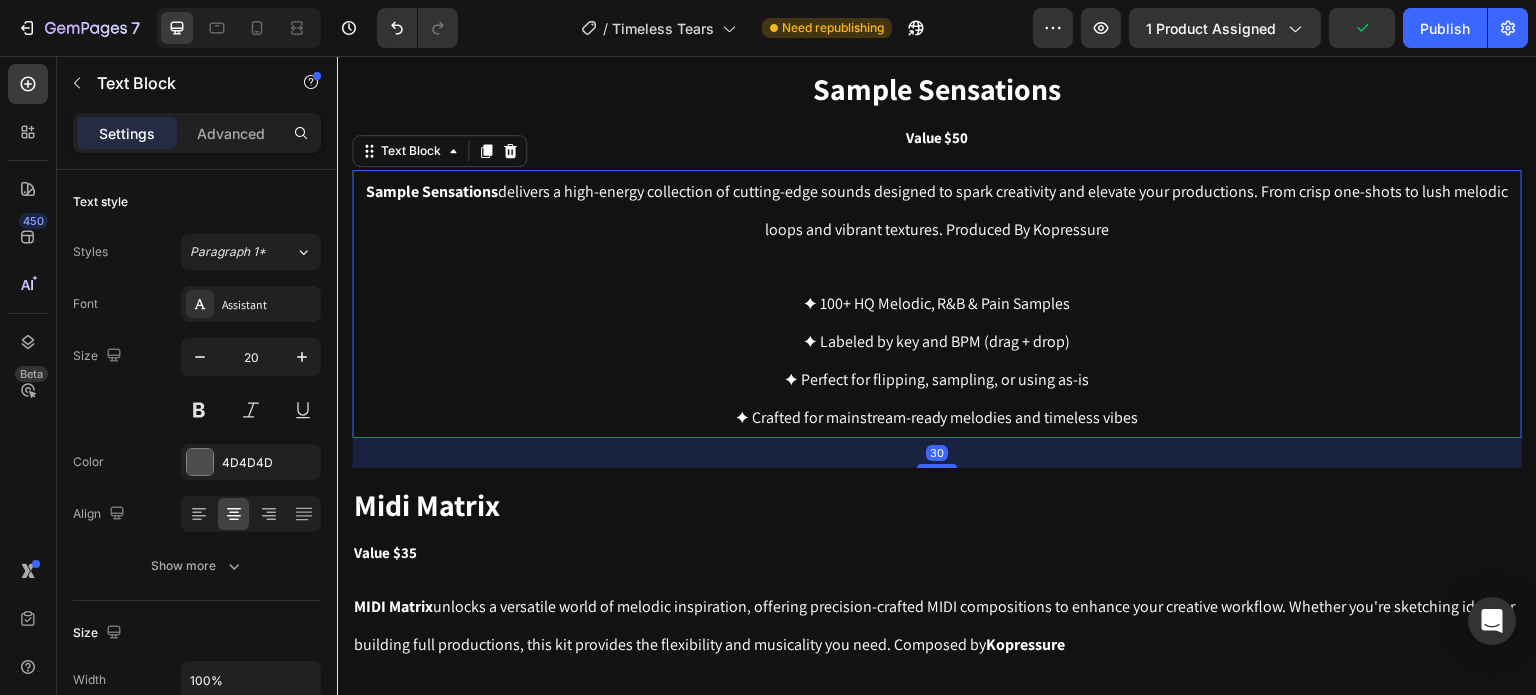 scroll, scrollTop: 3730, scrollLeft: 0, axis: vertical 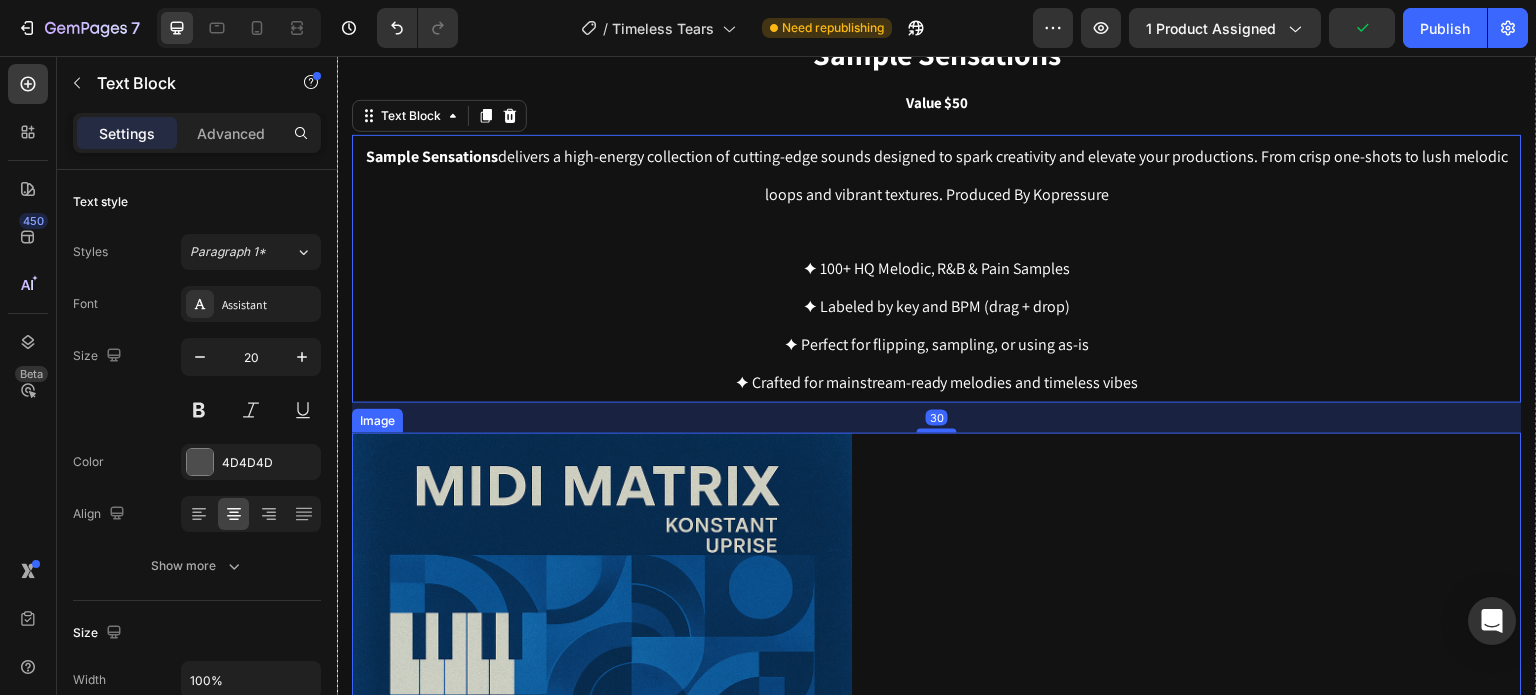 click at bounding box center (937, 683) 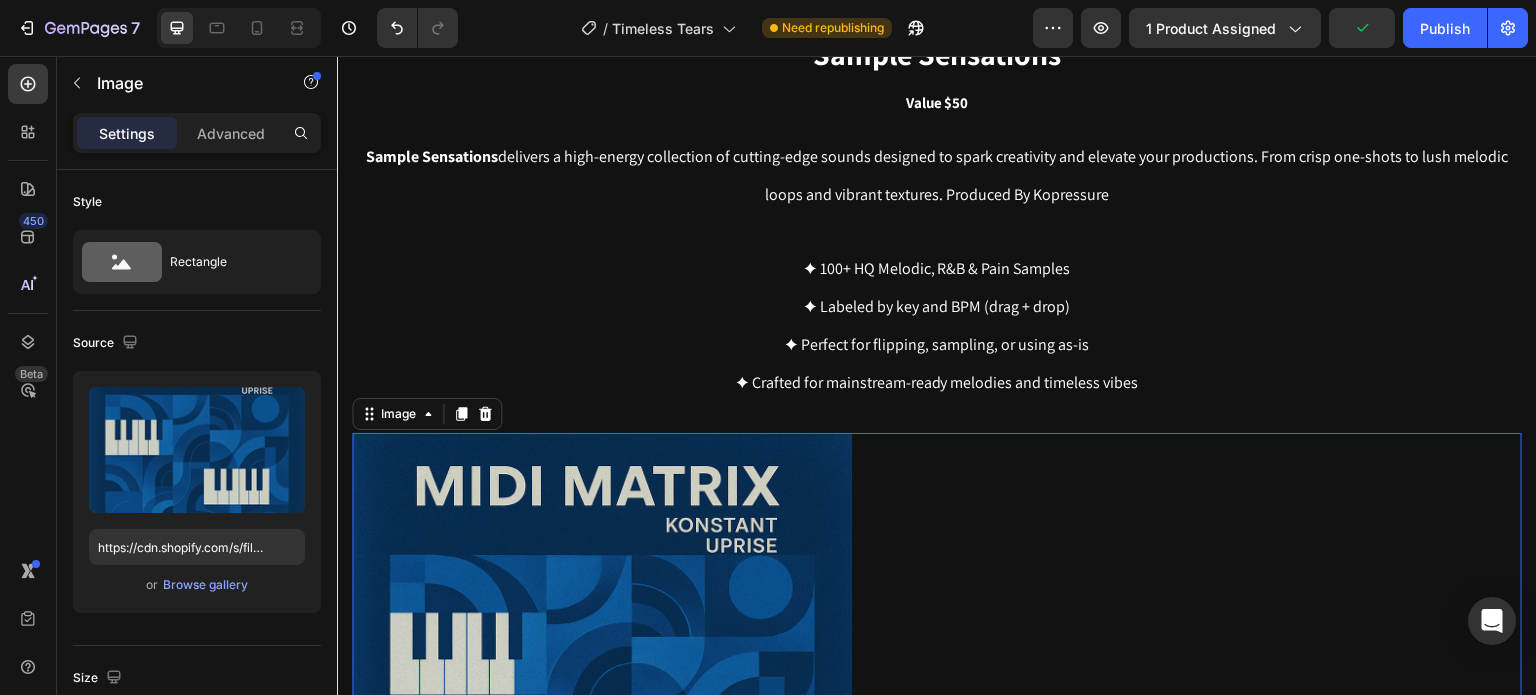 click at bounding box center (602, 683) 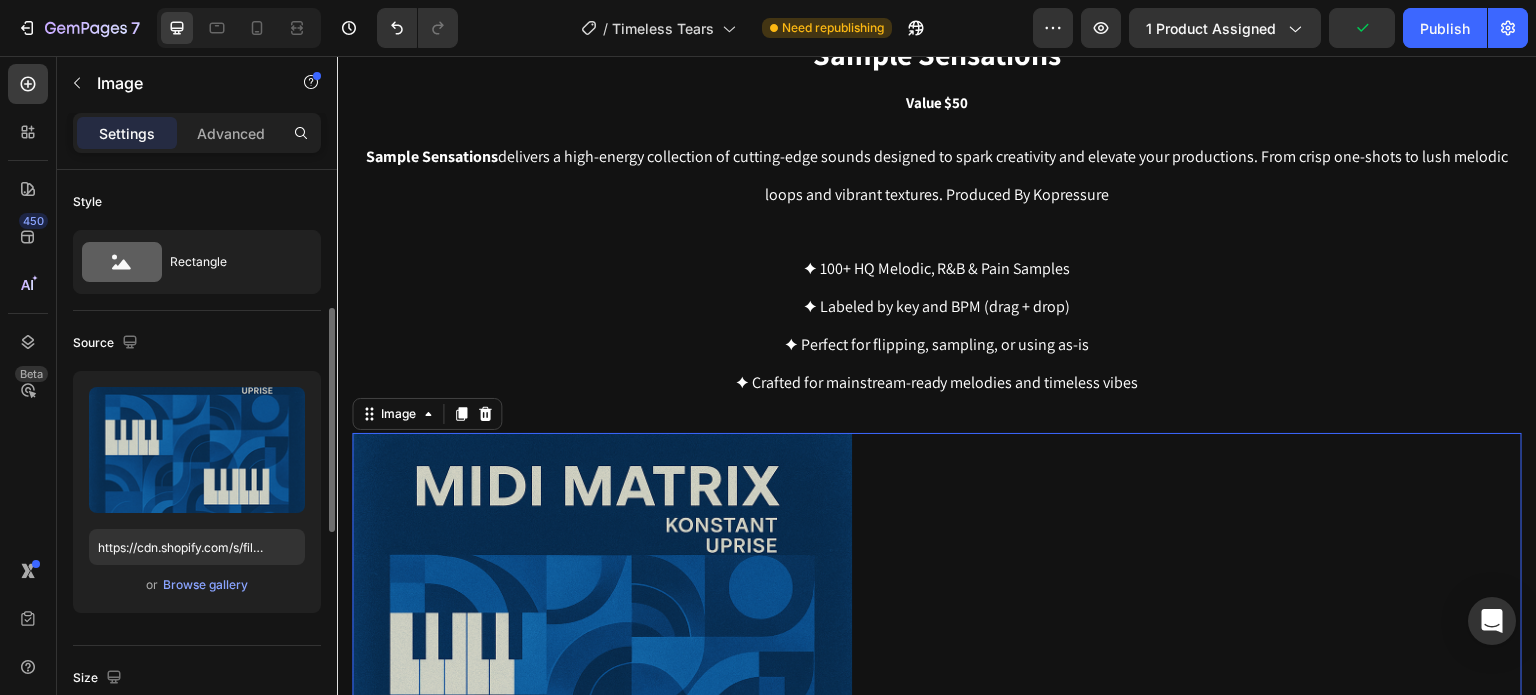 scroll, scrollTop: 100, scrollLeft: 0, axis: vertical 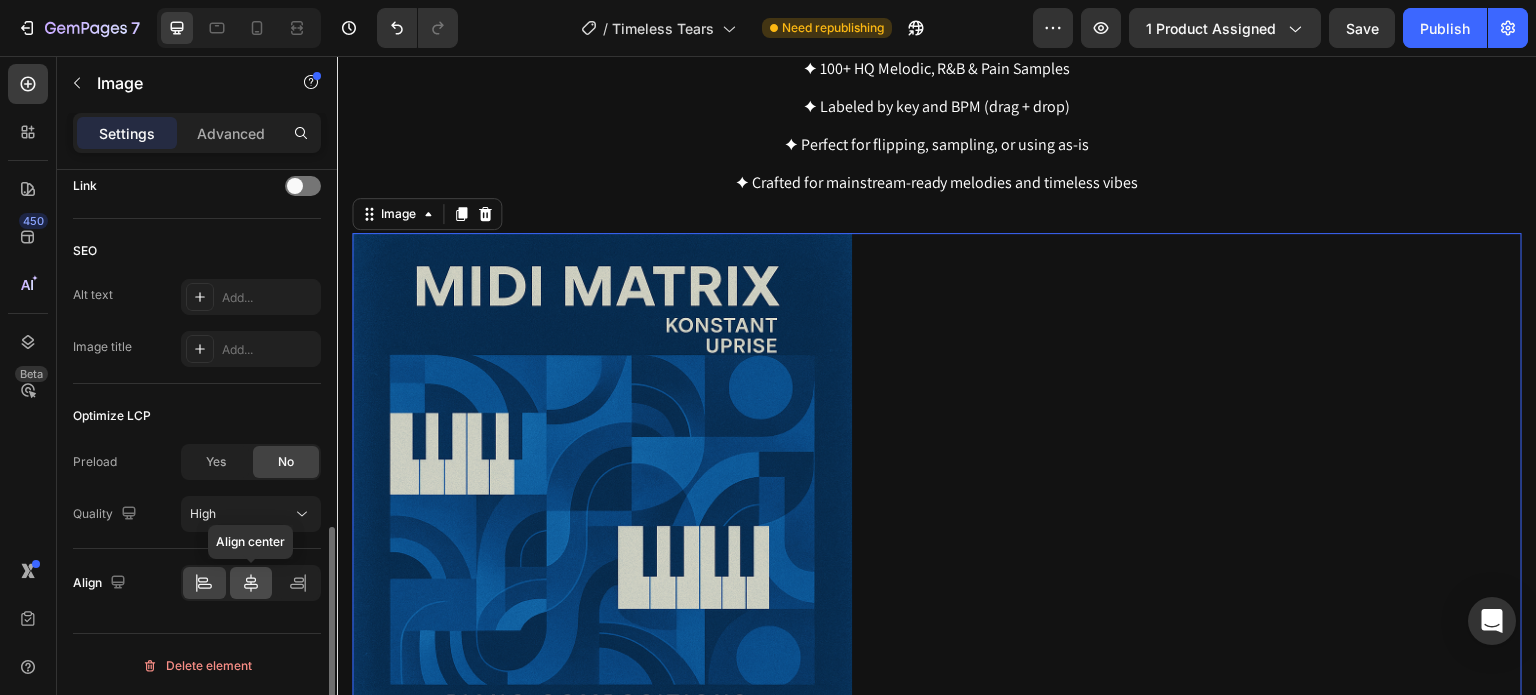 click 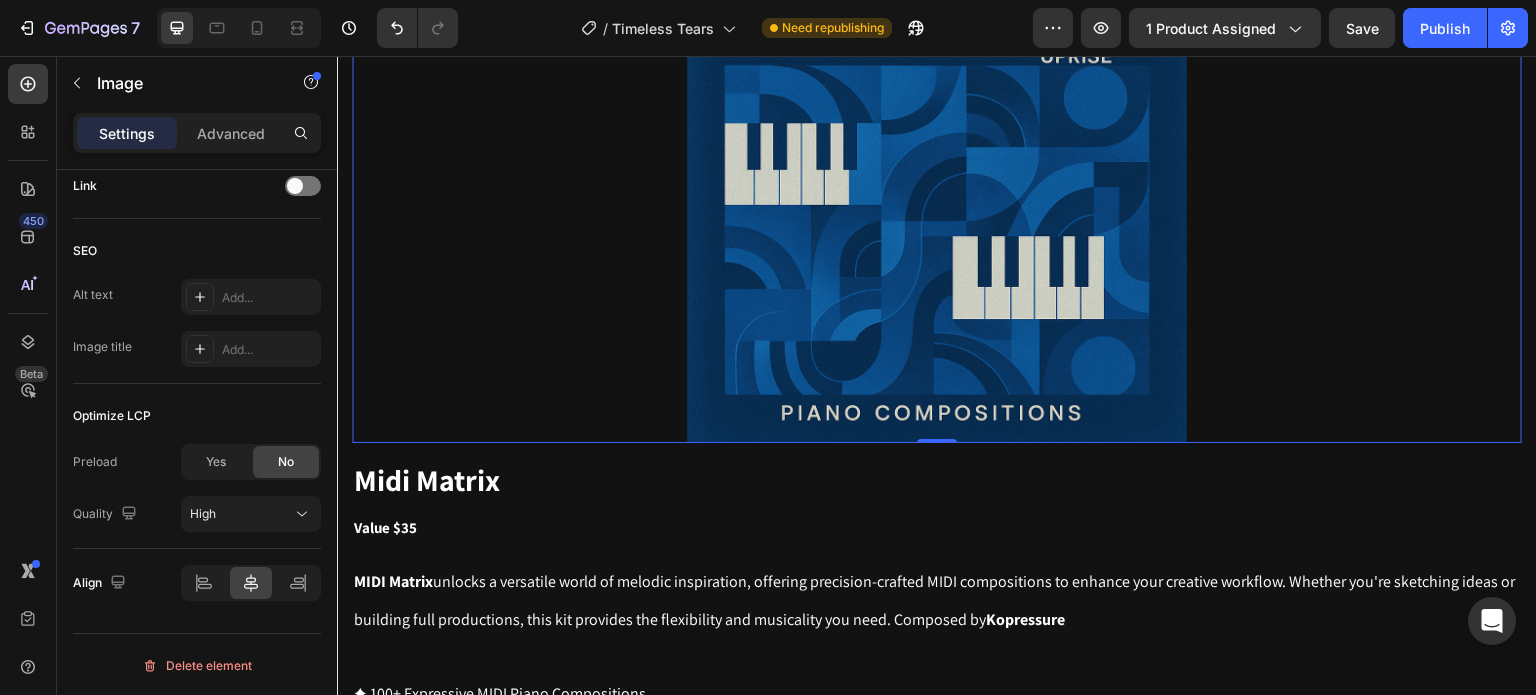 scroll, scrollTop: 4230, scrollLeft: 0, axis: vertical 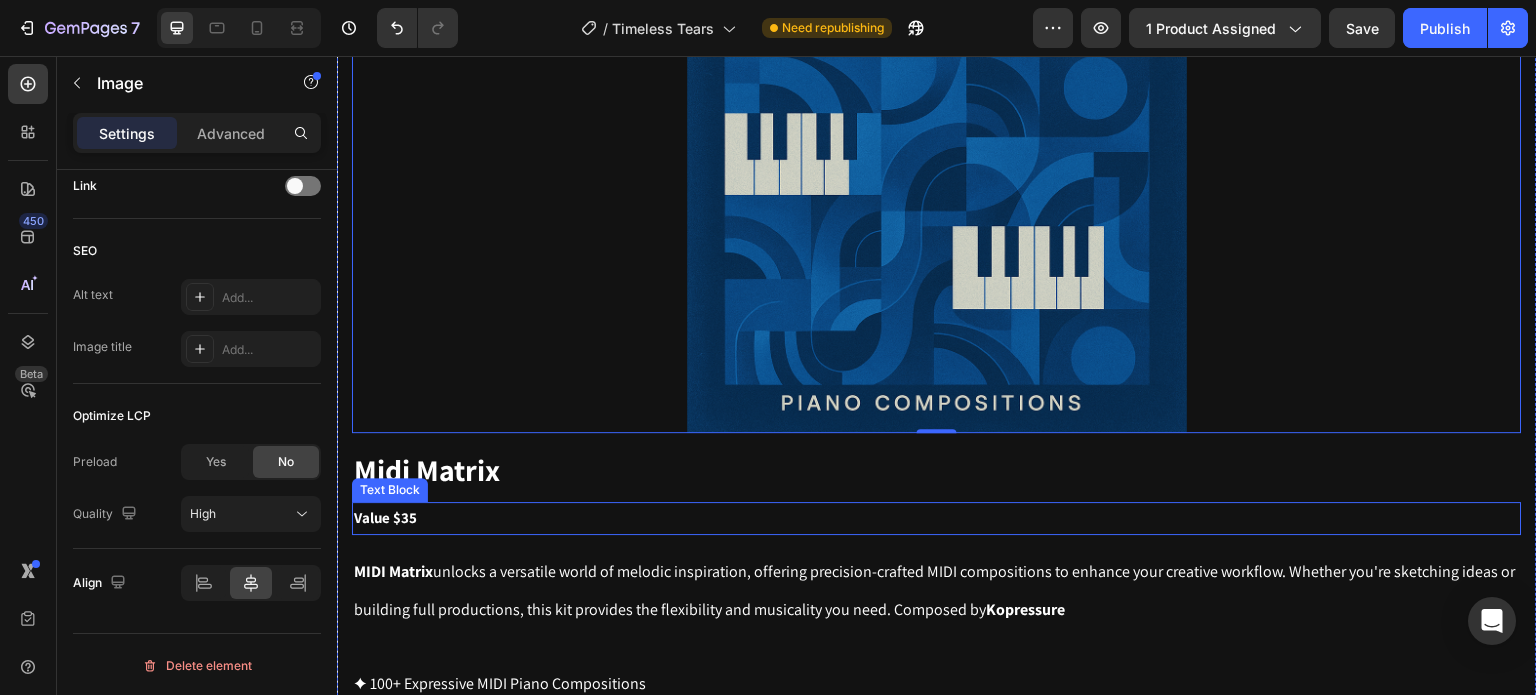 click on "Midi Matrix" at bounding box center [937, 468] 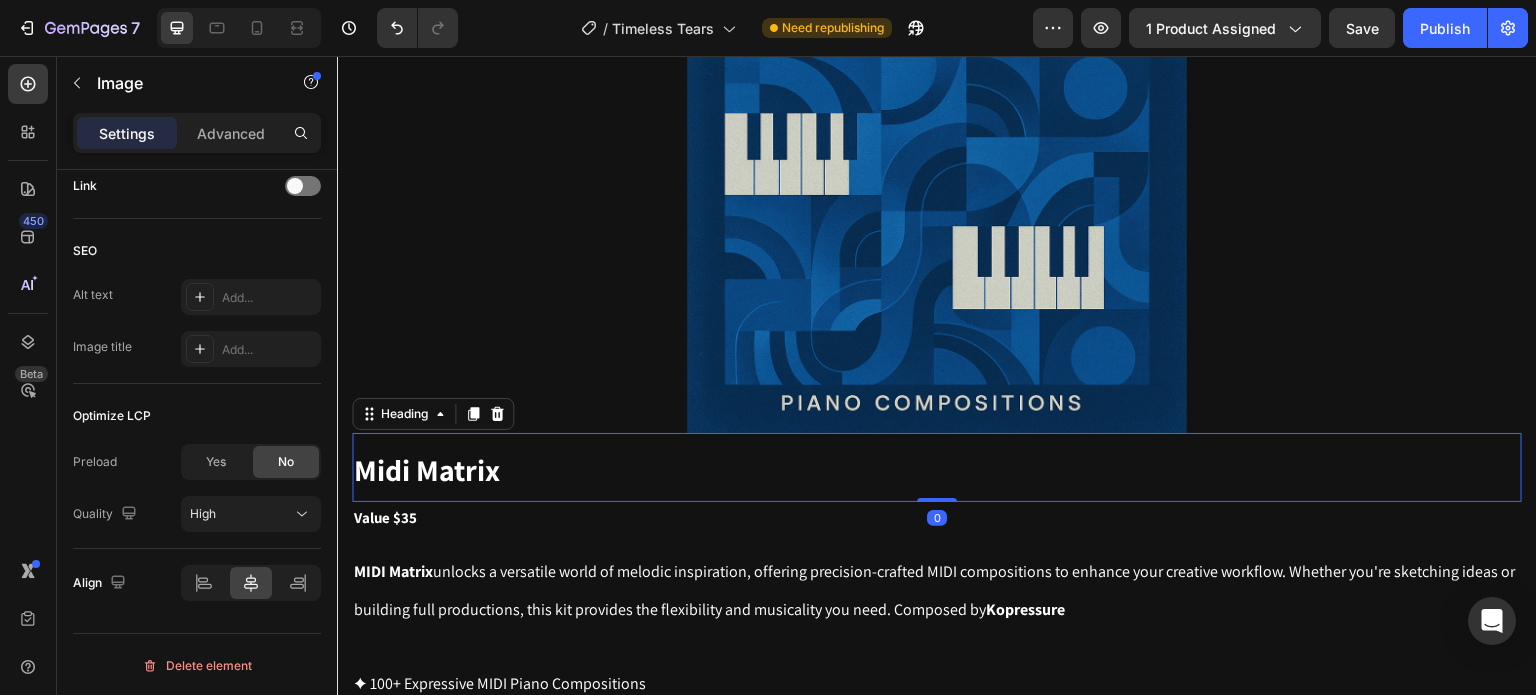 scroll, scrollTop: 0, scrollLeft: 0, axis: both 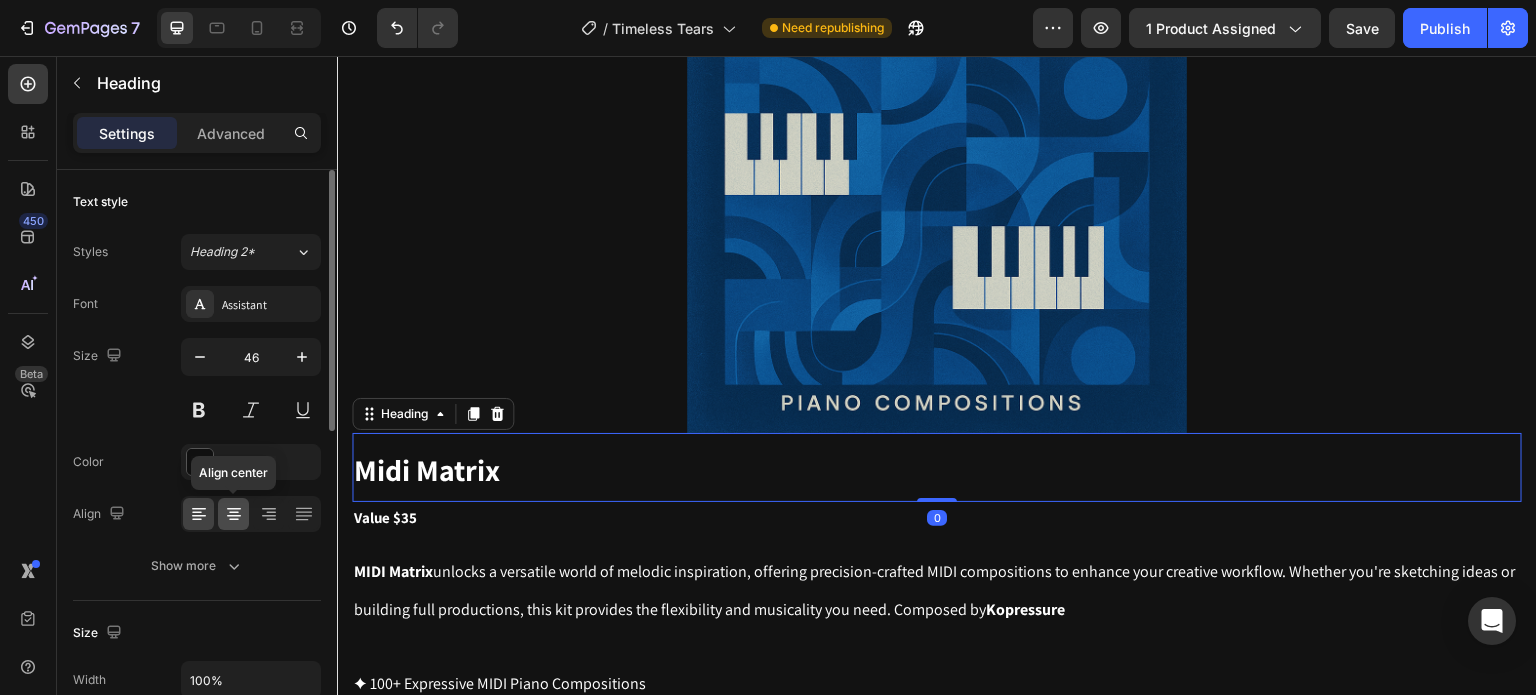 click 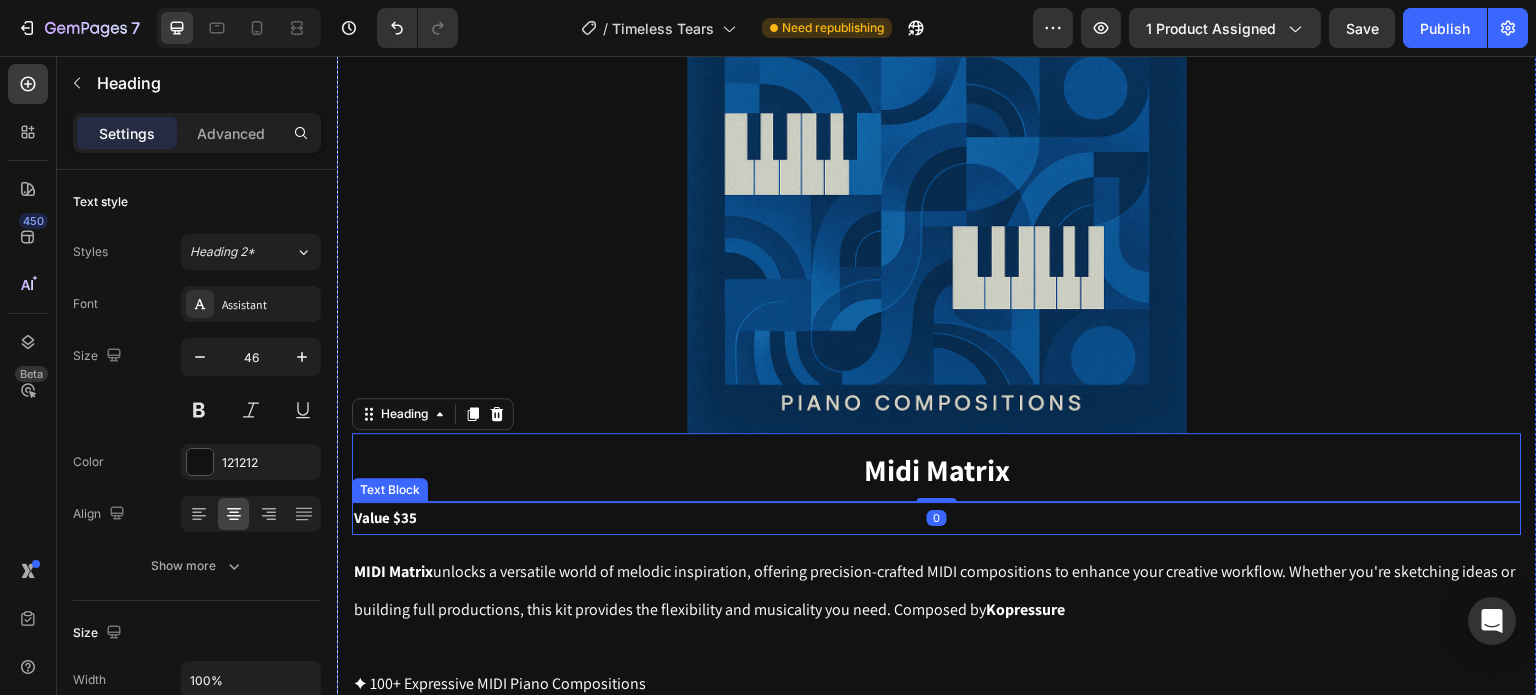 click on "Value $35" at bounding box center (937, 518) 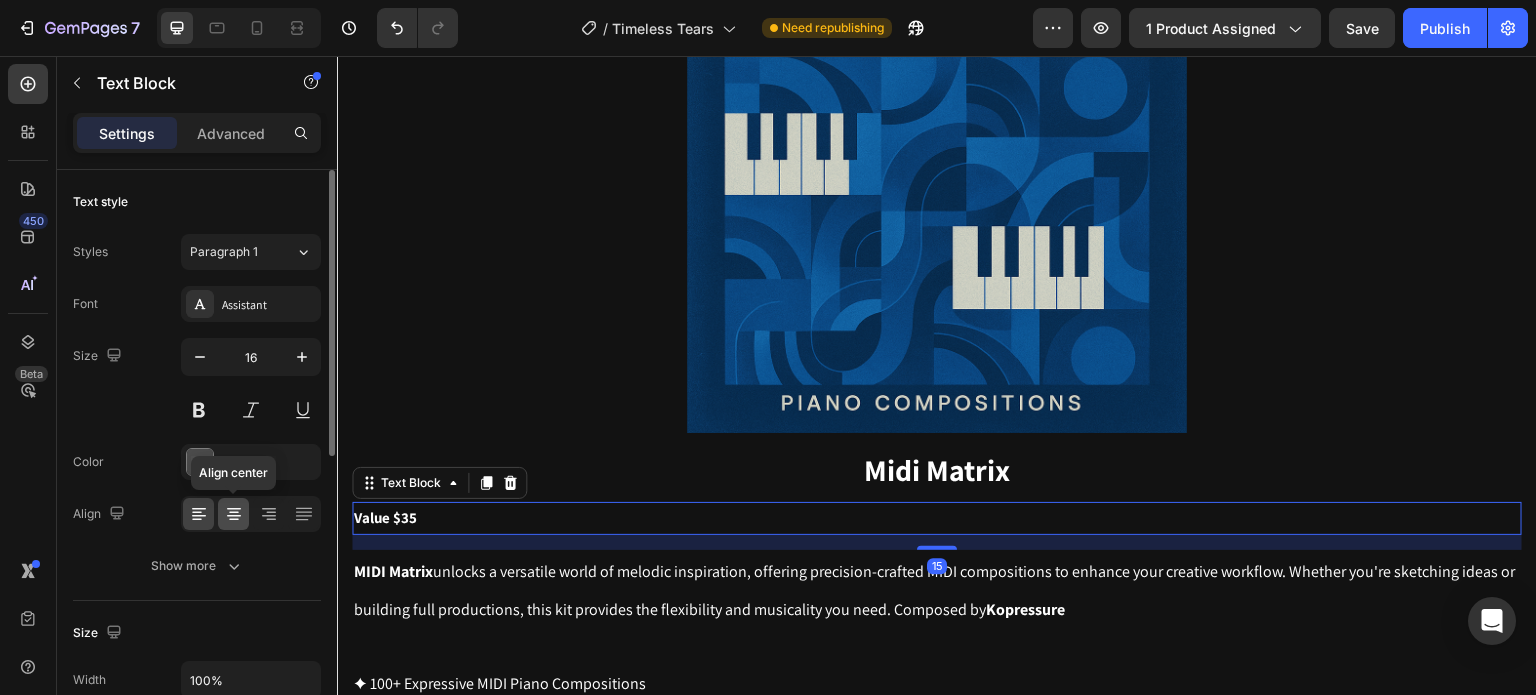 click 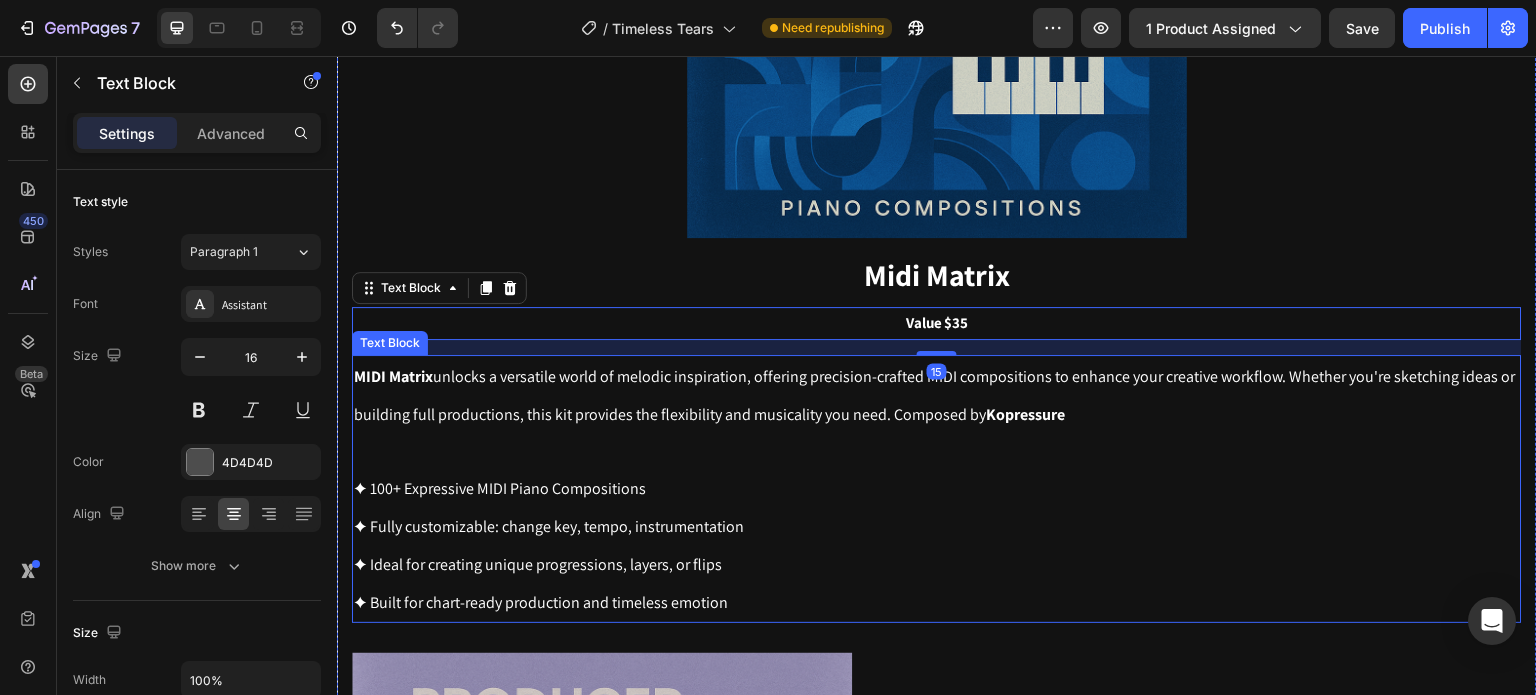 scroll, scrollTop: 4430, scrollLeft: 0, axis: vertical 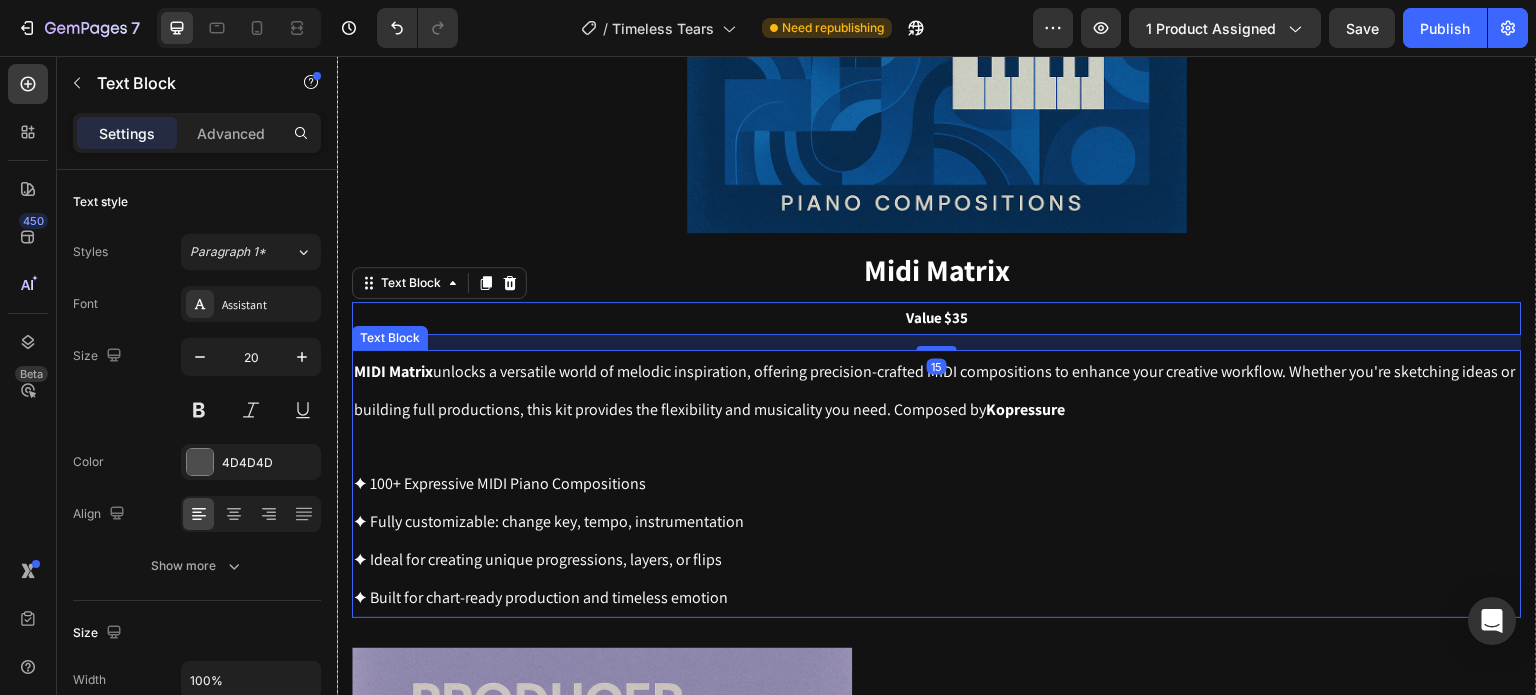 click on "✦ 100+ Expressive MIDI Piano Compositions ✦ Fully customizable: change key, tempo, instrumentation ✦ Ideal for creating unique progressions, layers, or flips ✦ Built for chart-ready production and timeless emotion" at bounding box center [937, 540] 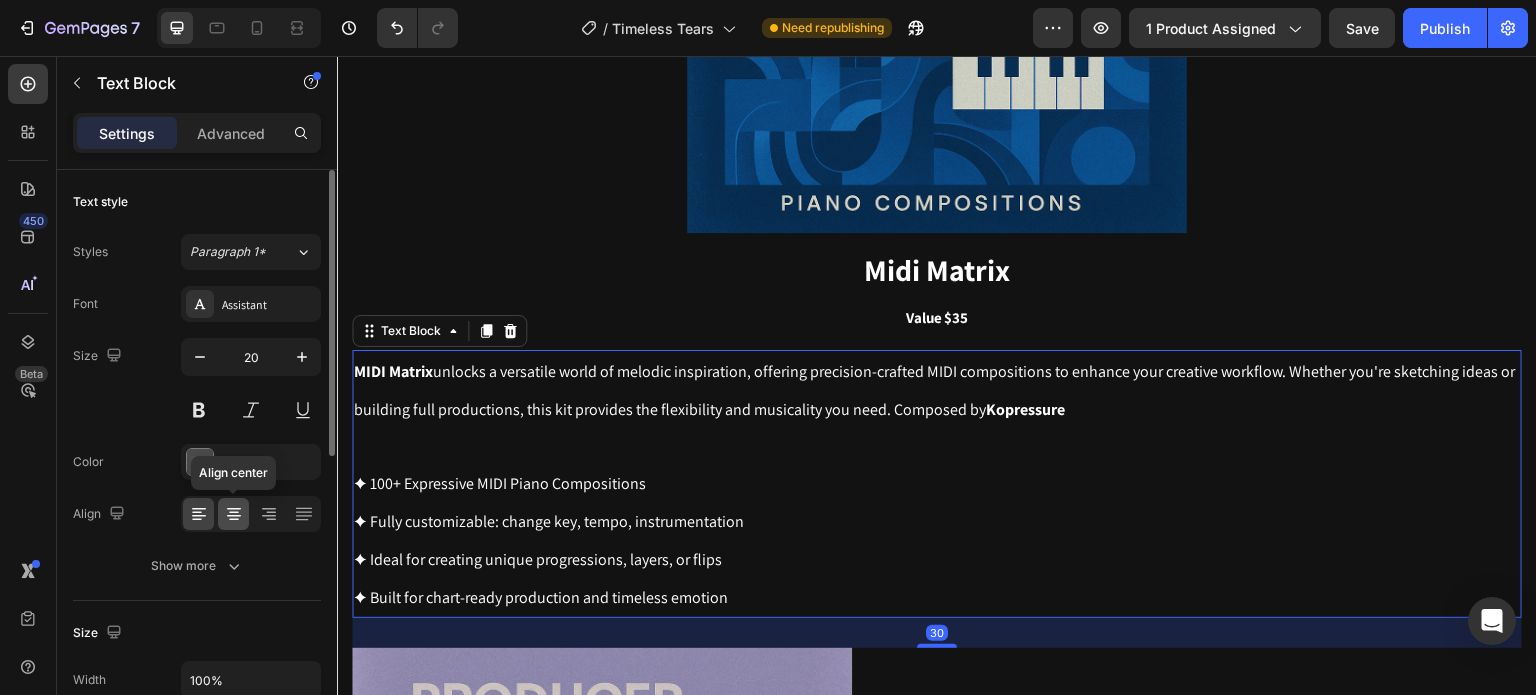 click 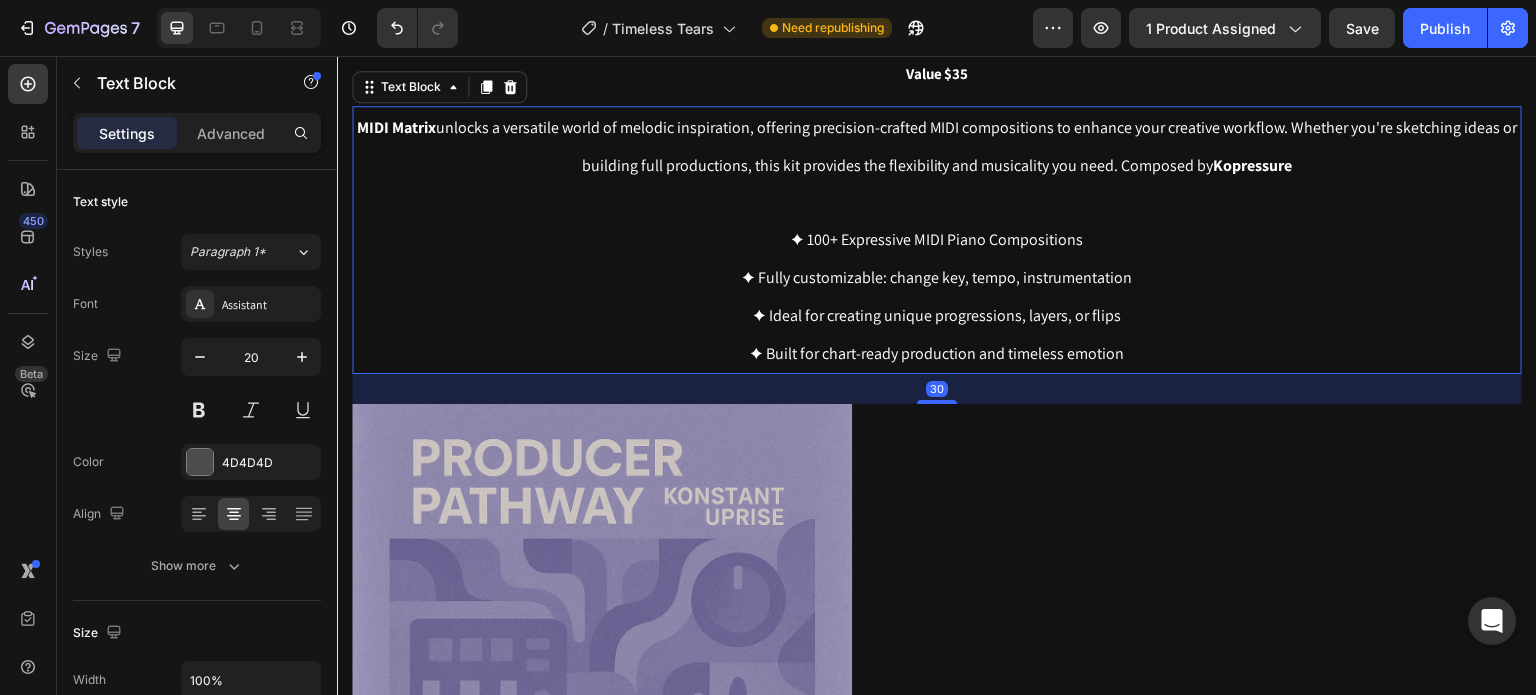 scroll, scrollTop: 4730, scrollLeft: 0, axis: vertical 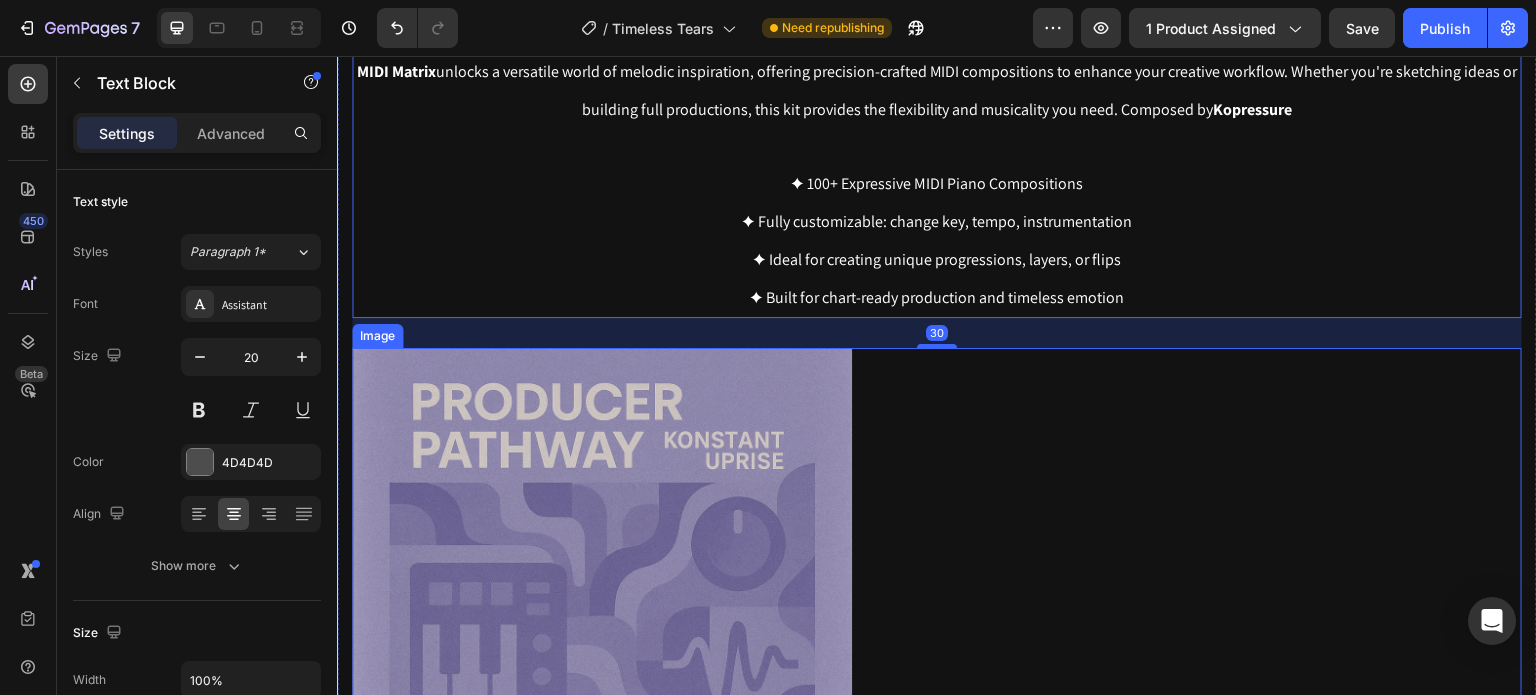 drag, startPoint x: 706, startPoint y: 470, endPoint x: 577, endPoint y: 480, distance: 129.38702 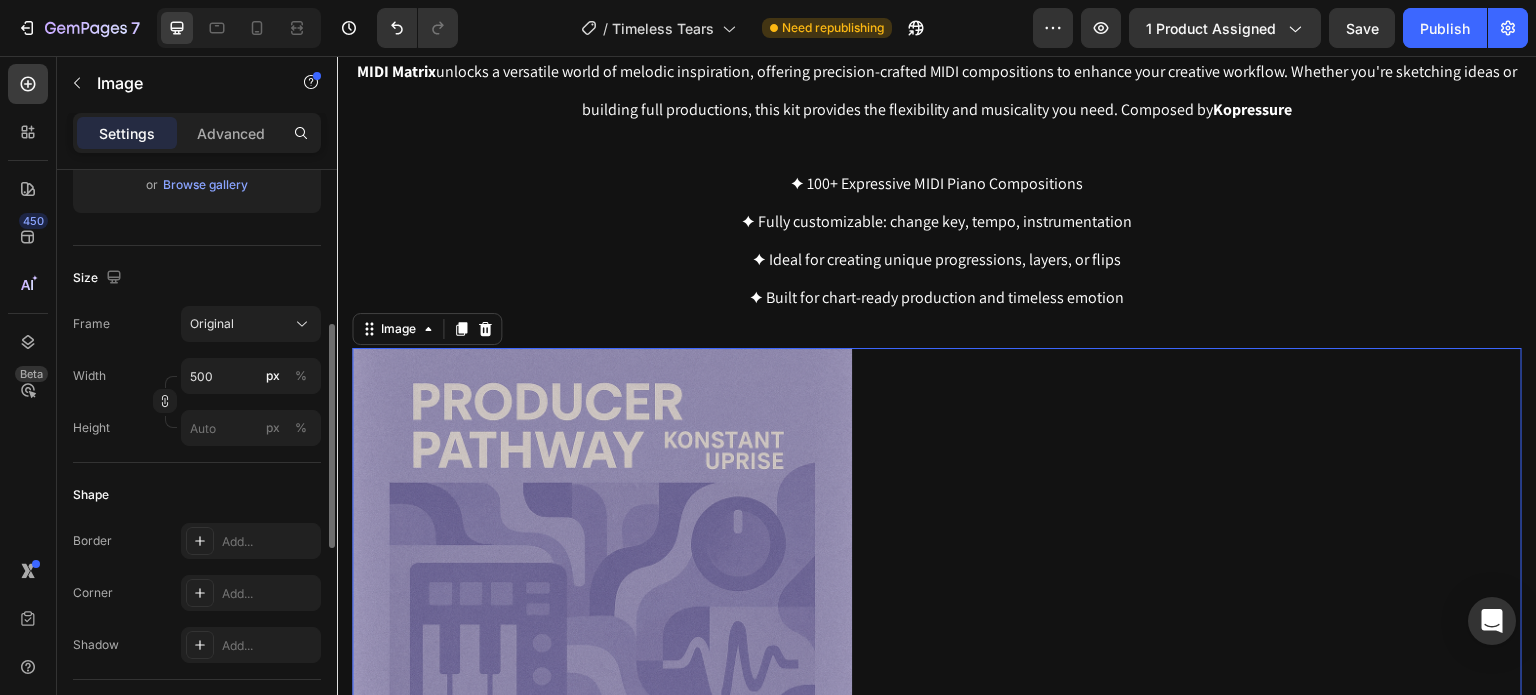 click at bounding box center [937, 598] 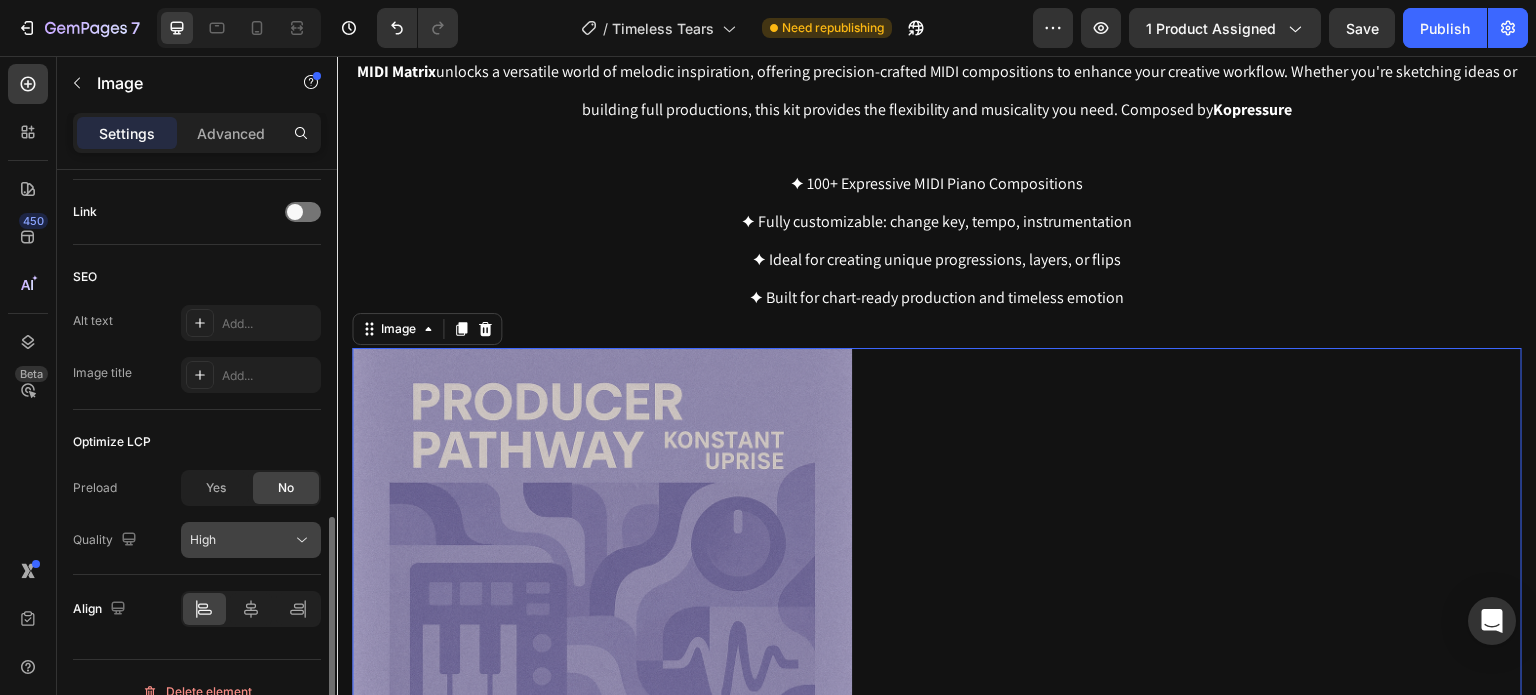 scroll, scrollTop: 926, scrollLeft: 0, axis: vertical 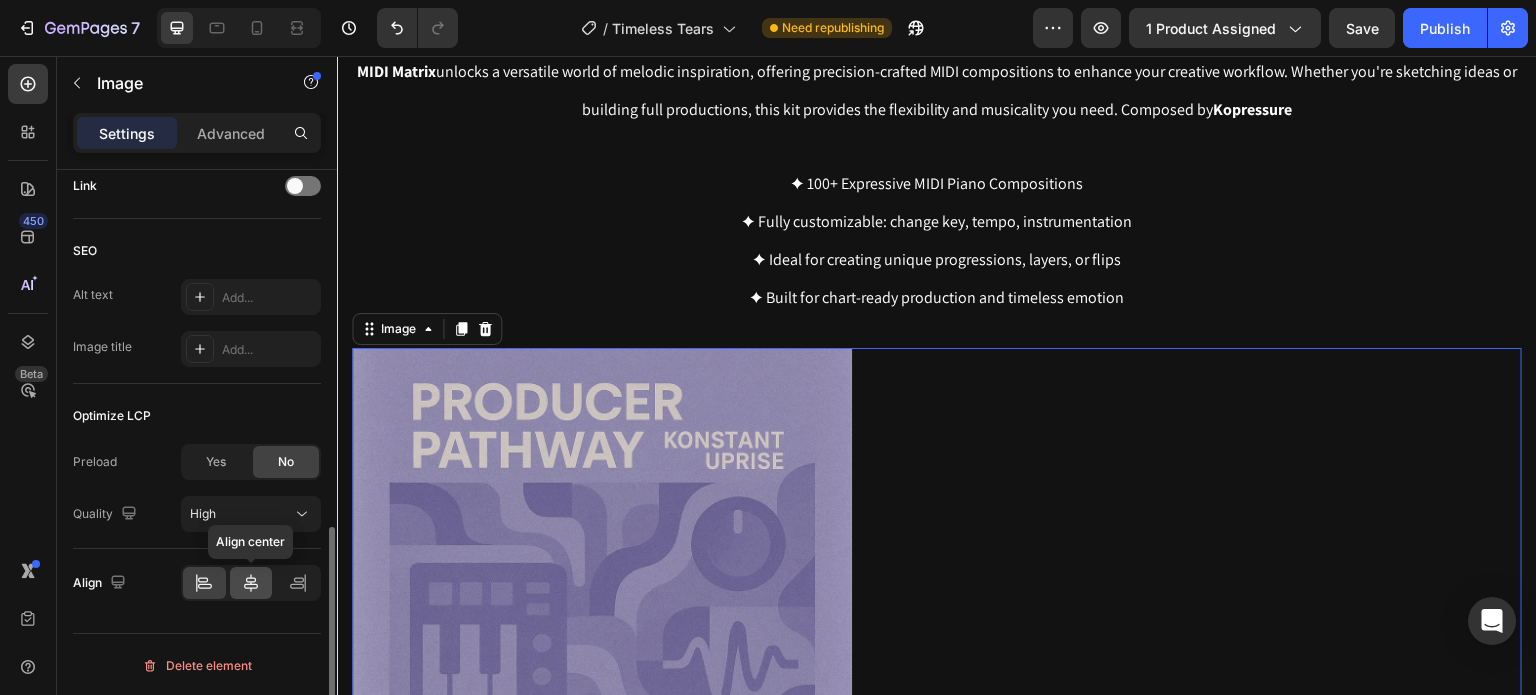 click 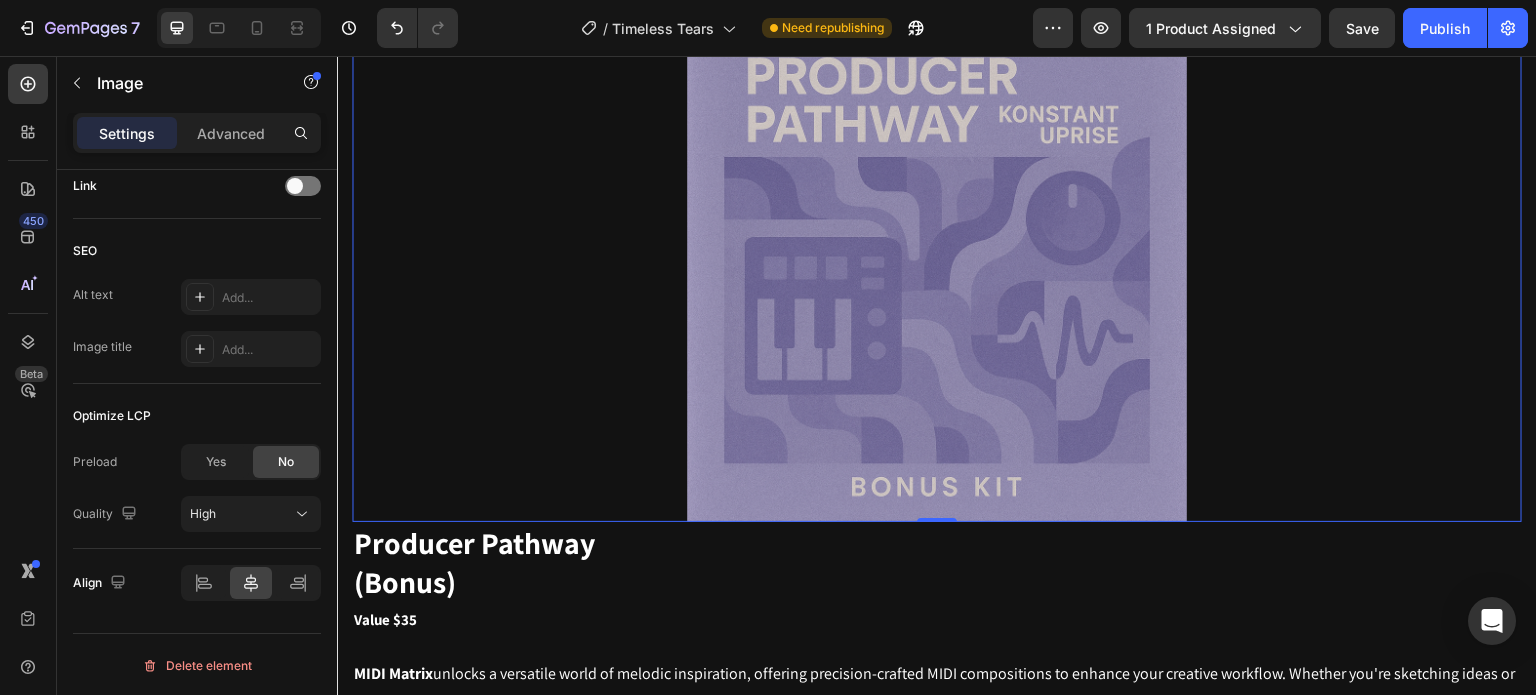 scroll, scrollTop: 5130, scrollLeft: 0, axis: vertical 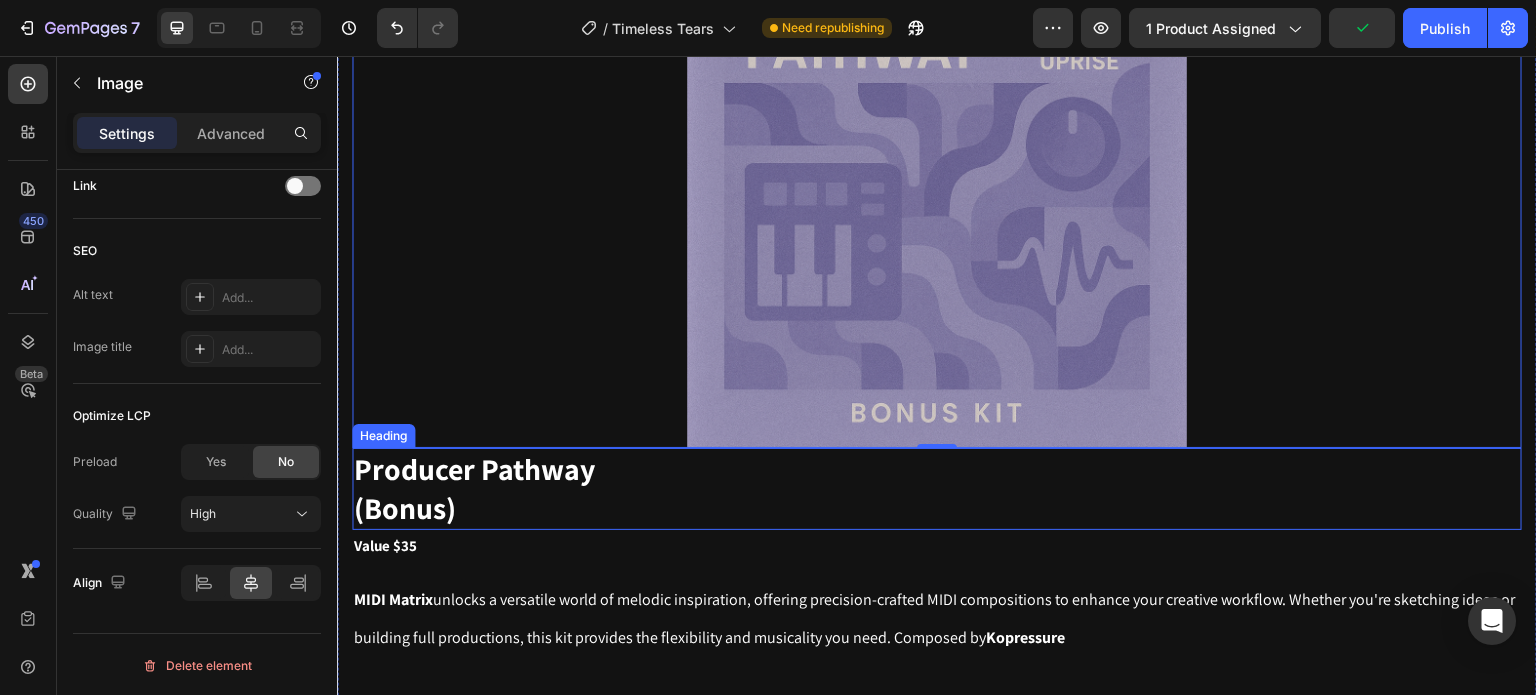 click on "Producer Pathway (Bonus)" at bounding box center [937, 489] 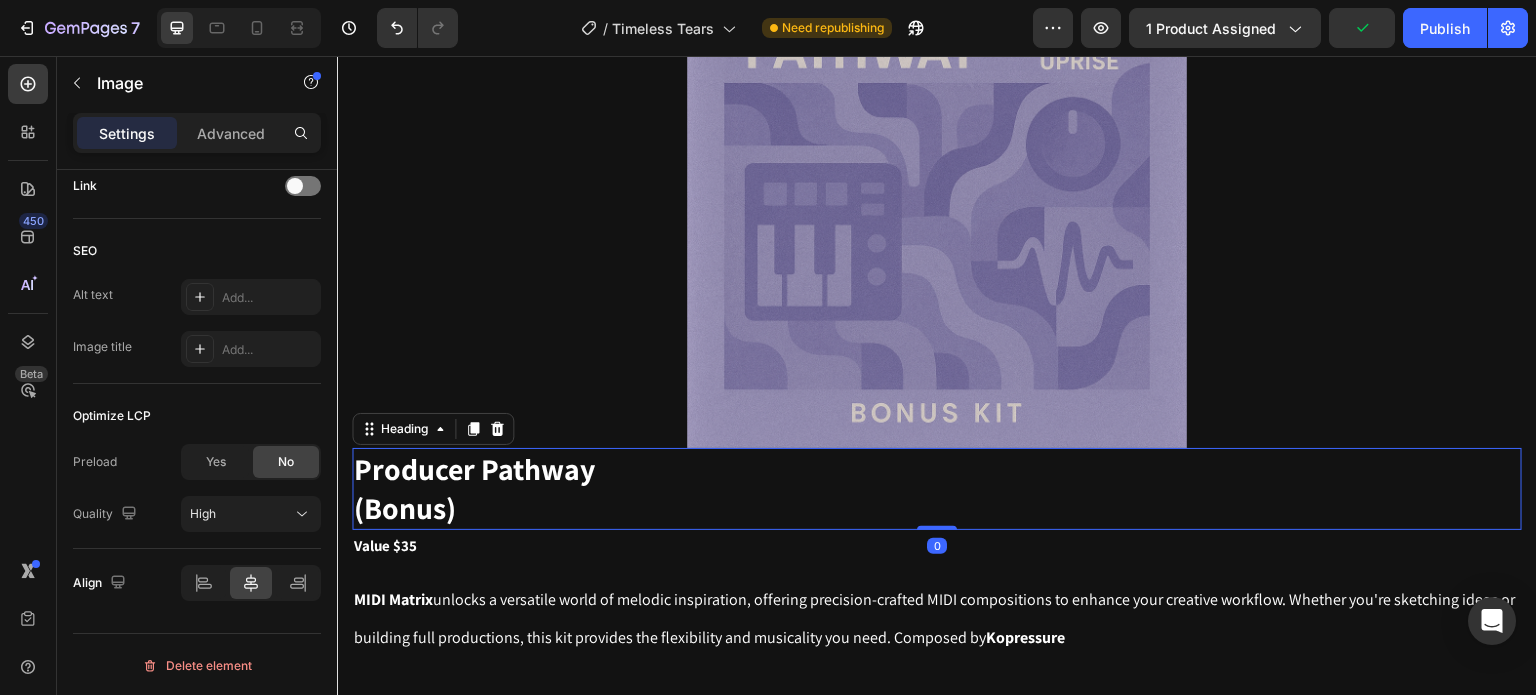 scroll 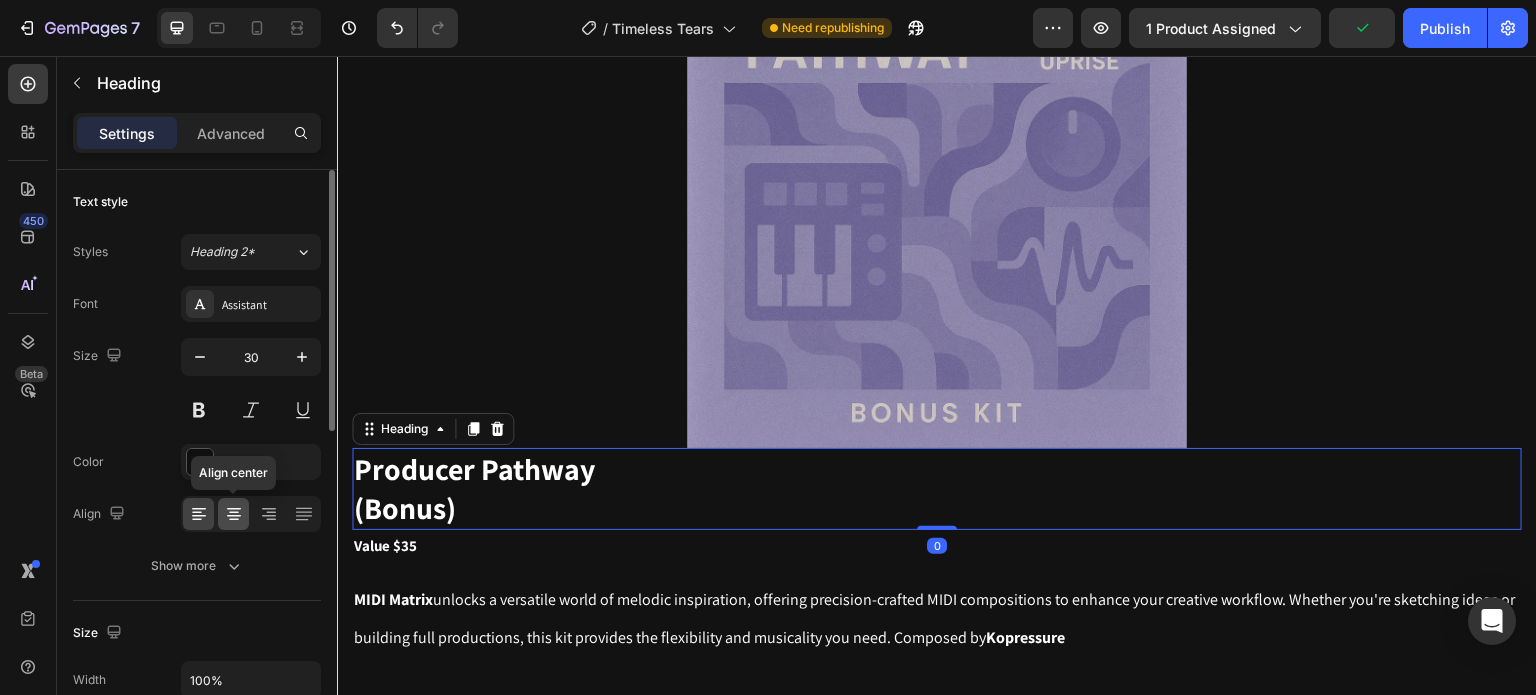 click 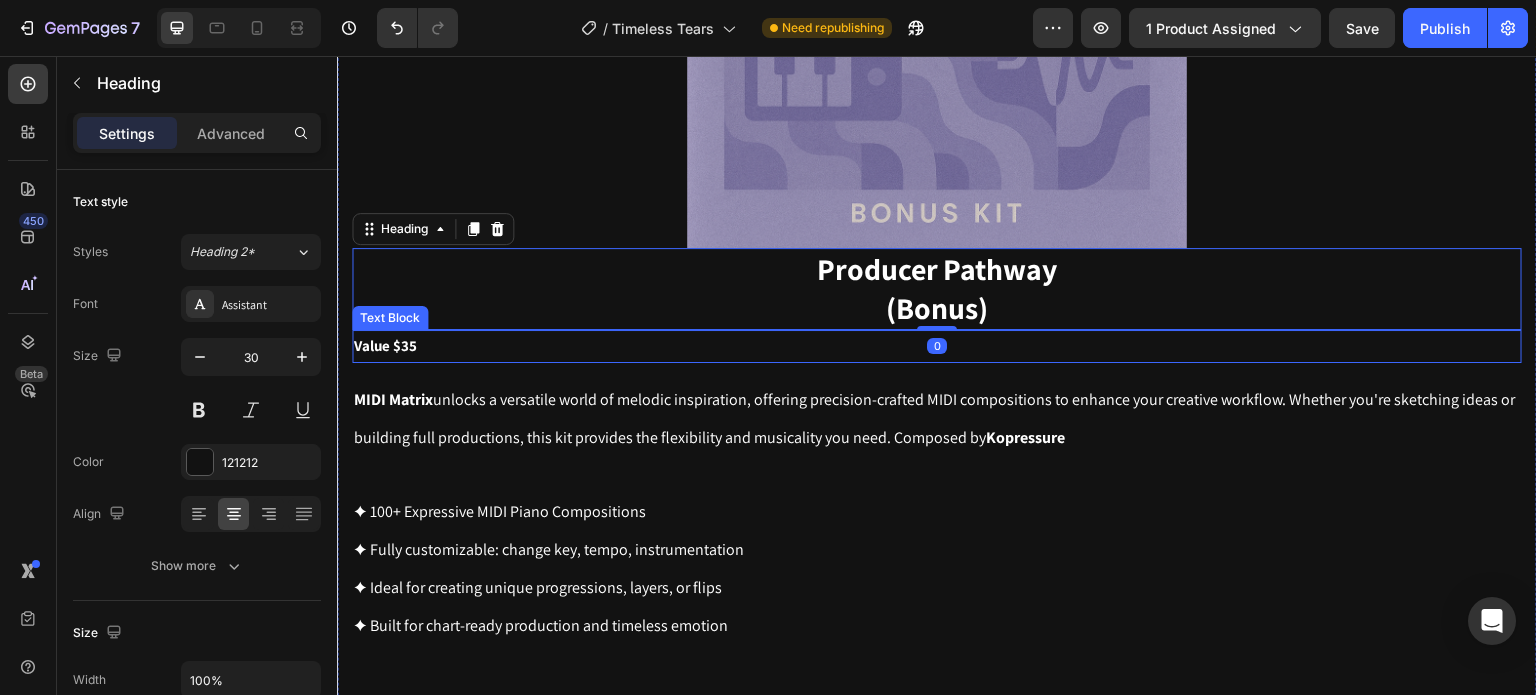 click on "Value $35" at bounding box center (937, 346) 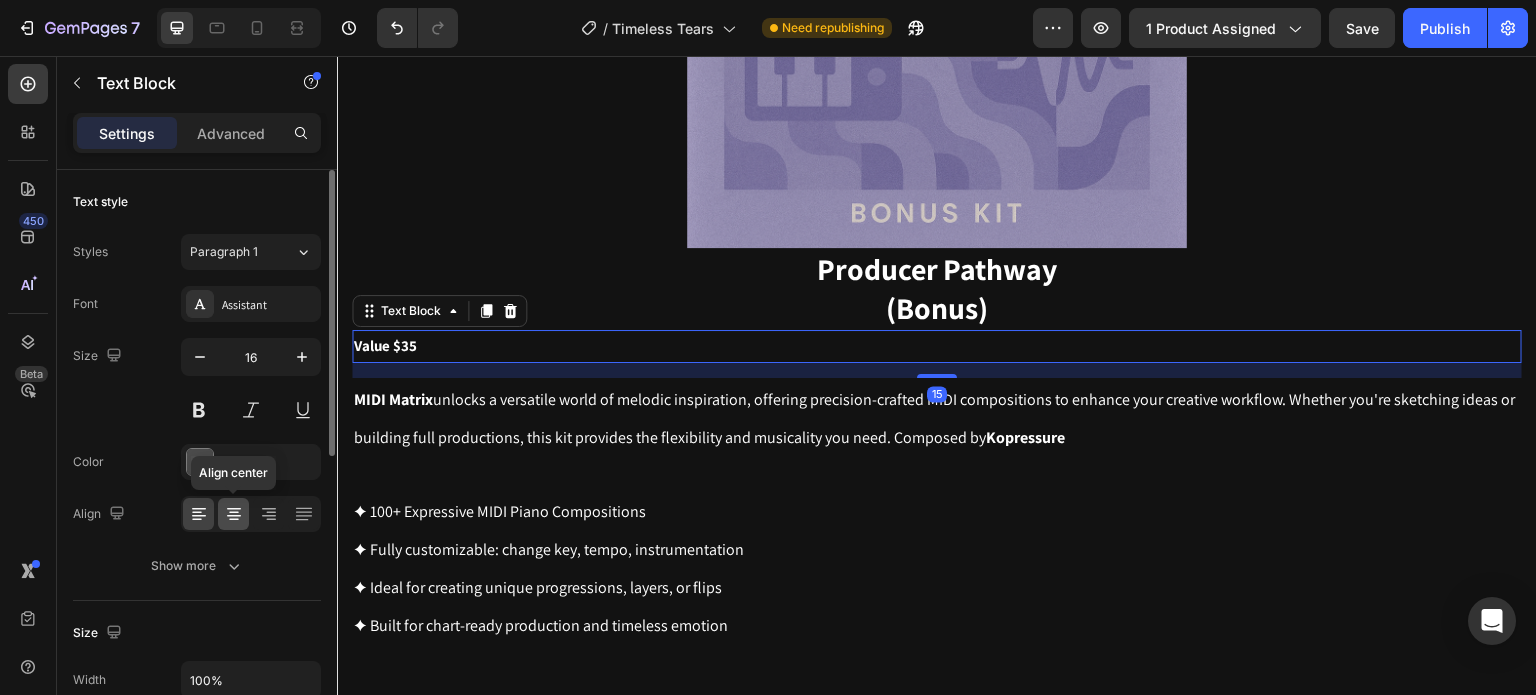 click 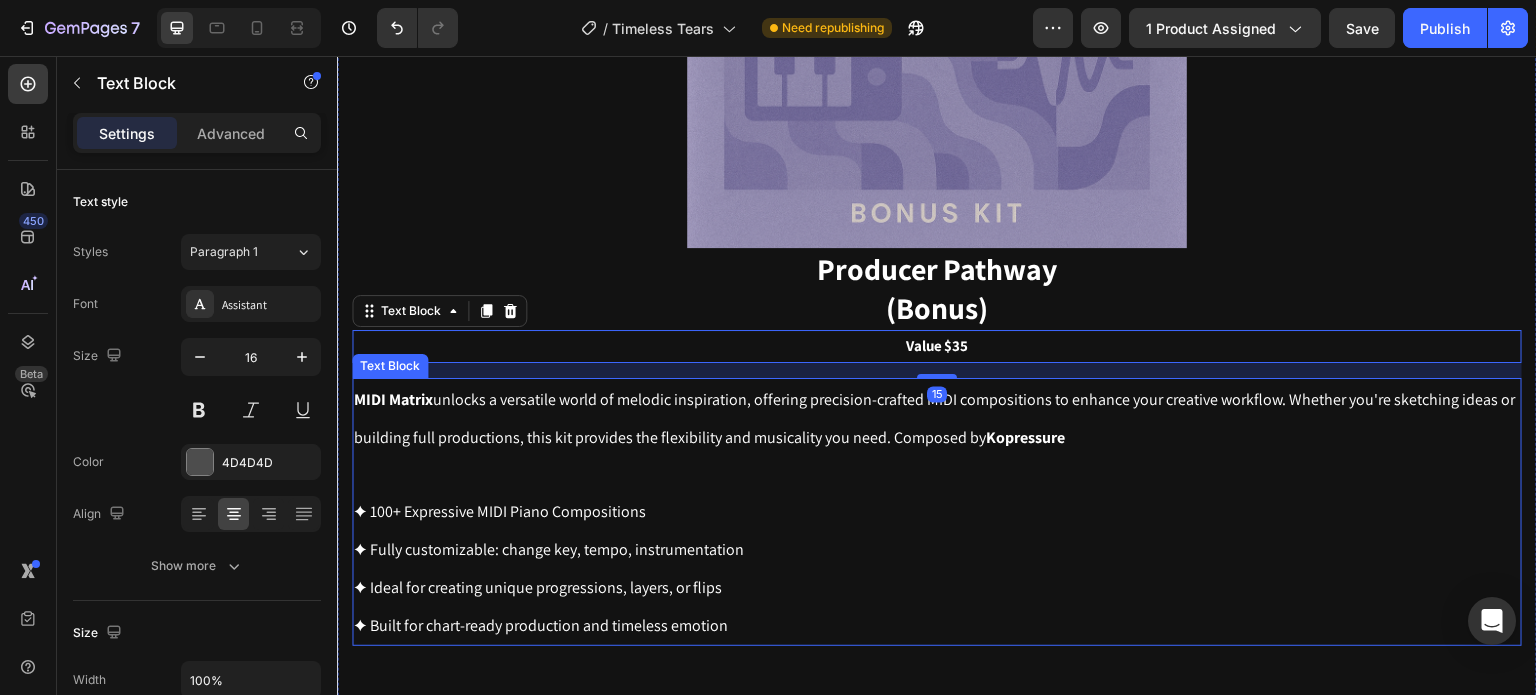 click on "MIDI Matrix unlocks a versatile world of melodic inspiration, offering precision-crafted MIDI compositions to enhance your creative workflow. Whether you're sketching ideas or building full productions, this kit provides the flexibility and musicality you need. Composed by [PERSON]" at bounding box center [937, 418] 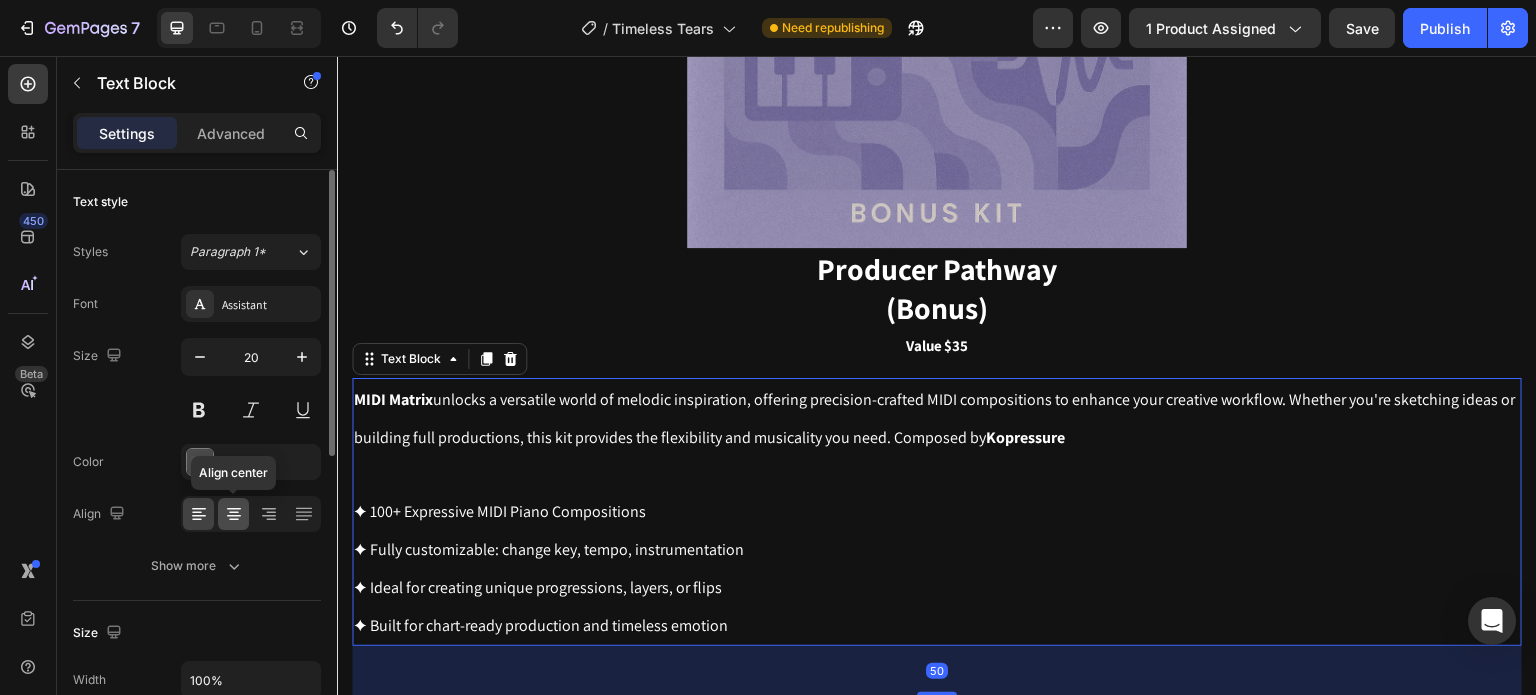 drag, startPoint x: 241, startPoint y: 521, endPoint x: 300, endPoint y: 519, distance: 59.03389 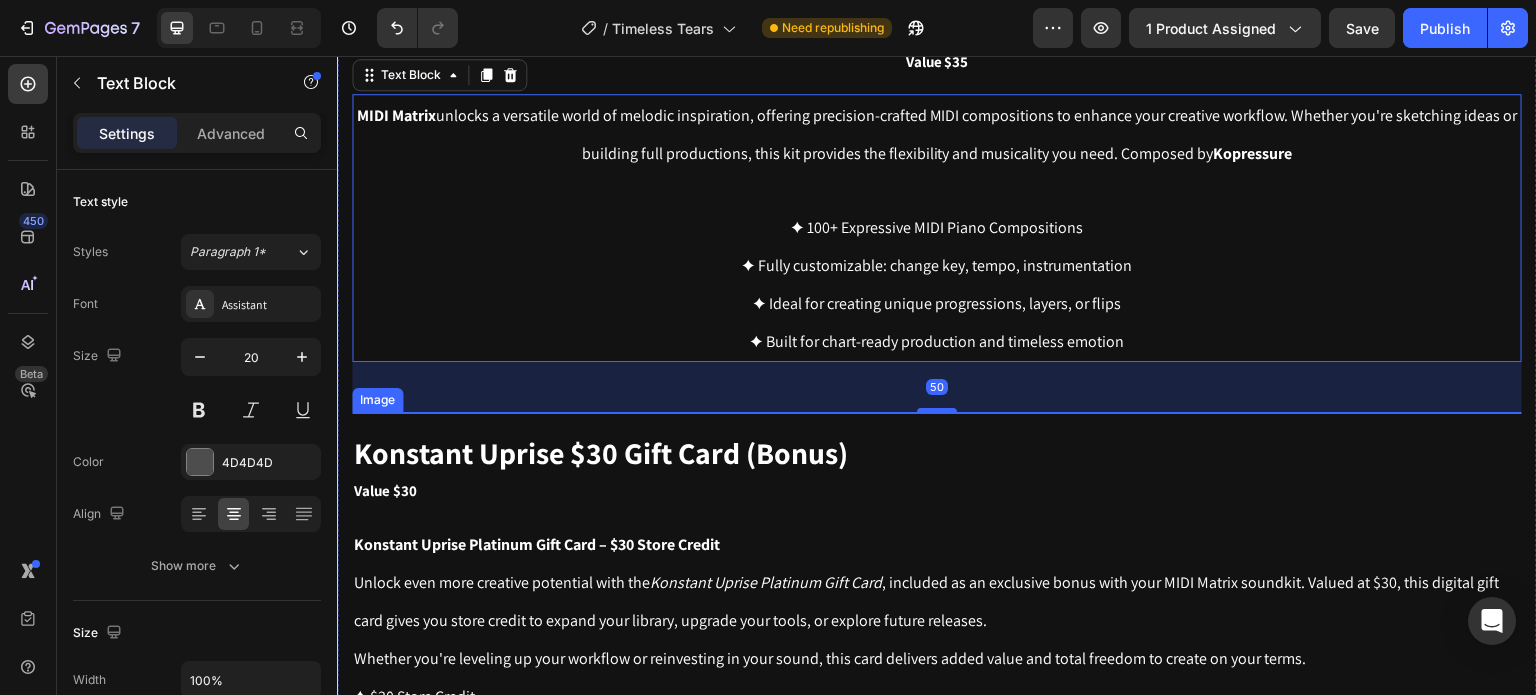scroll, scrollTop: 5830, scrollLeft: 0, axis: vertical 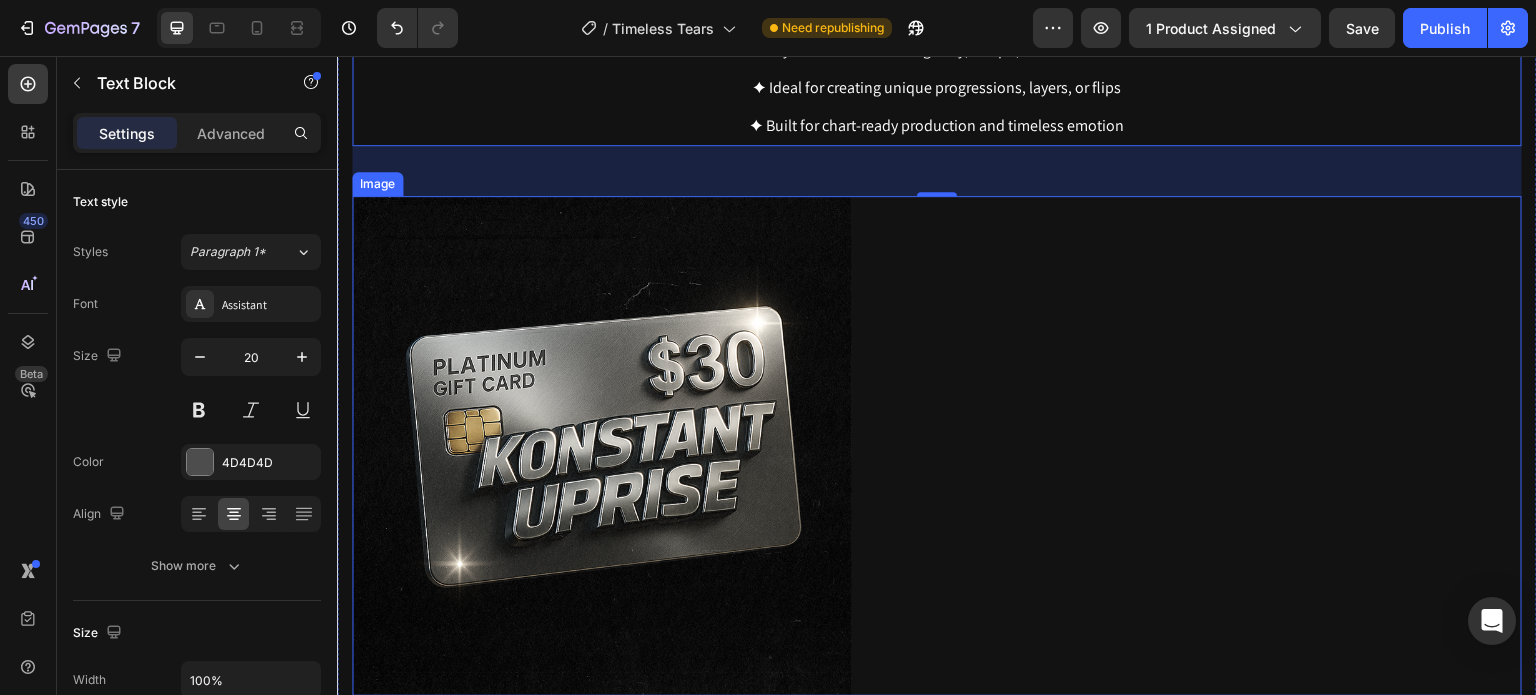 click at bounding box center (602, 446) 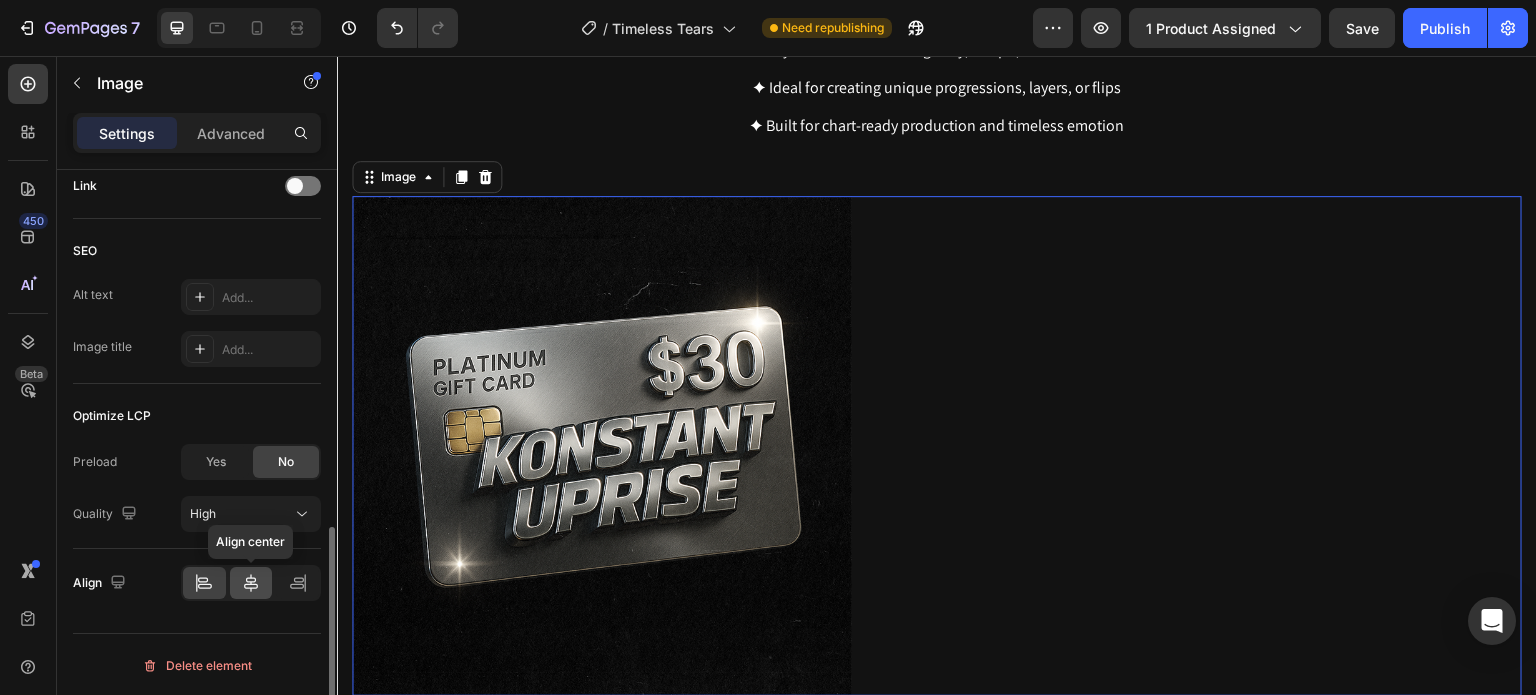 click 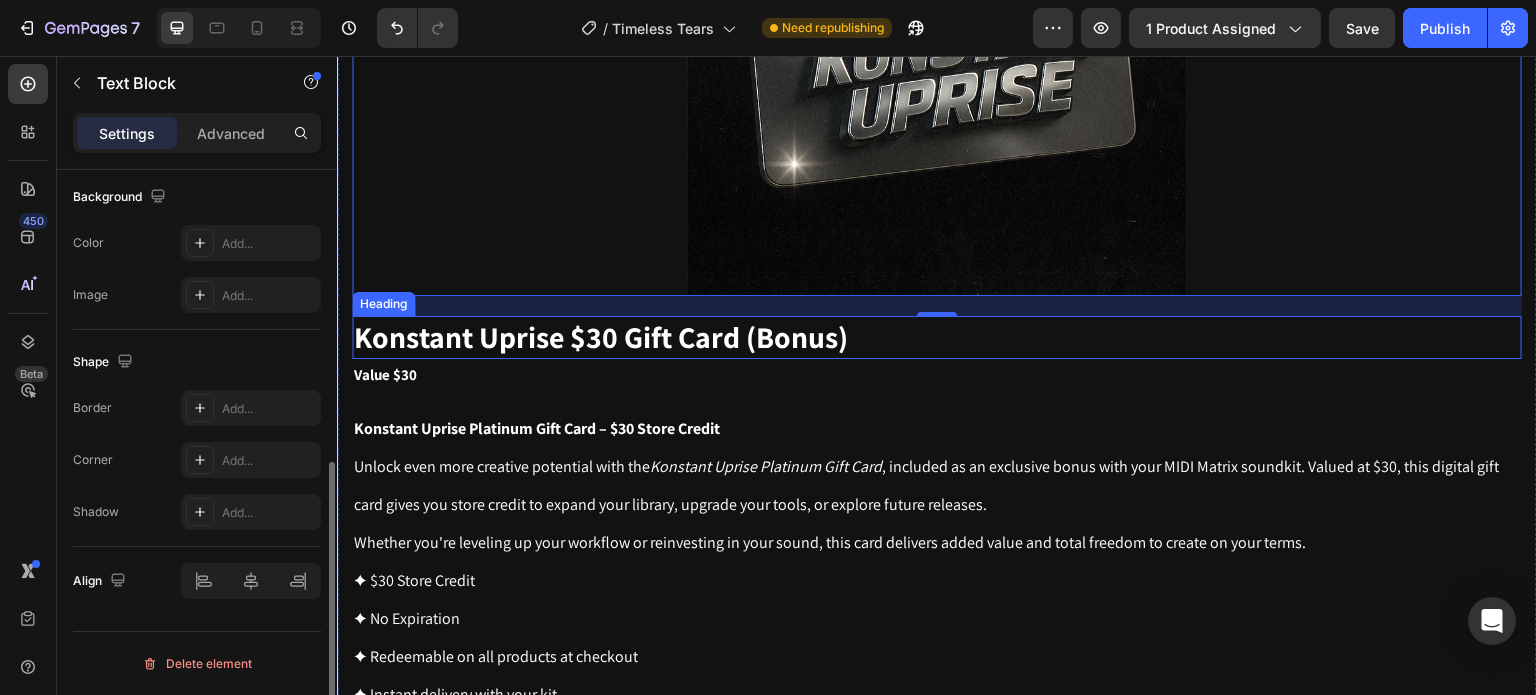 click on "Value $30" at bounding box center (937, 375) 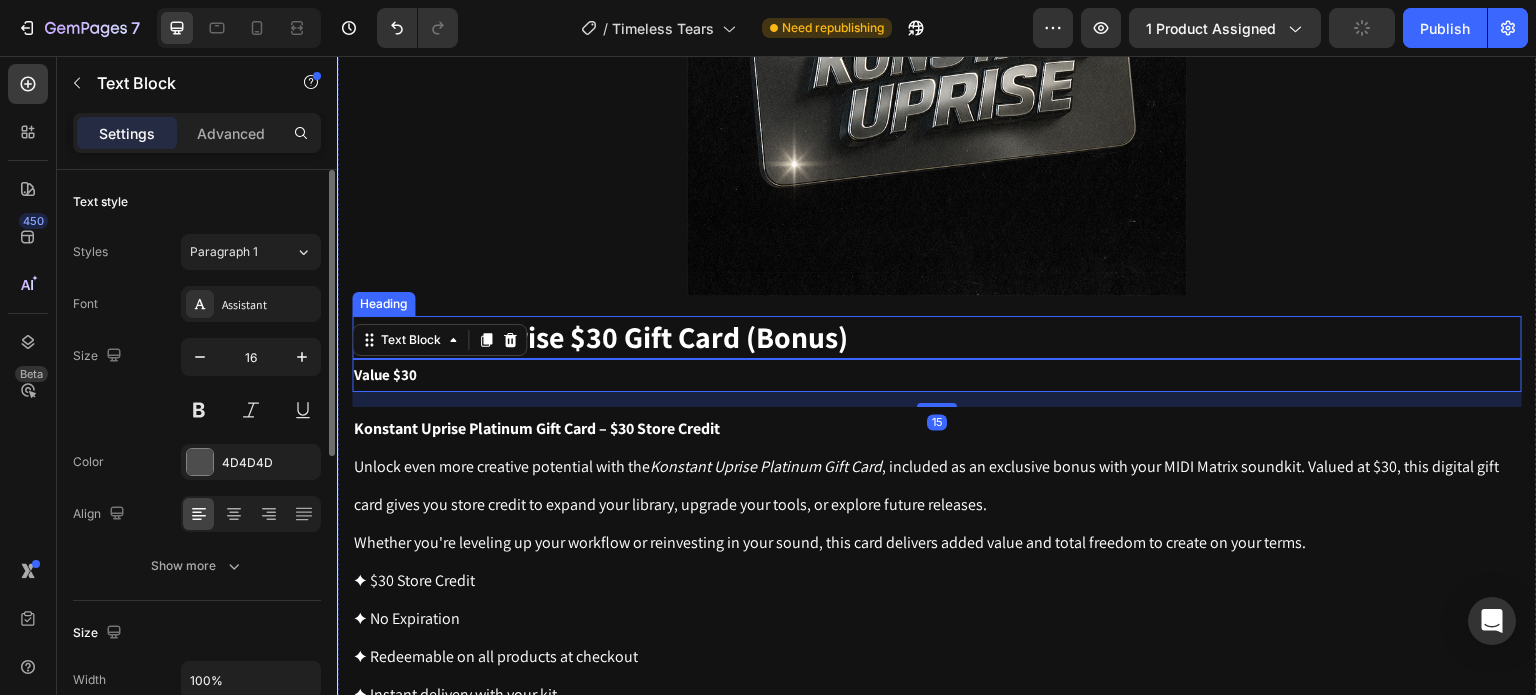 click on "Konstant Uprise $30 Gift Card (Bonus)" at bounding box center [937, 337] 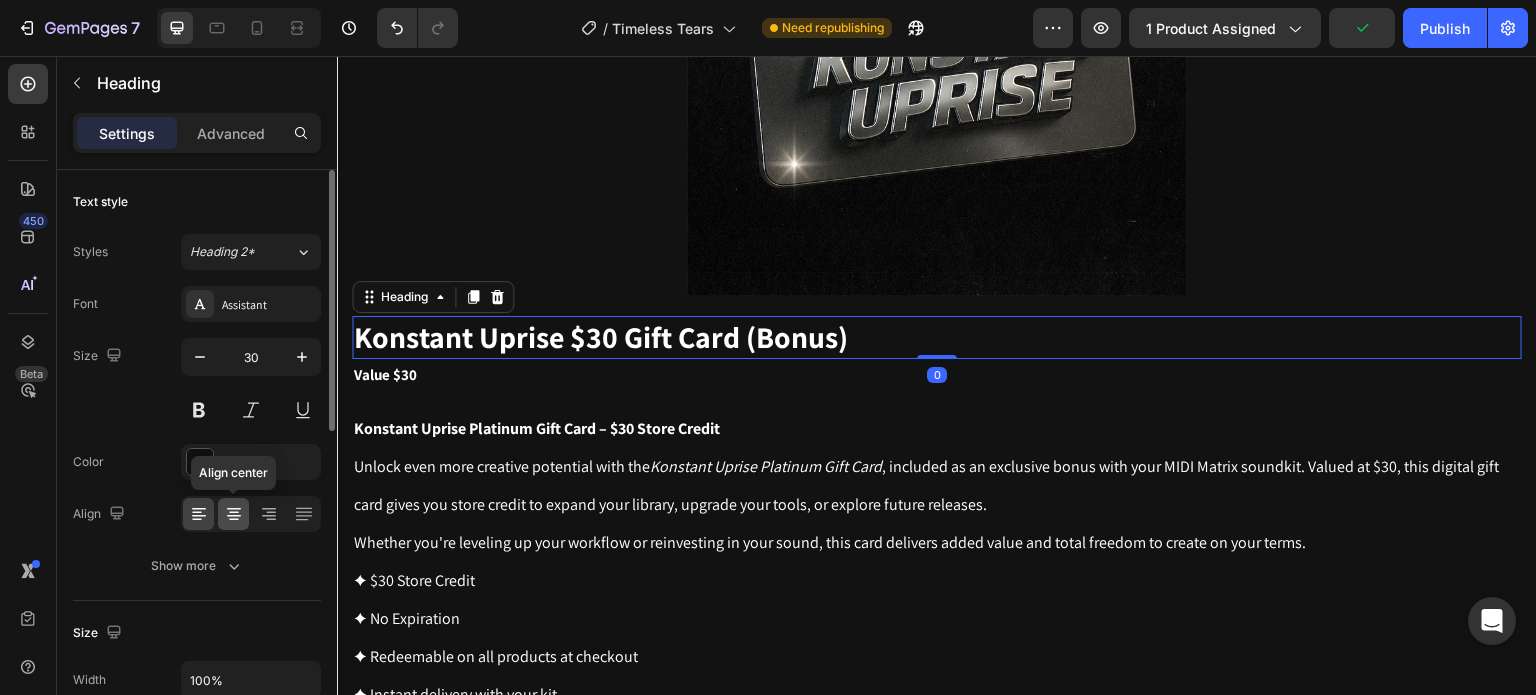 click 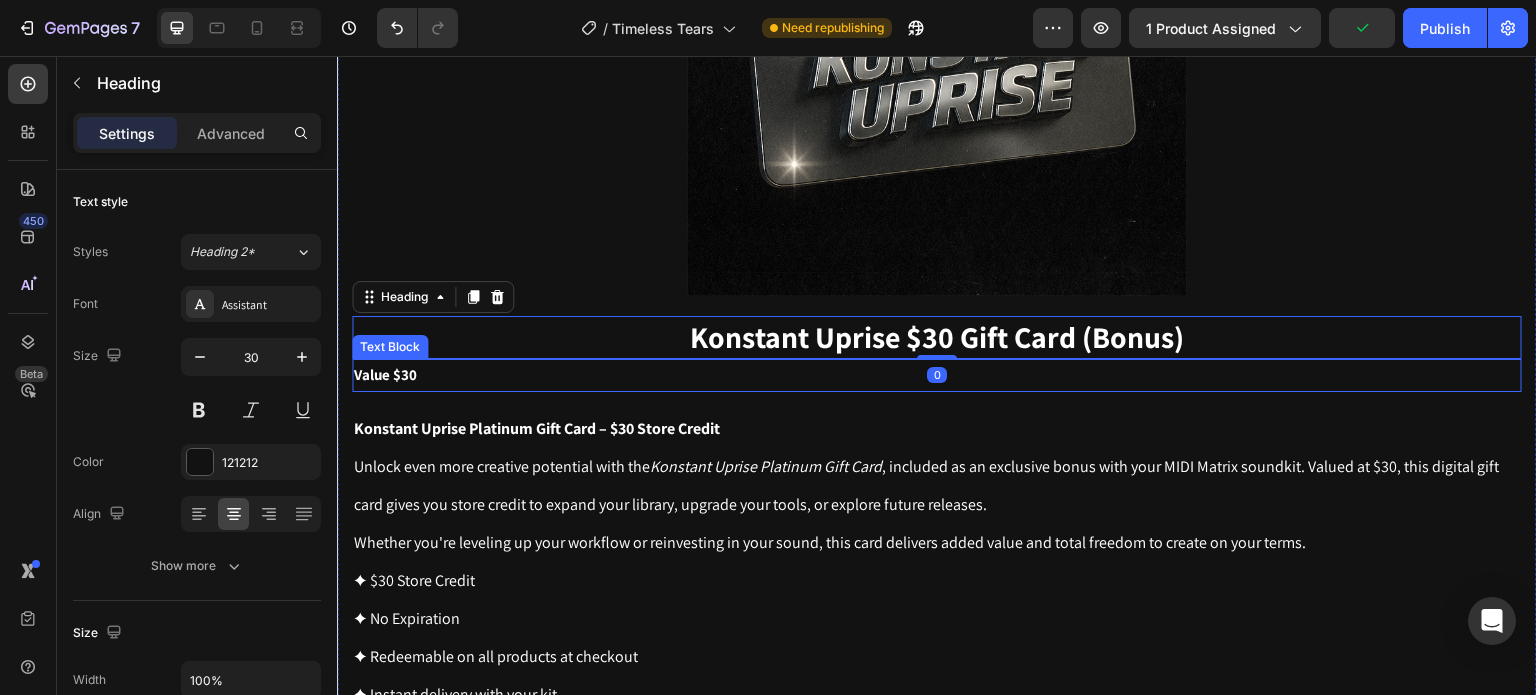 click on "Value $30" at bounding box center [937, 375] 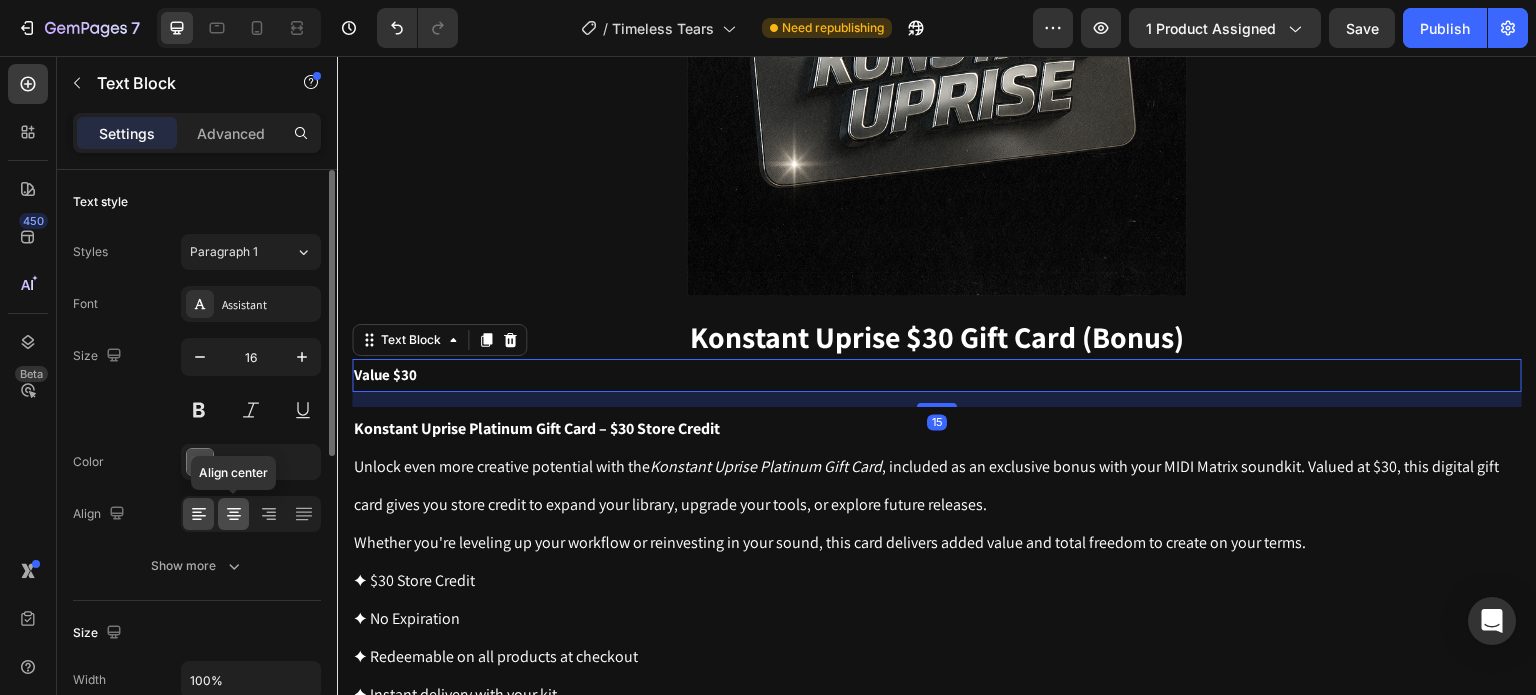 click 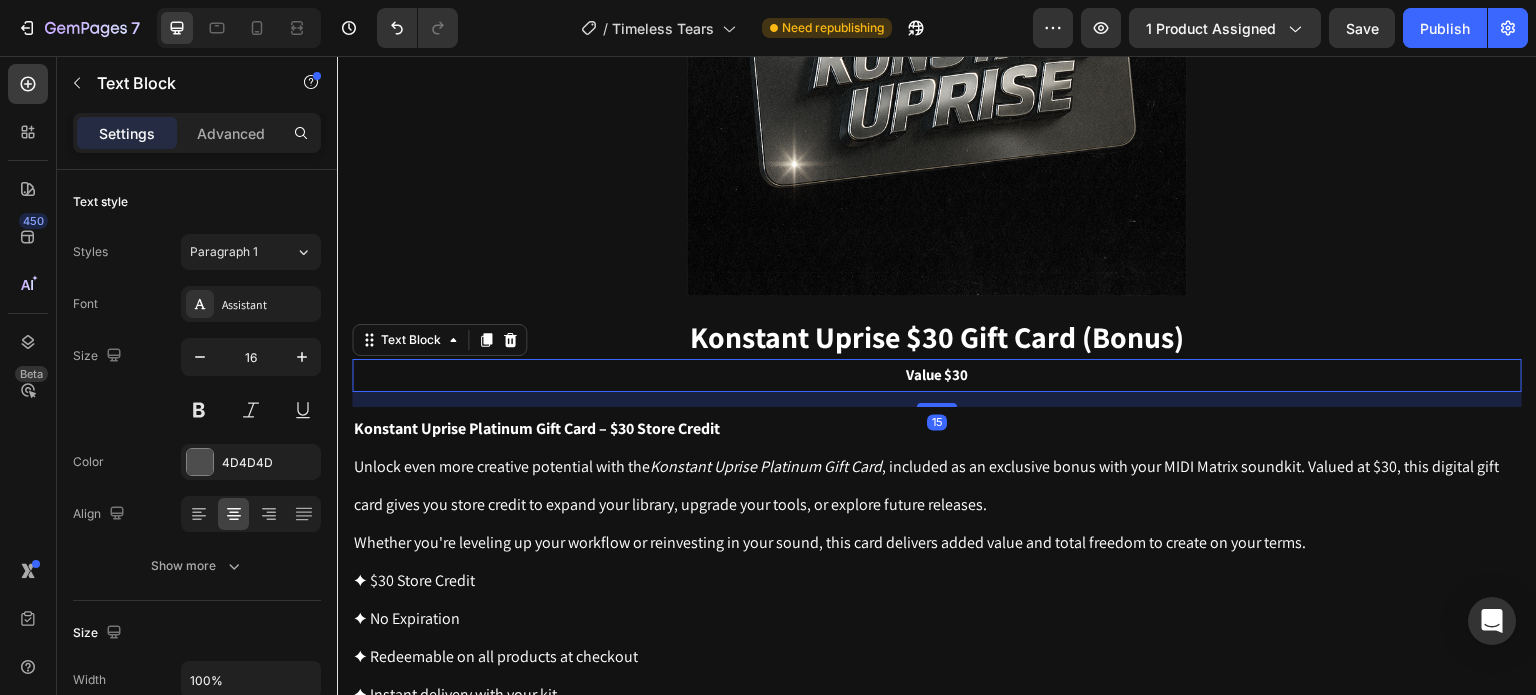 click on "Konstant Uprise Platinum Gift Card – $30 Store Credit" at bounding box center (937, 428) 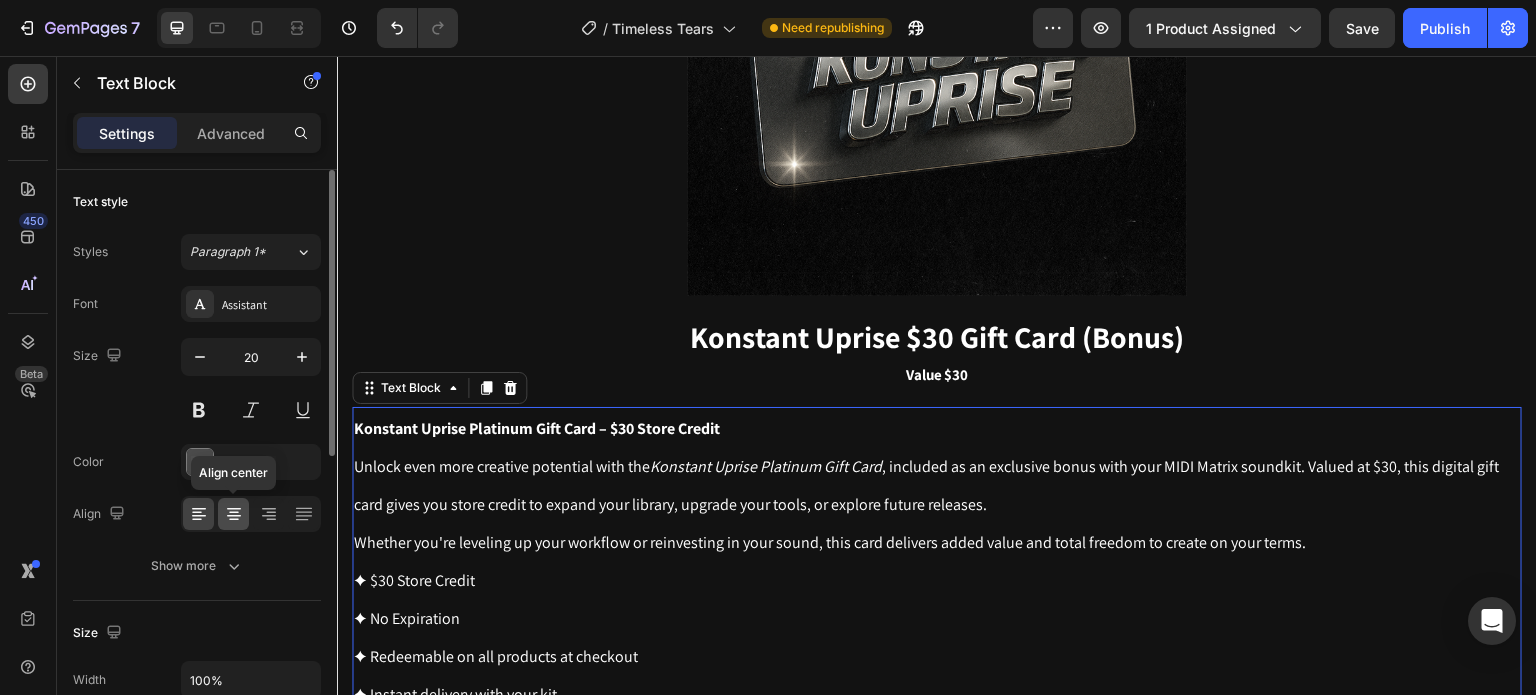 click 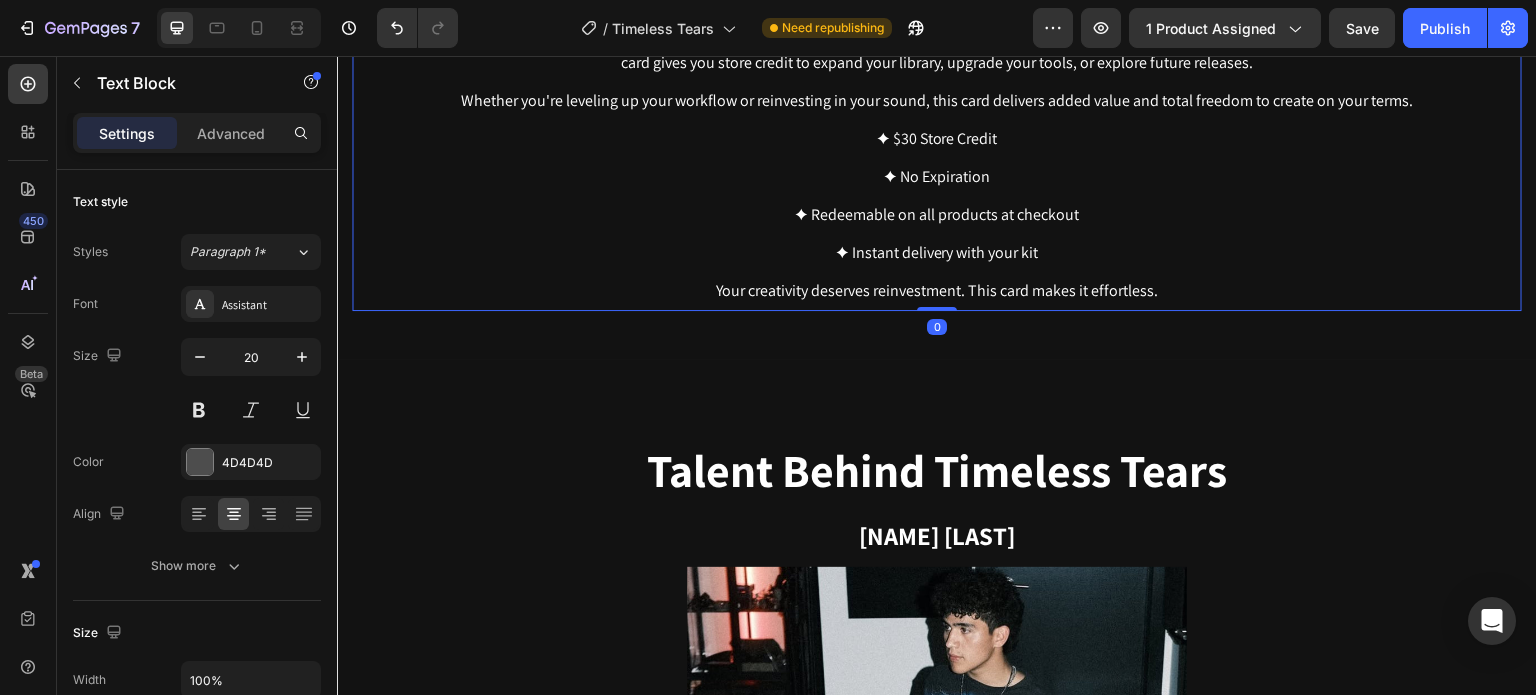 scroll, scrollTop: 6730, scrollLeft: 0, axis: vertical 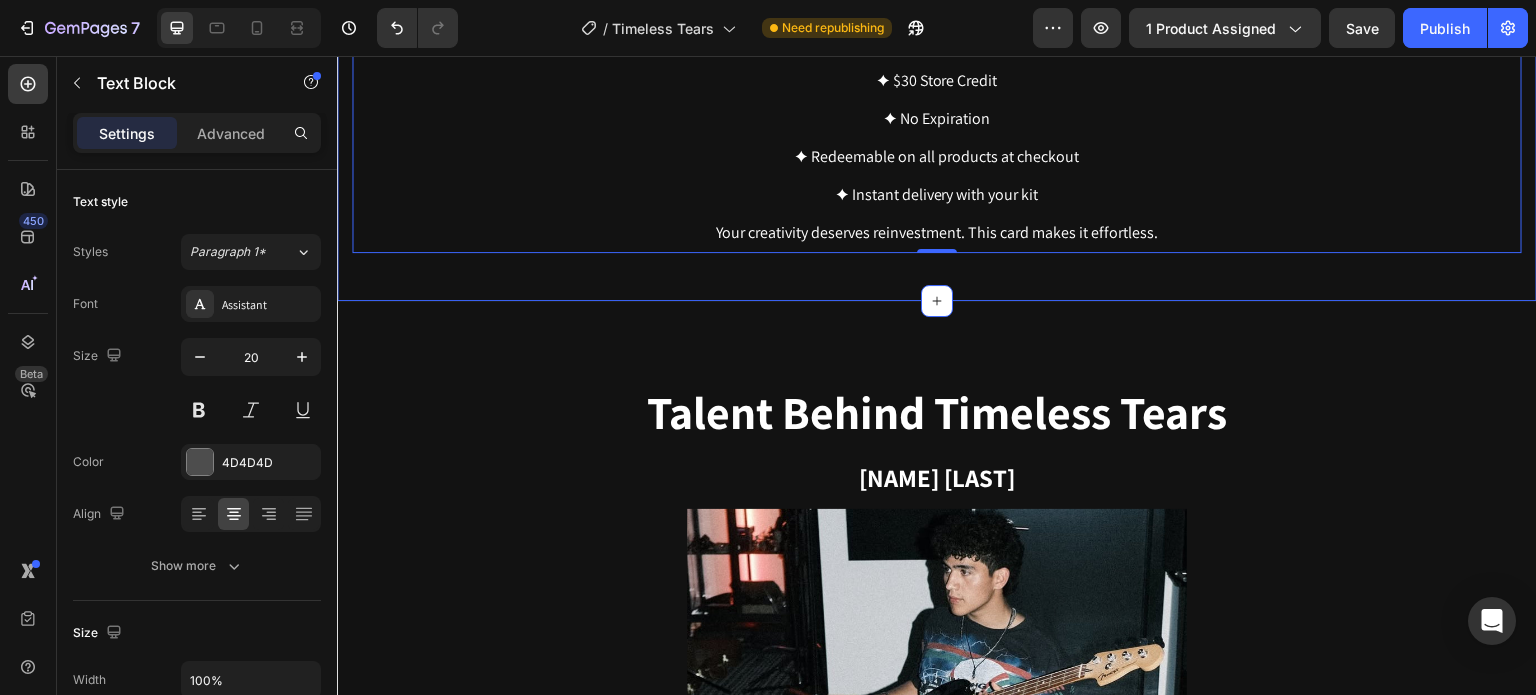 click on "Product Images Timeless Tears - Premium Vocals & Guitars Product Title Craft pain, melodic trap, or R&B beats that cut deeper, using raw vocals and  live-played guitar samples played by the talented [NAME] [LAST]! Text Block 🚨 Only 100 Producers Will Get Timeless Tears for $35.99! Text Block $35.99 Product Price Product Price $69.99 Product Price Product Price SAVE 49% Discount Tag Row download timeless tears today! Add to Cart ✓ Live-Recorded Sounds (Vocals, Guitars, One-Shots & Textures) Emotional vocal phrases, soul-touching guitar riffs, and handcrafted textures— all recorded live and processed for instant inspiration . Drag & drop ready for pain, melodic, and ambient trap.   Recorded Live by [NAME] [LAST]   ✓ Live MIDI File Compositions (Pianos/Keys) Live Keys played and recorded from scratch, pain, soul, & melodic vibes you can  feel from the heart. Perfect for R&B, melodic trap, and cinematic production.   ✓ Key & BPM Labeled for Every File Text Block Row Row Product Timeless Tears" at bounding box center (937, -3166) 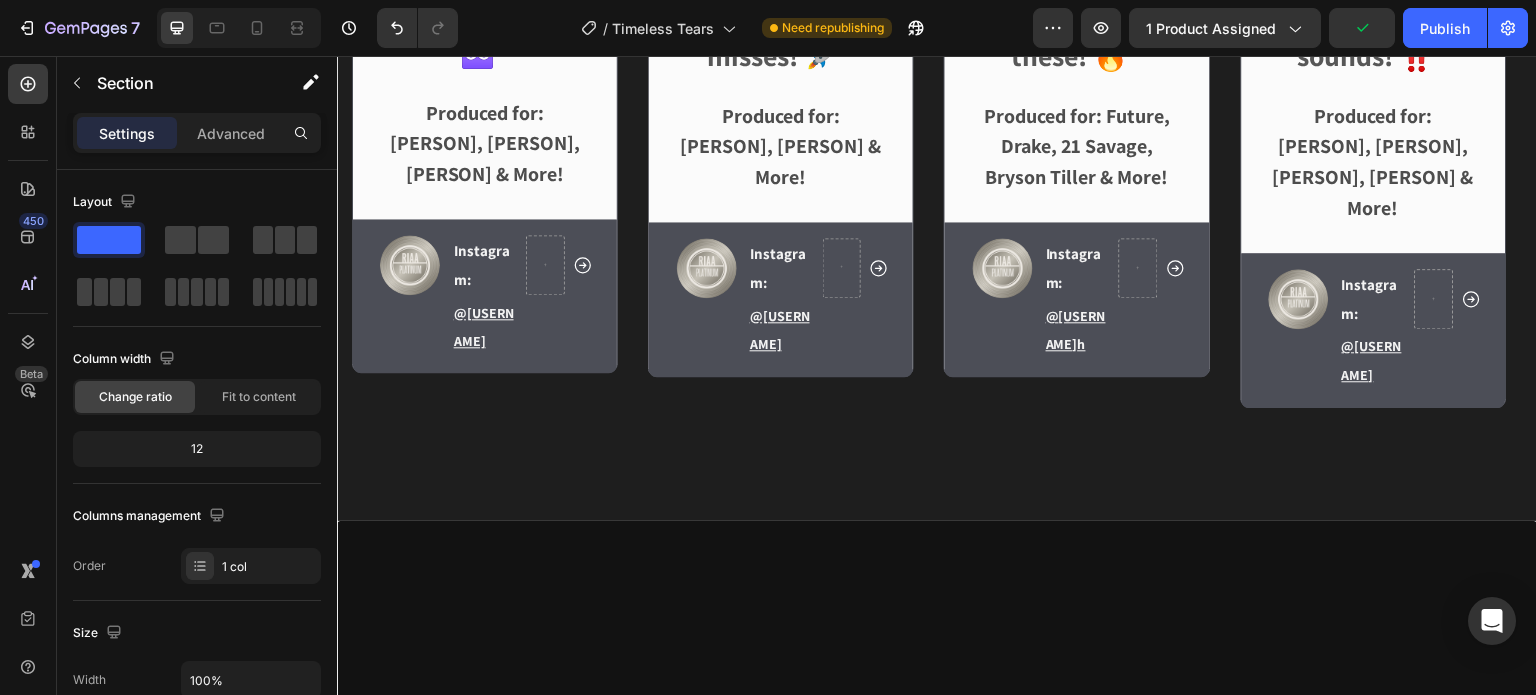 scroll, scrollTop: 8730, scrollLeft: 0, axis: vertical 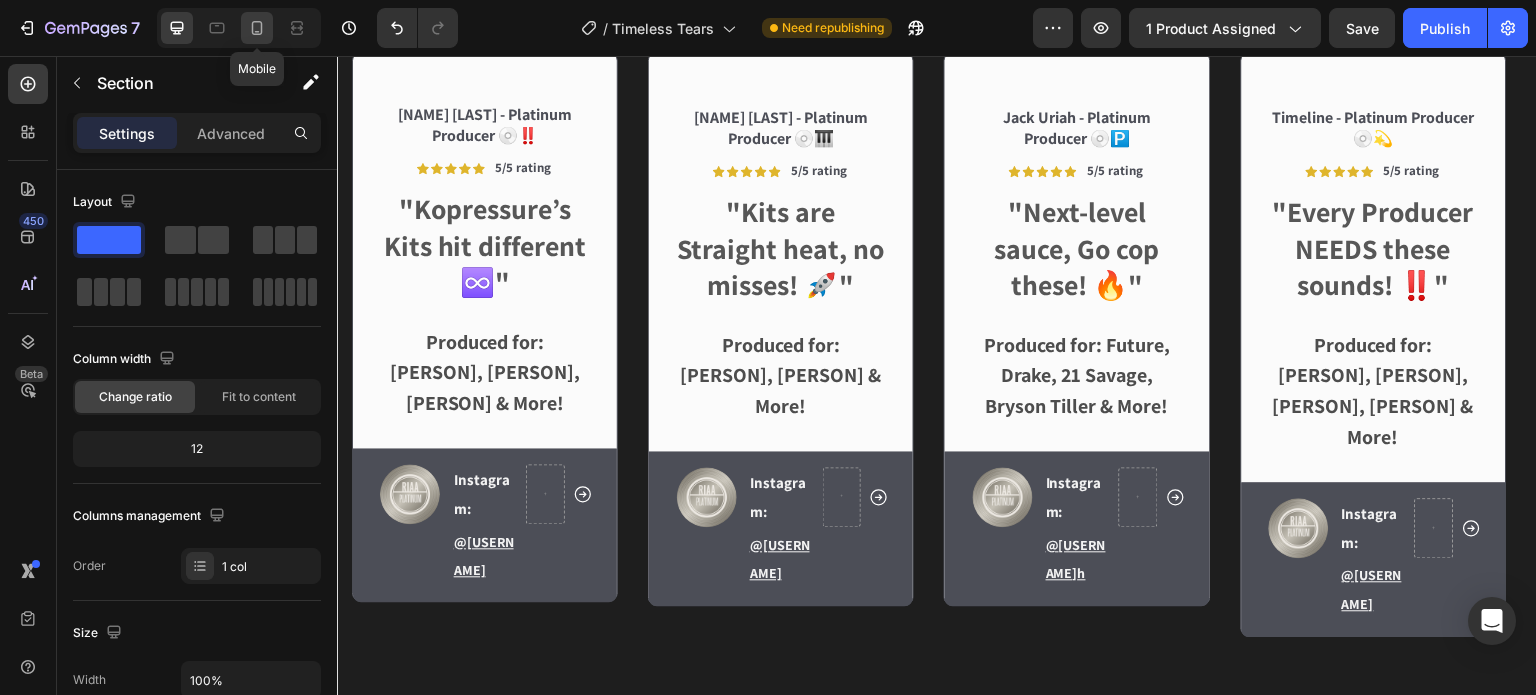 click 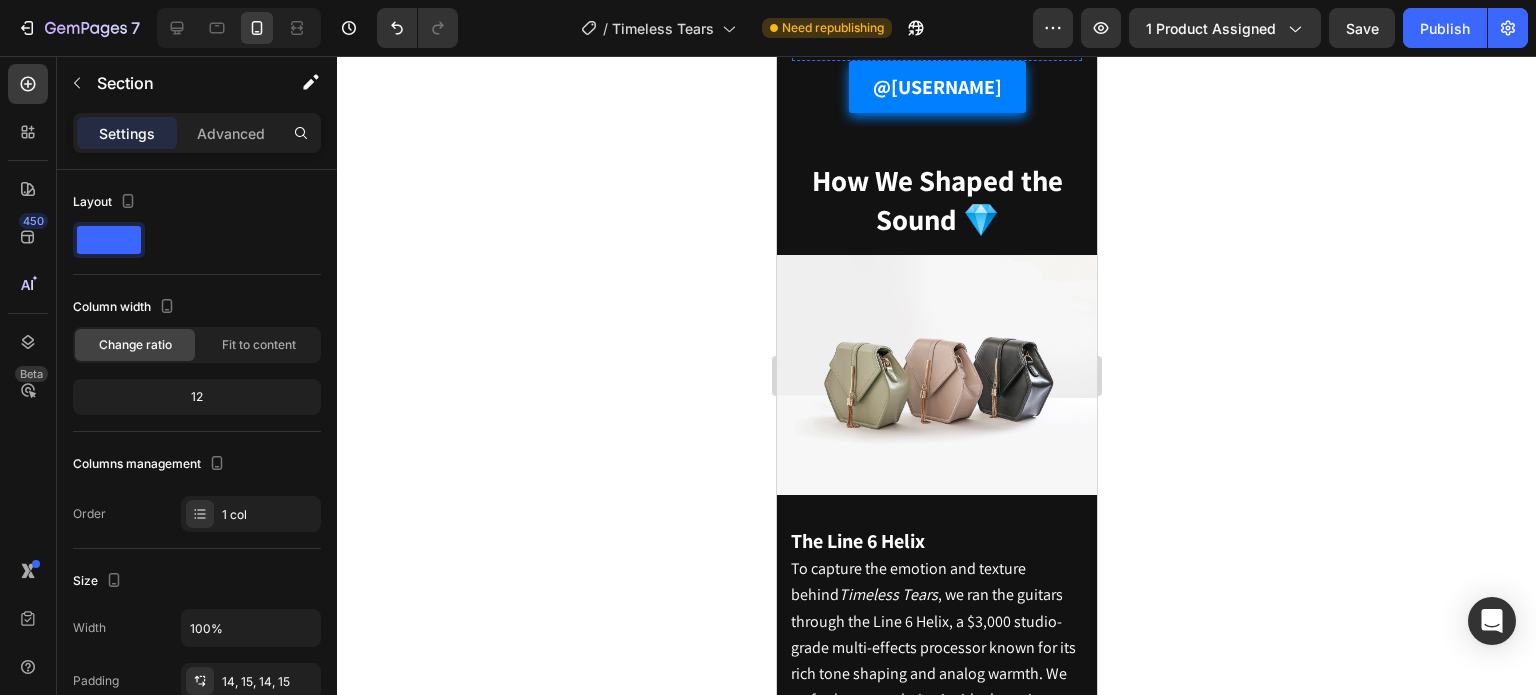 scroll, scrollTop: 8500, scrollLeft: 0, axis: vertical 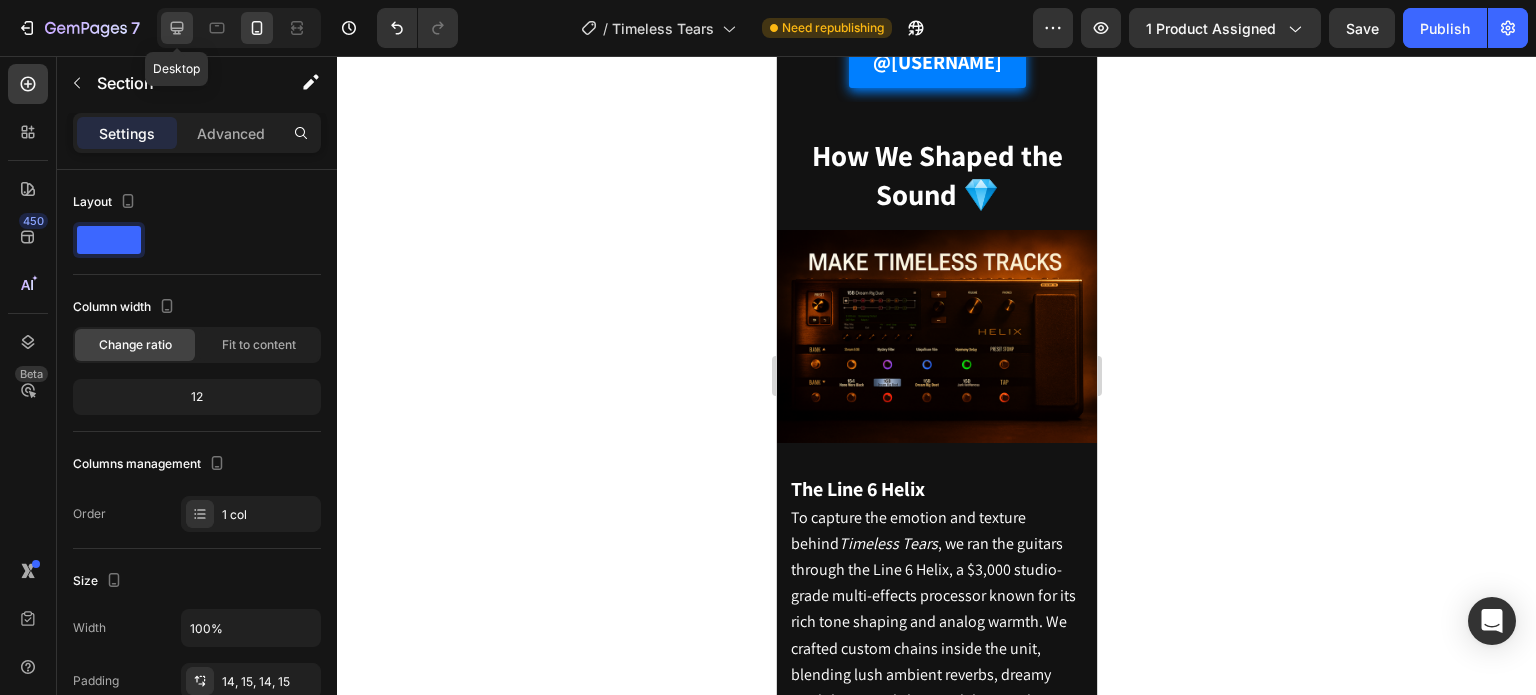 click 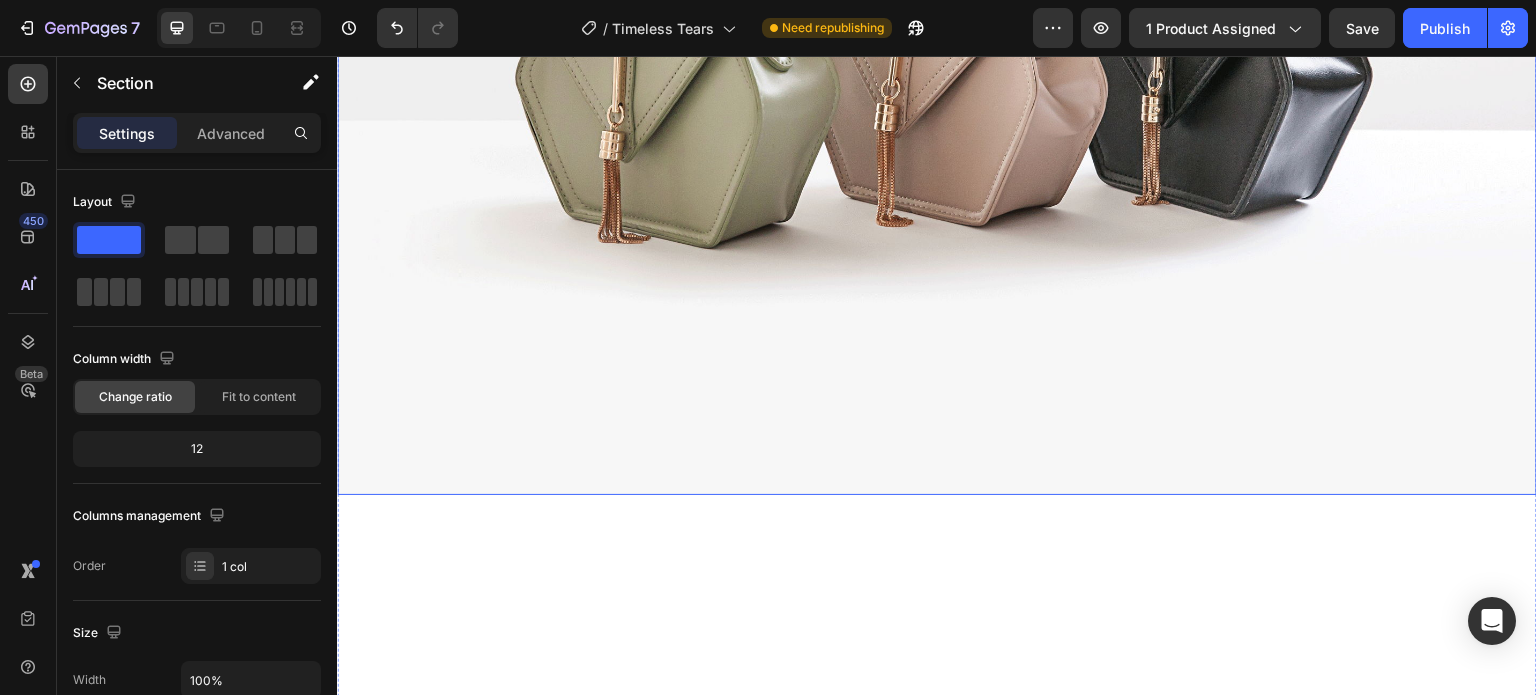 scroll, scrollTop: 7130, scrollLeft: 0, axis: vertical 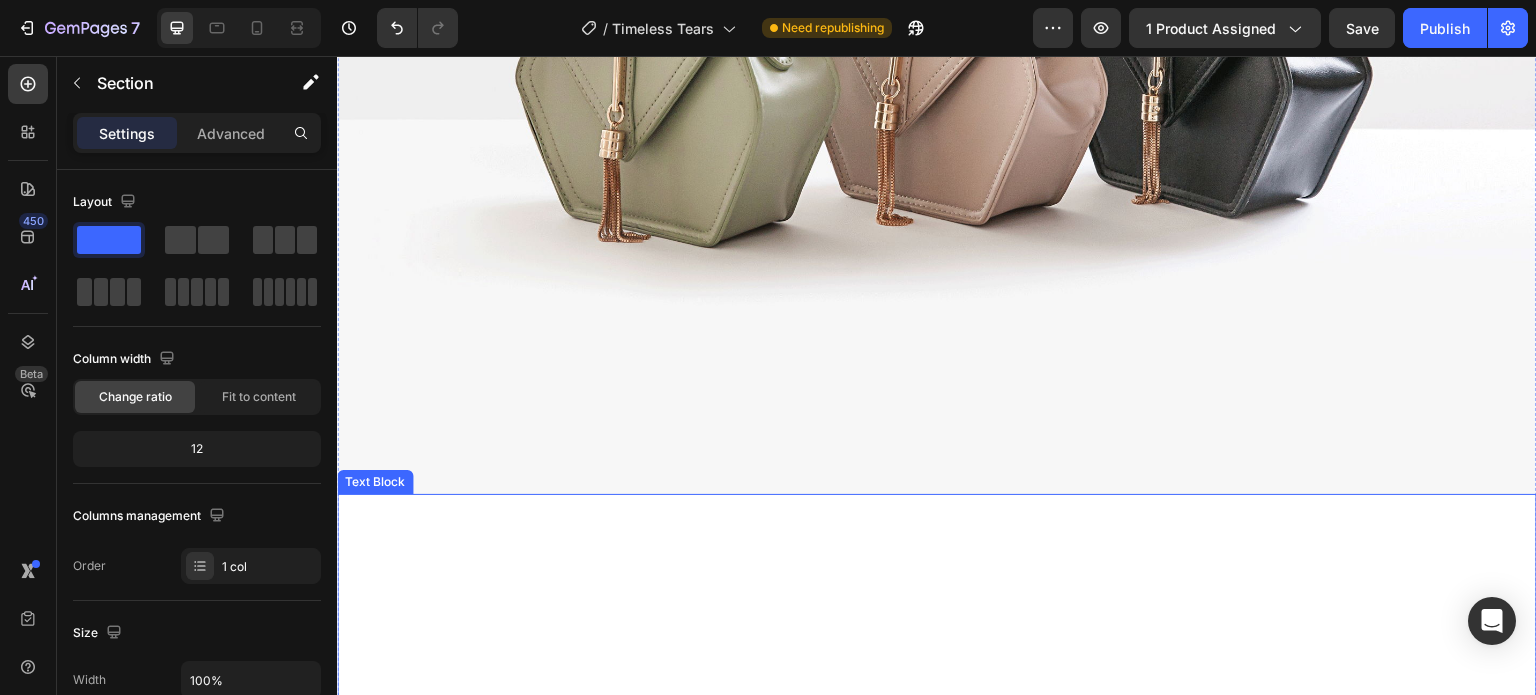 click on "To capture the emotion and texture behind  Timeless Tears , we ran the guitars through the Line 6 Helix, a $3,000 studio-grade multi-effects processor known for its rich tone shaping and analog warmth. We crafted custom chains inside the unit, blending lush ambient reverbs, dreamy modulation, subtle tape delays, and harmonic saturation to sculpt a sound that feels both vintage and futuristic." at bounding box center (937, 589) 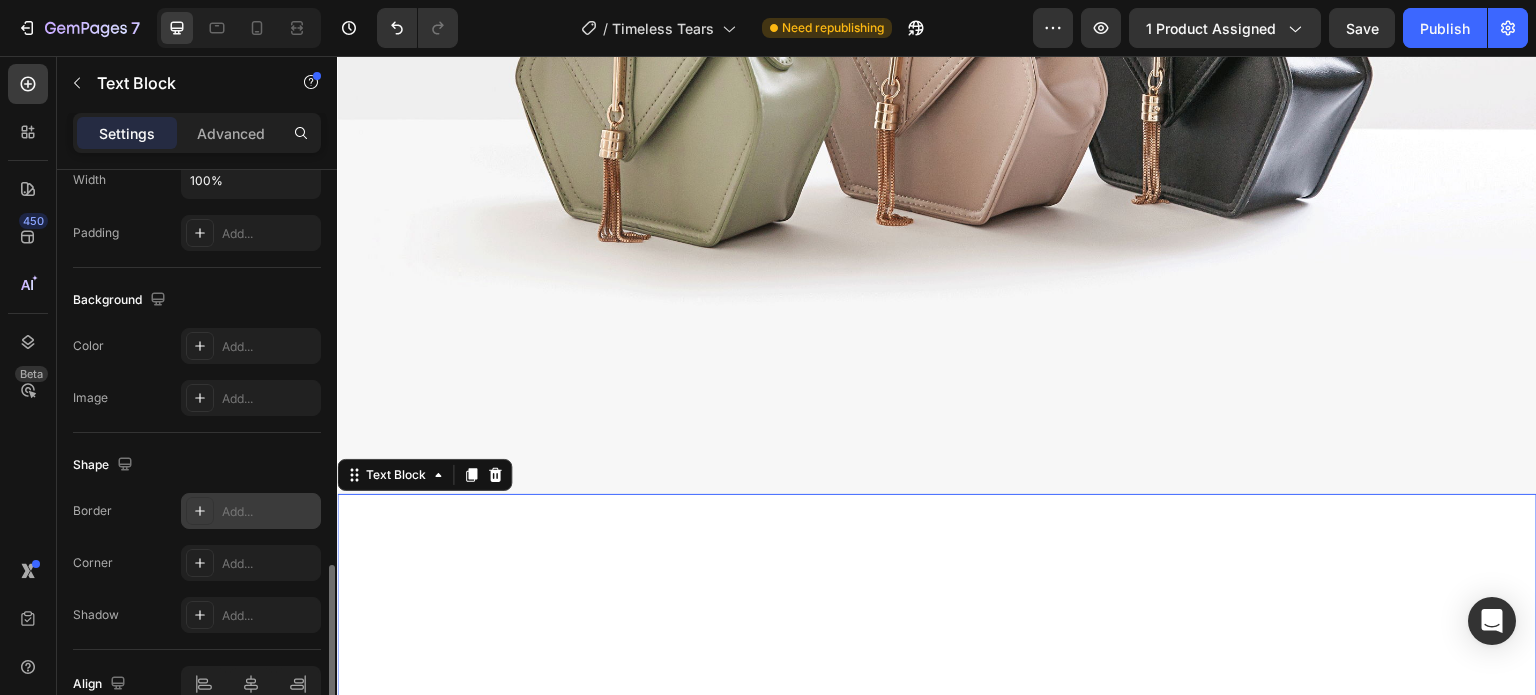 scroll, scrollTop: 600, scrollLeft: 0, axis: vertical 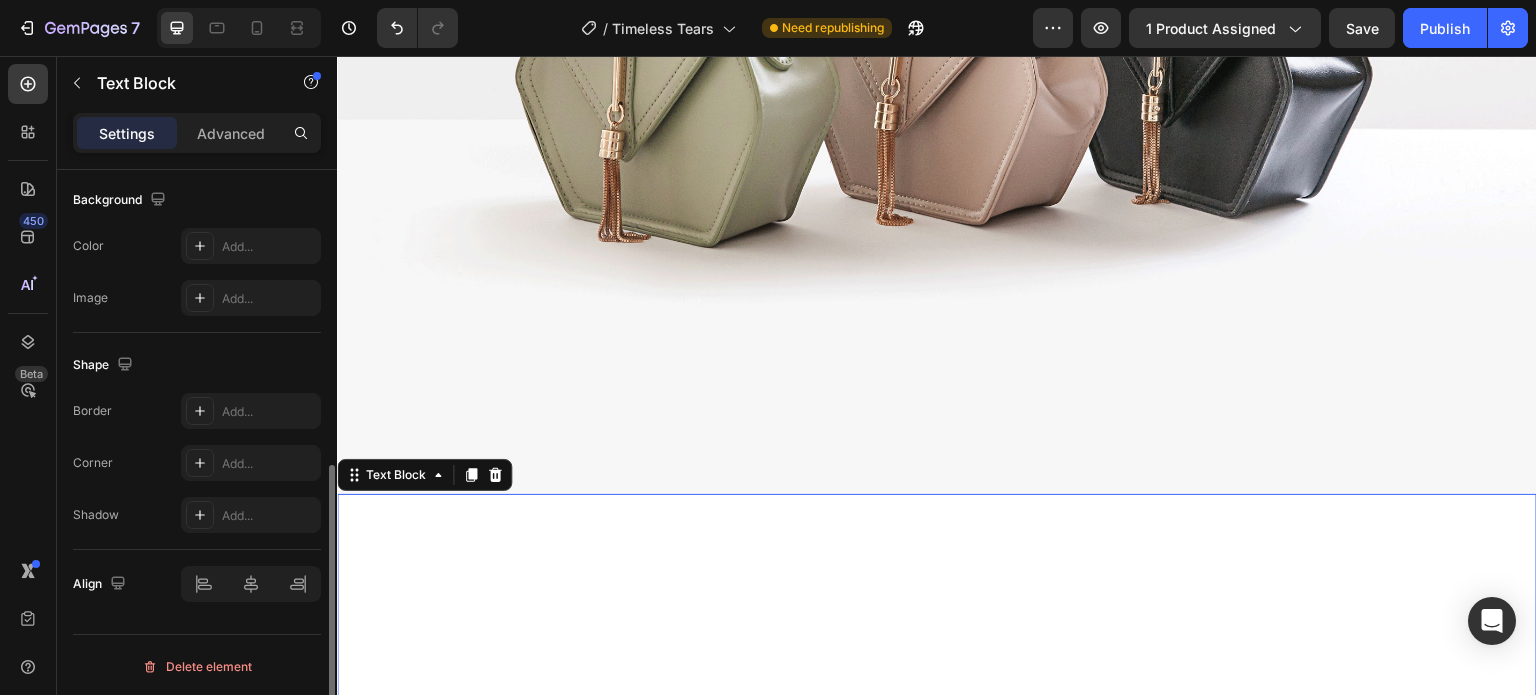 click on "To capture the emotion and texture behind  Timeless Tears , we ran the guitars through the Line 6 Helix, a $3,000 studio-grade multi-effects processor known for its rich tone shaping and analog warmth. We crafted custom chains inside the unit, blending lush ambient reverbs, dreamy modulation, subtle tape delays, and harmonic saturation to sculpt a sound that feels both vintage and futuristic." at bounding box center (937, 589) 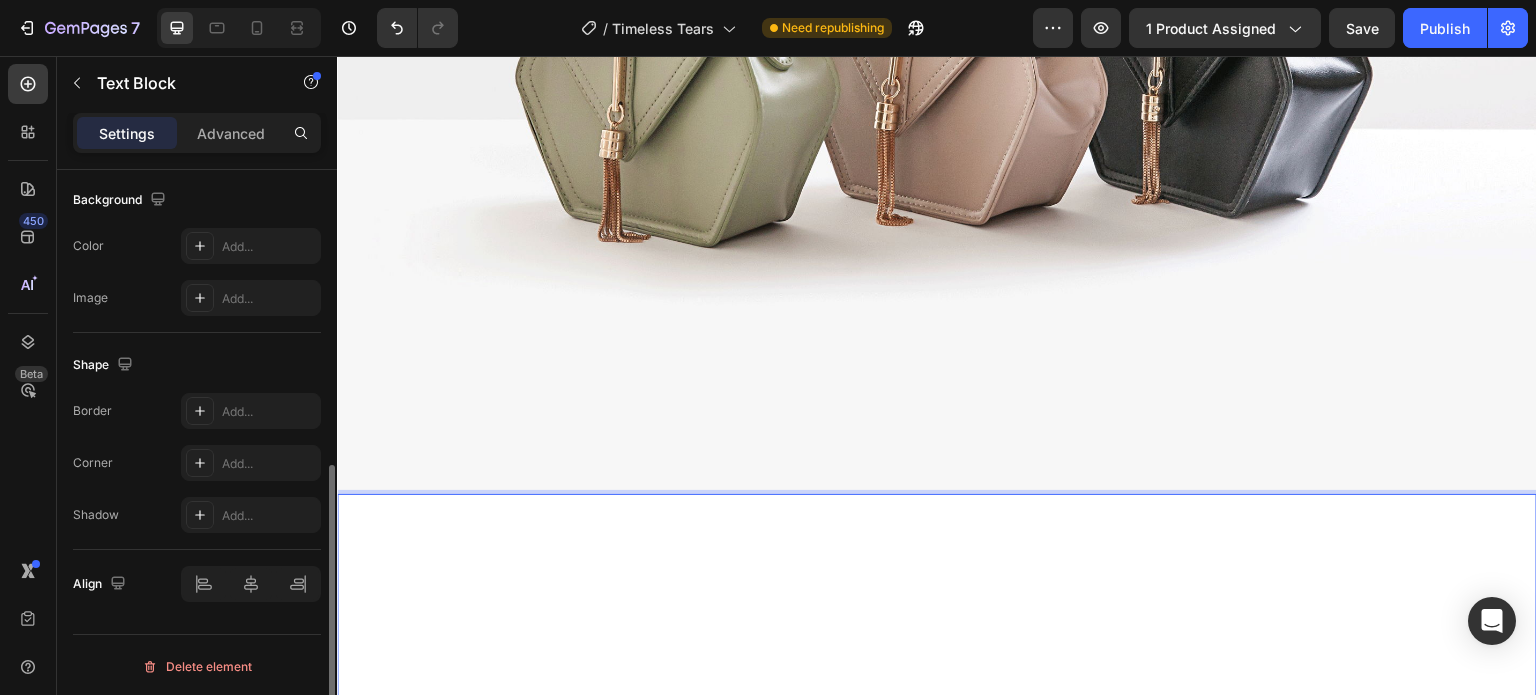 click on "To capture the emotion and texture behind  Timeless Tears , we ran the guitars through the Line 6 Helix, a $3,000 studio-grade multi-effects processor known for its rich tone shaping and analog warmth. We crafted custom chains inside the unit, blending lush ambient reverbs, dreamy modulation, subtle tape delays, and harmonic saturation to sculpt a sound that feels both vintage and futuristic." at bounding box center (937, 589) 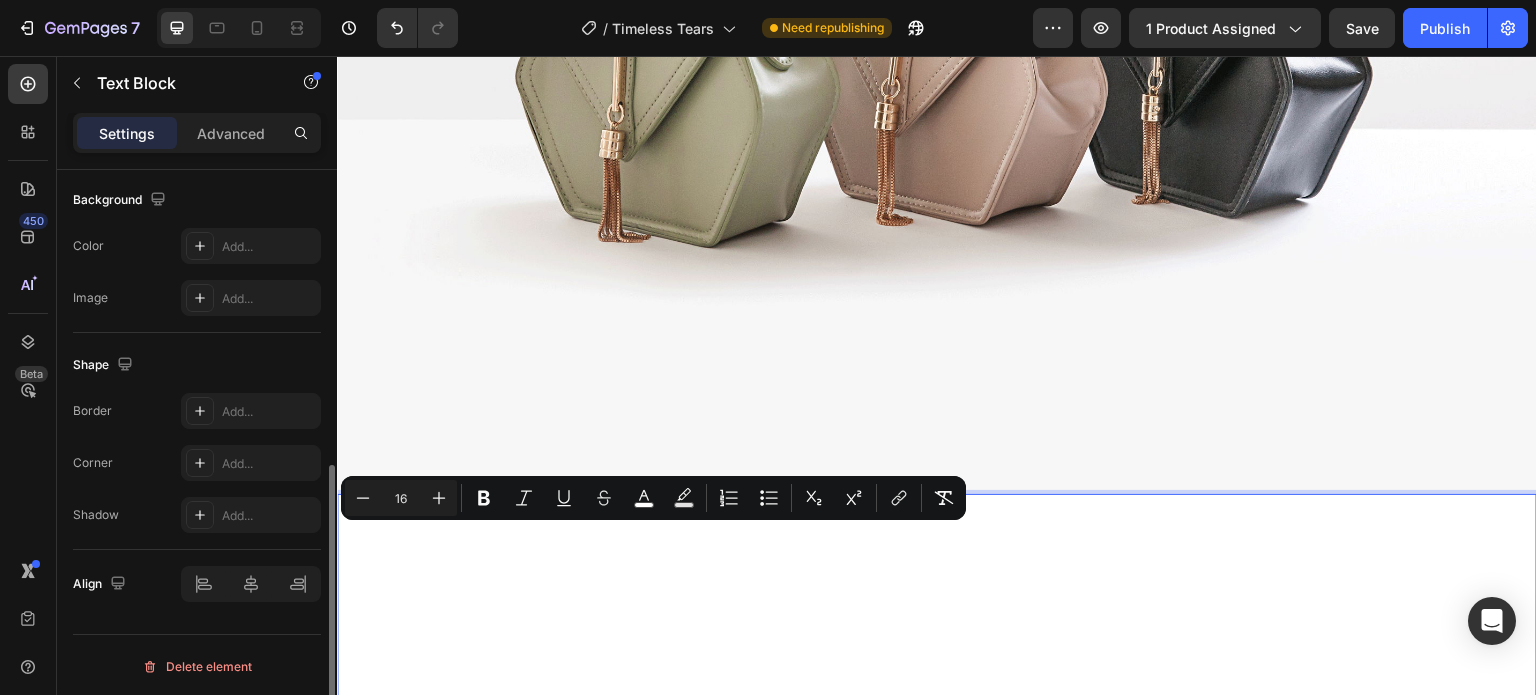 scroll, scrollTop: 100, scrollLeft: 0, axis: vertical 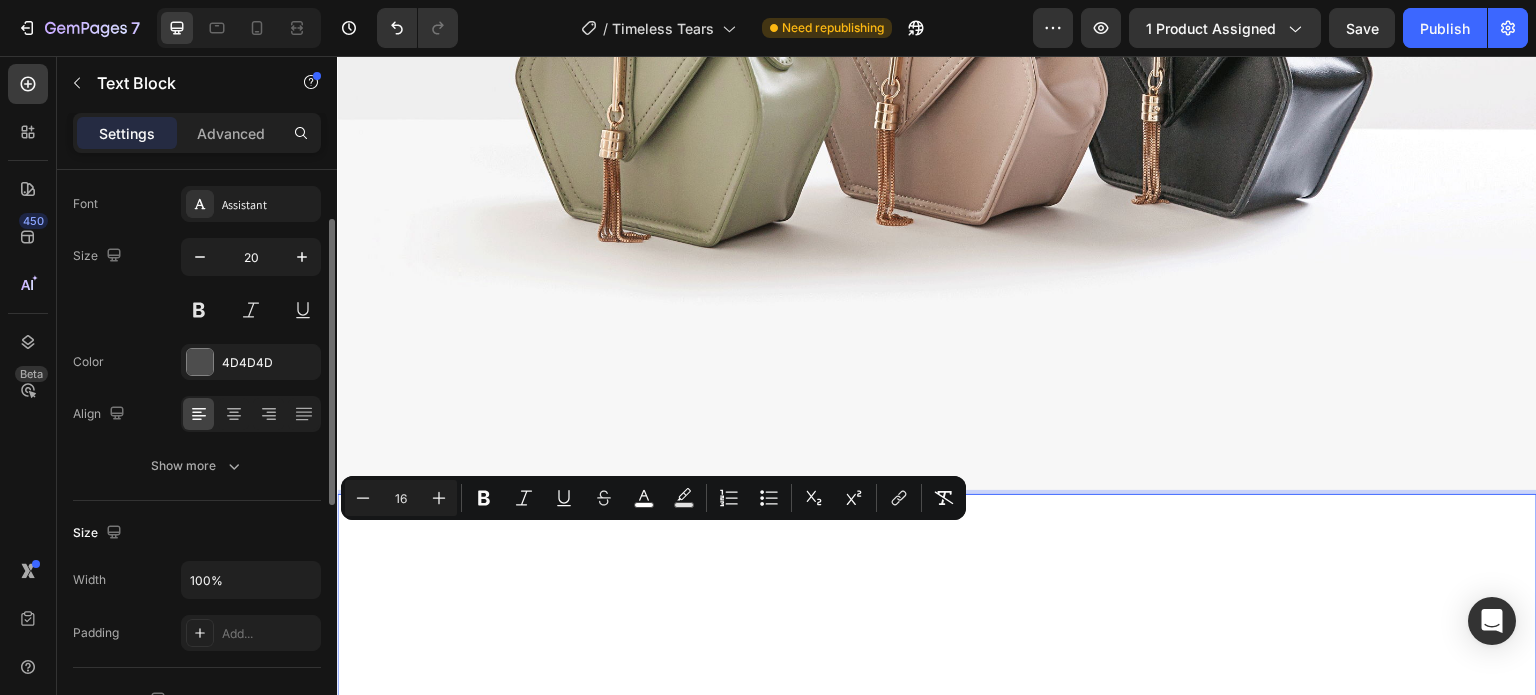 click on "To capture the emotion and texture behind  Timeless Tears , we ran the guitars through the Line 6 Helix, a $3,000 studio-grade multi-effects processor known for its rich tone shaping and analog warmth. We crafted custom chains inside the unit, blending lush ambient reverbs, dreamy modulation, subtle tape delays, and harmonic saturation to sculpt a sound that feels both vintage and futuristic." at bounding box center (937, 589) 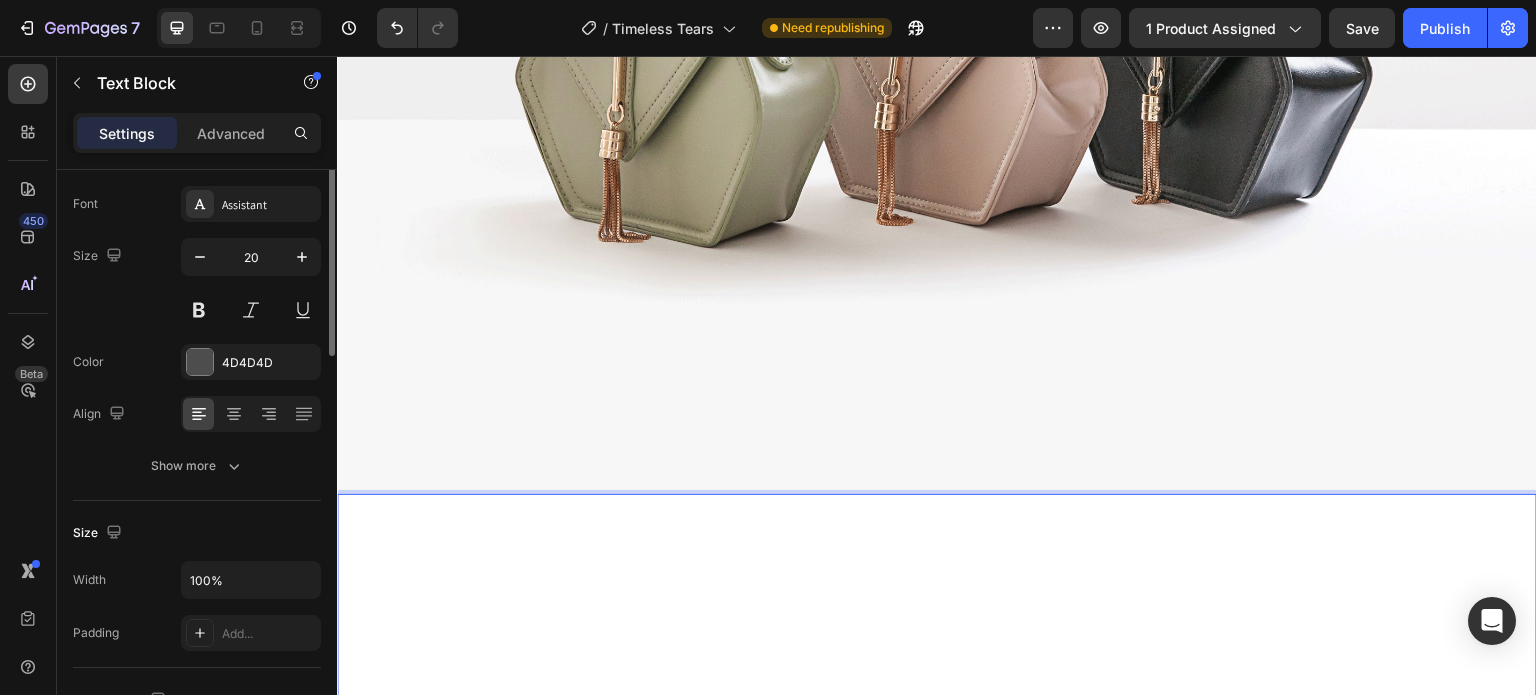scroll, scrollTop: 0, scrollLeft: 0, axis: both 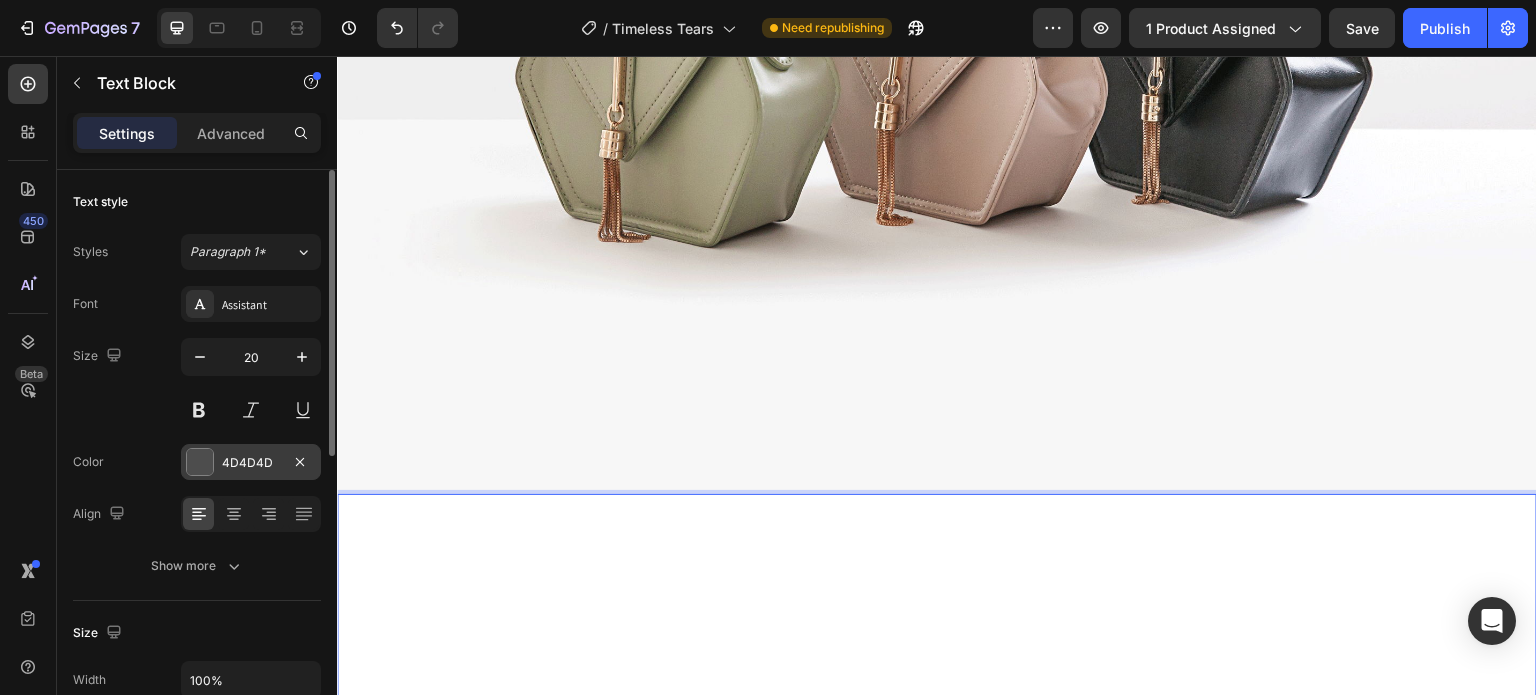 click at bounding box center (200, 462) 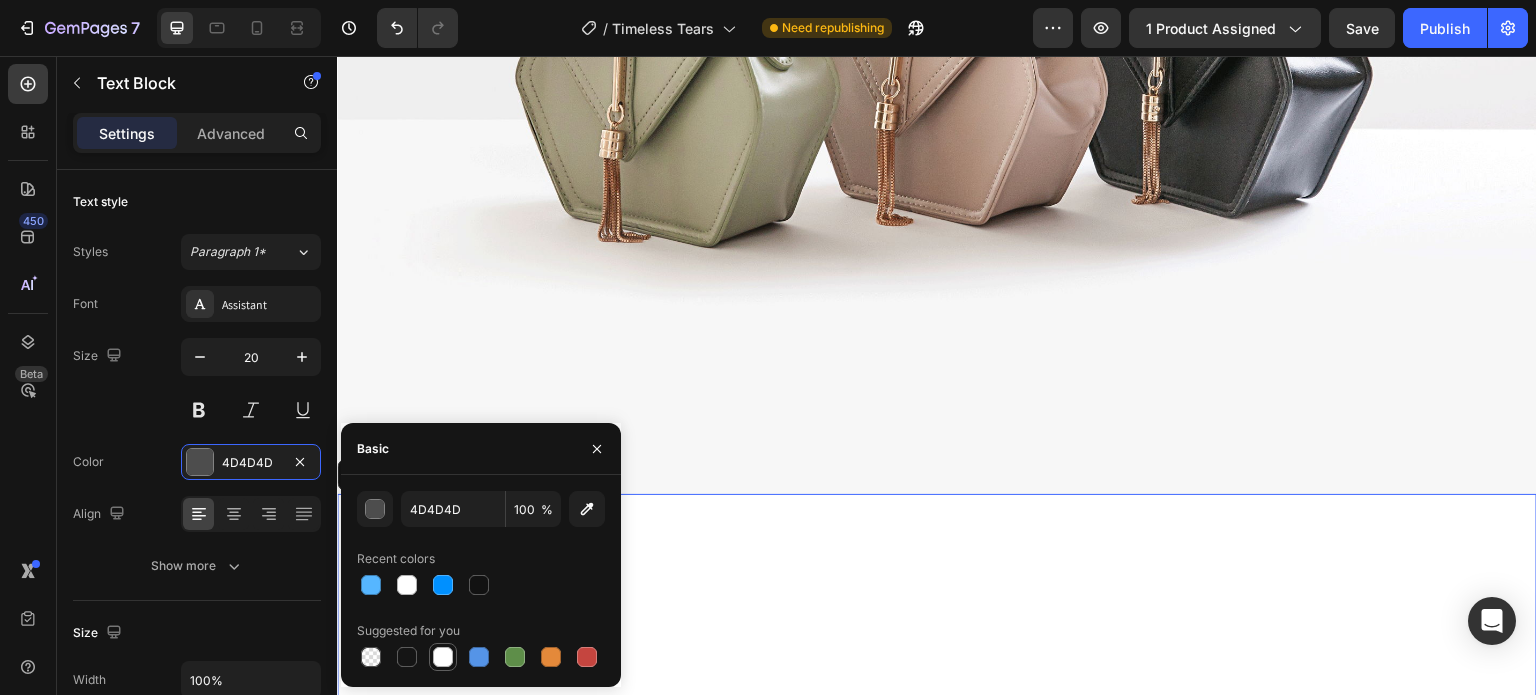 click at bounding box center (443, 657) 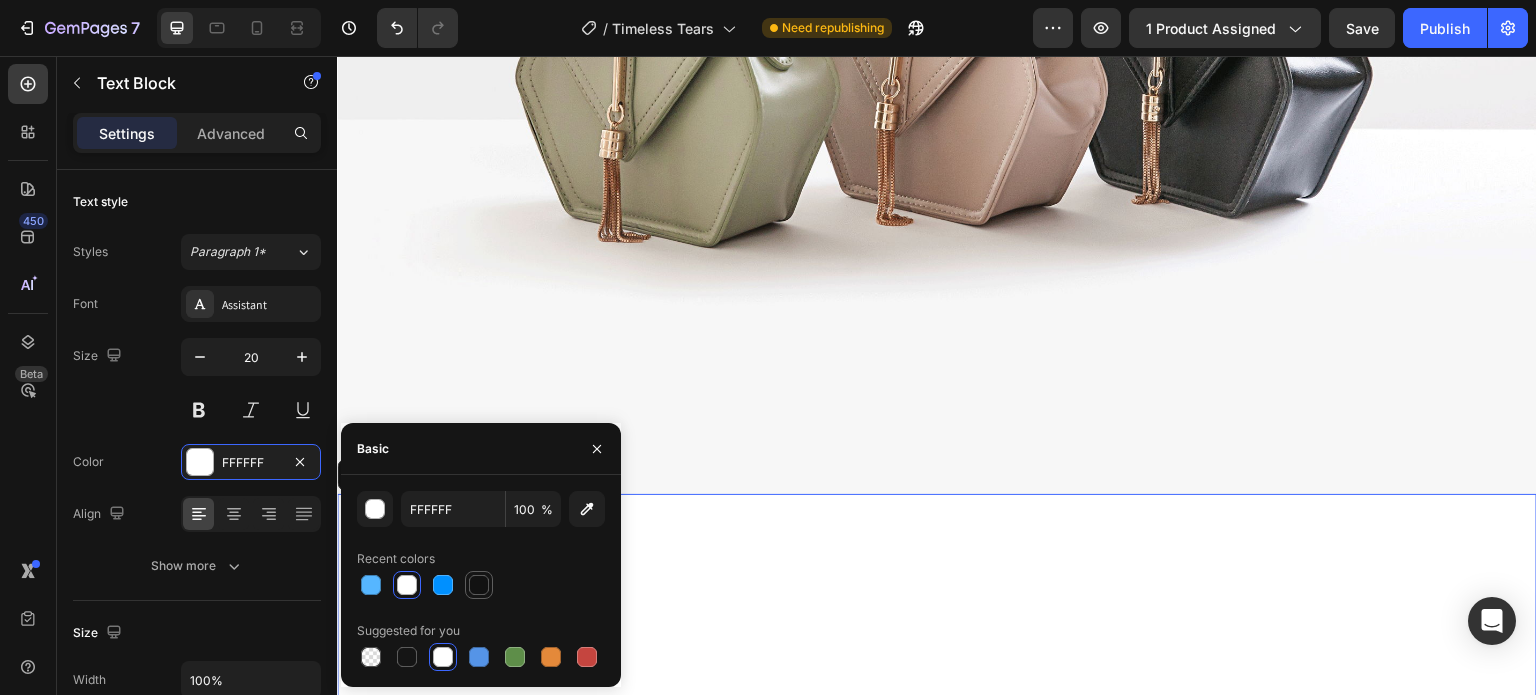 click at bounding box center (479, 585) 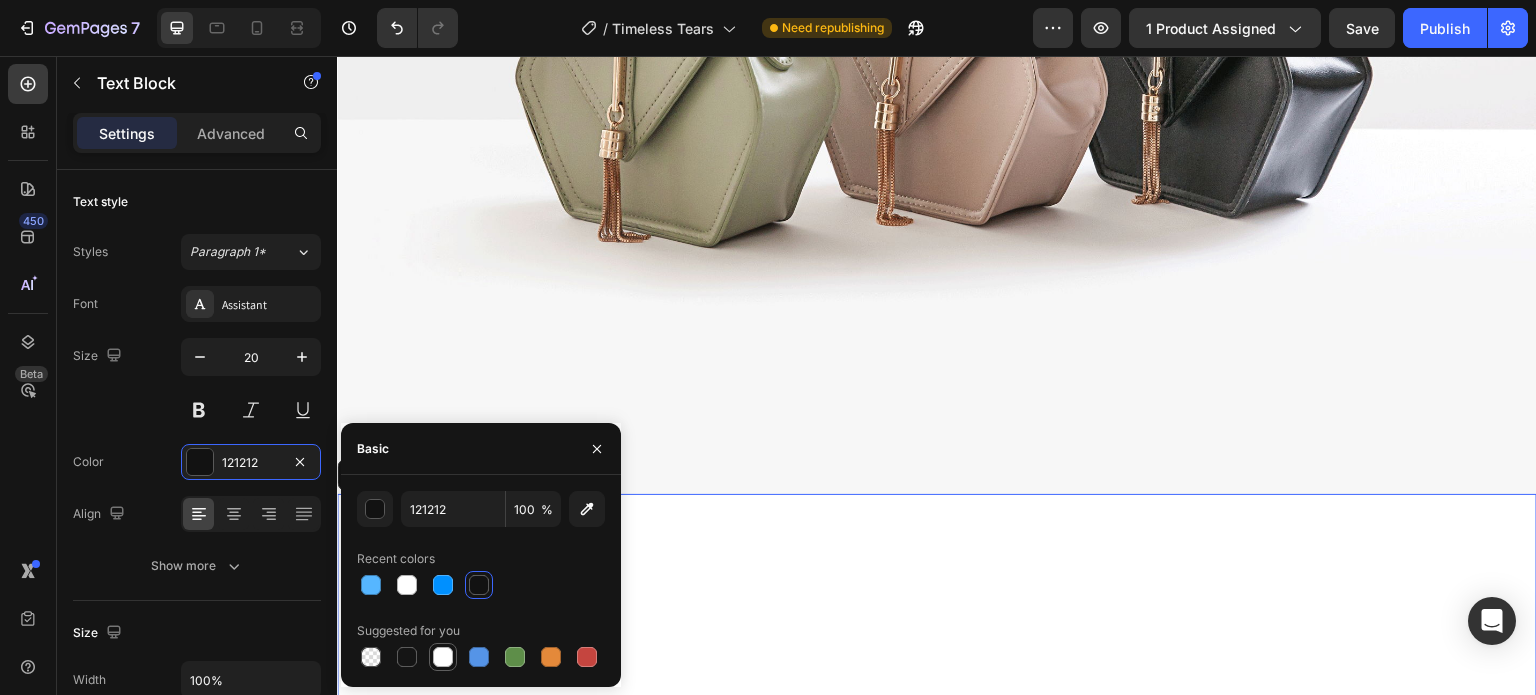 click at bounding box center [443, 657] 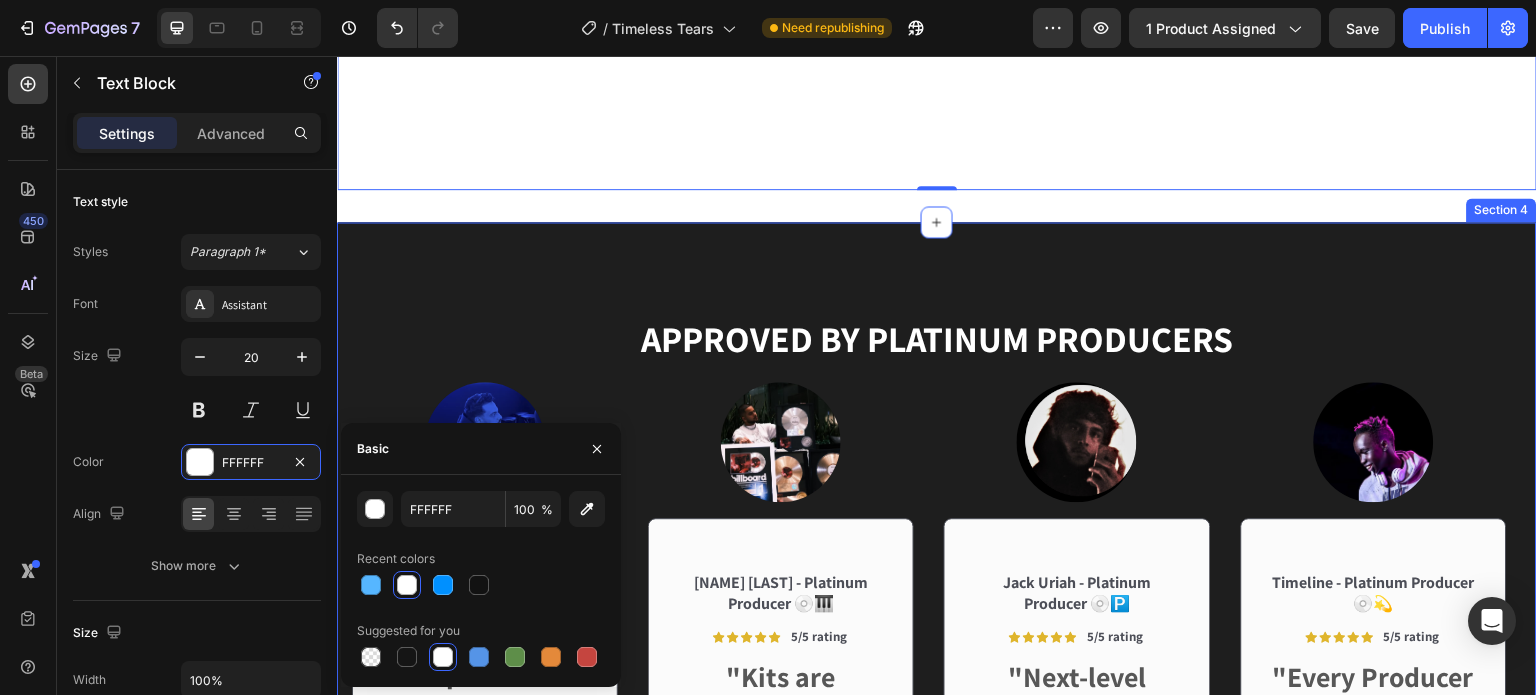 scroll, scrollTop: 7530, scrollLeft: 0, axis: vertical 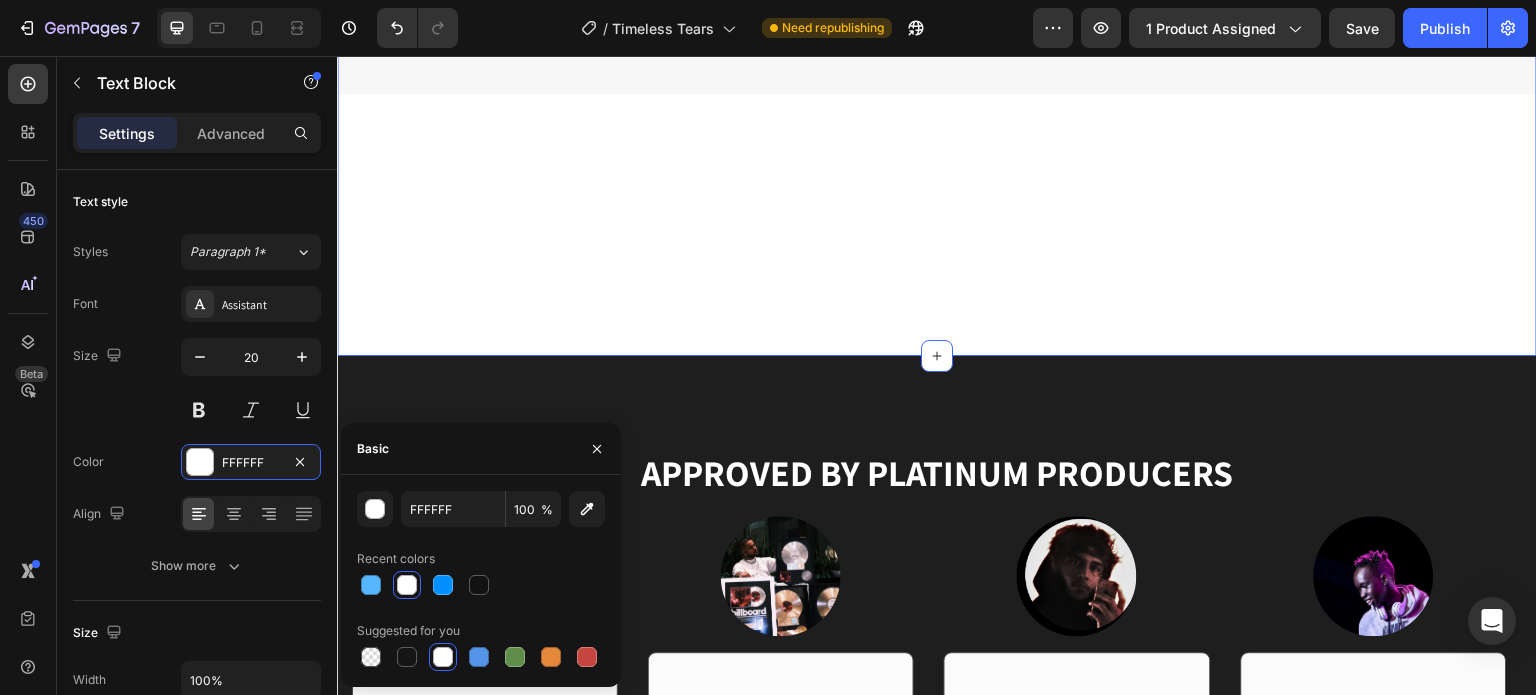 click on "How We Shaped the Sound 💎 Heading Image The Line 6 Helix  To capture the emotion and texture behind  Timeless Tears , we ran the guitars through the Line 6 Helix, a $3,000 studio-grade multi-effects processor known for its rich tone shaping and analog warmth. We crafted custom chains inside the unit, blending lush ambient reverbs, dreamy modulation, subtle tape delays, and harmonic saturation to sculpt a sound that feels both vintage and futuristic. From shimmering cleans to moody, washed-out leads, every layer was processed and performed live to preserve the human feel and emotional nuance. The Helix allowed us to dial in tones that breathe, move, and sit perfectly in any mix, making this kit more than just loops. It's a toolkit of atmosphere, storytelling, and sonic depth. Text Block Section 3   Create Theme Section AI Content Write with GemAI What would you like to describe here? Tone and Voice Persuasive Product Show more Generate" at bounding box center (937, -264) 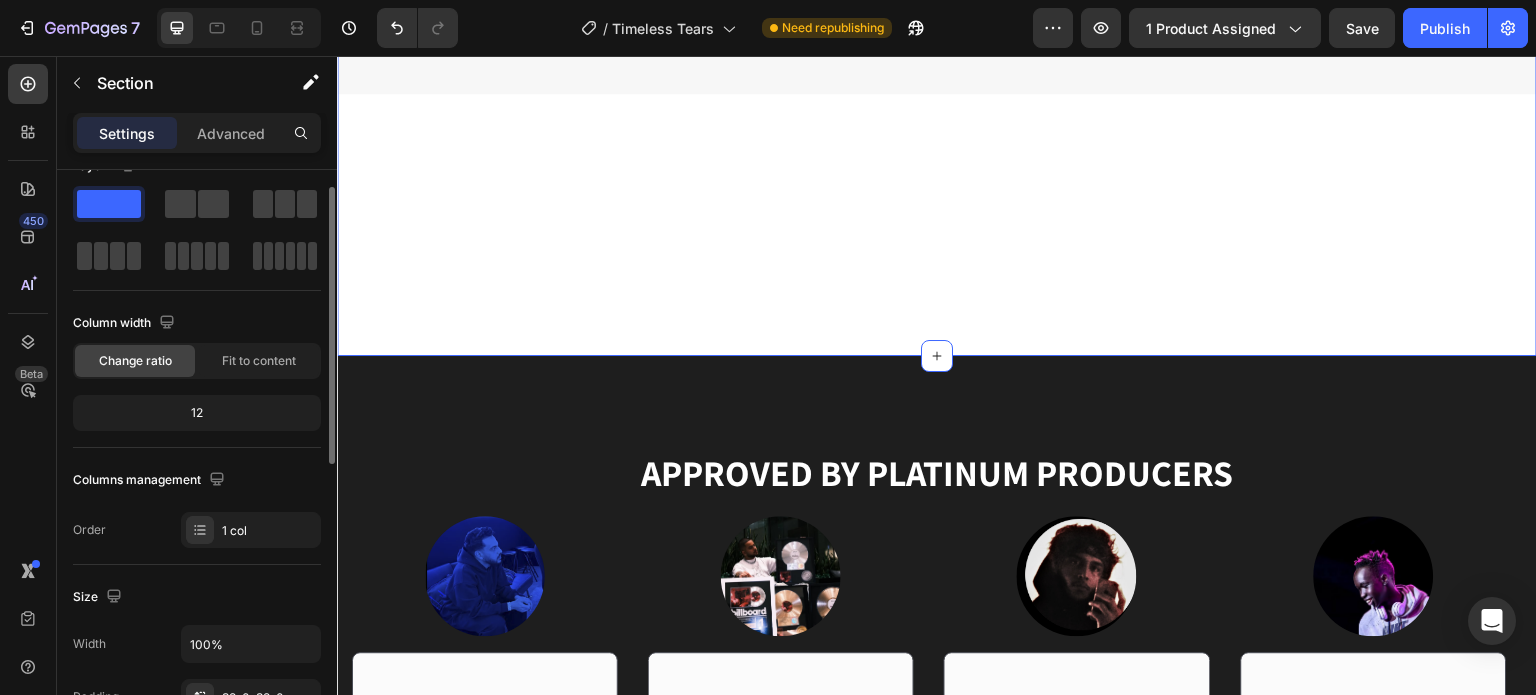scroll, scrollTop: 0, scrollLeft: 0, axis: both 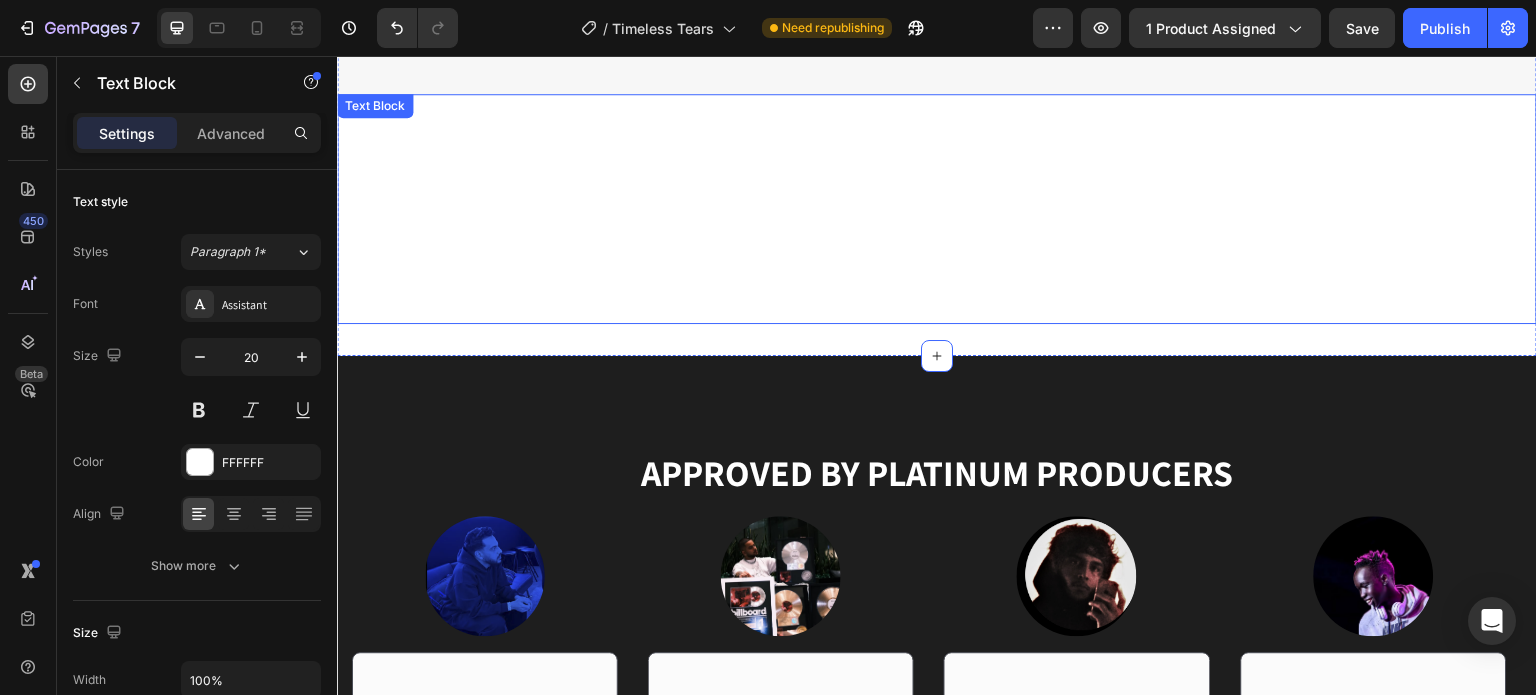 click on "From shimmering cleans to moody, washed-out leads, every layer was processed and performed live to preserve the human feel and emotional nuance. The Helix allowed us to dial in tones that breathe, move, and sit perfectly in any mix, making this kit more than just loops. It's a toolkit of atmosphere, storytelling, and sonic depth." at bounding box center [933, 284] 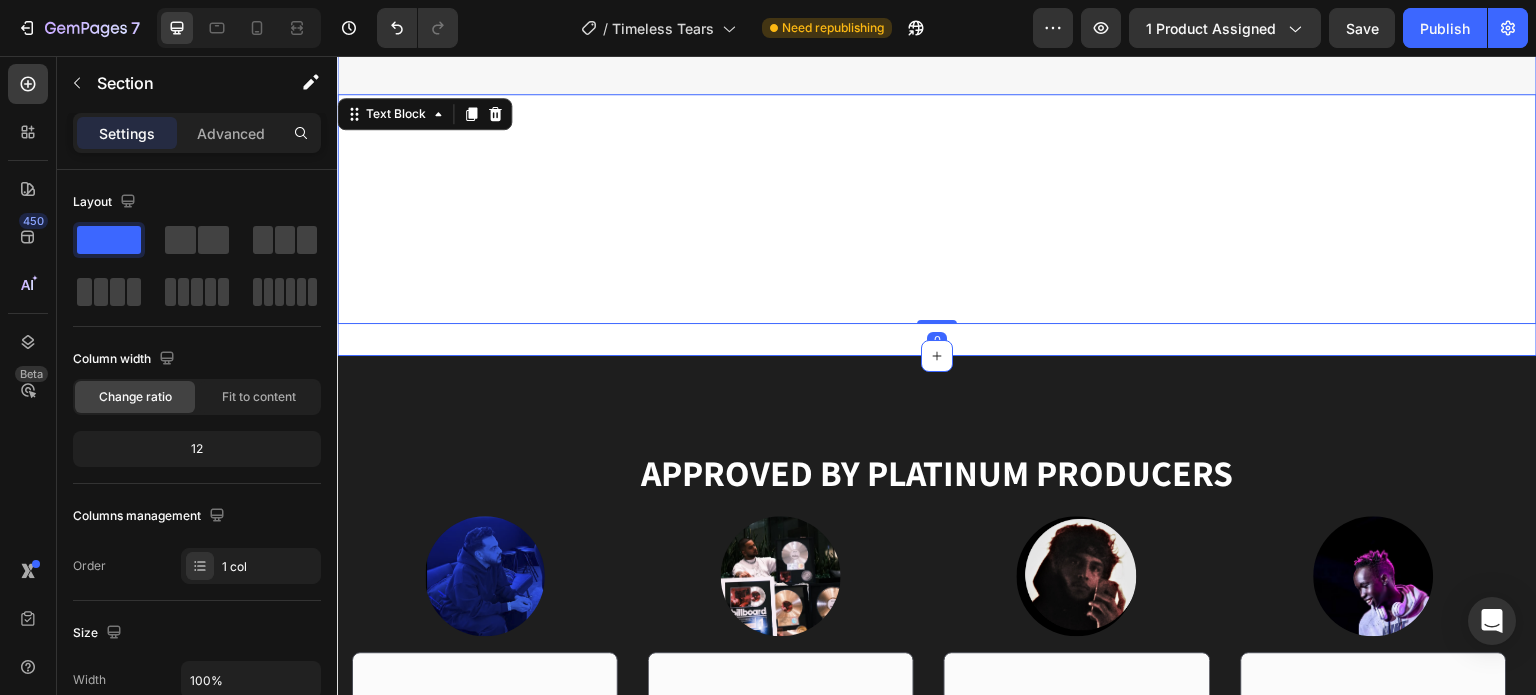 click on "How We Shaped the Sound 💎 Heading Image The Line 6 Helix  To capture the emotion and texture behind  Timeless Tears , we ran the guitars through the Line 6 Helix, a $3,000 studio-grade multi-effects processor known for its rich tone shaping and analog warmth. We crafted custom chains inside the unit, blending lush ambient reverbs, dreamy modulation, subtle tape delays, and harmonic saturation to sculpt a sound that feels both vintage and futuristic. From shimmering cleans to moody, washed-out leads, every layer was processed and performed live to preserve the human feel and emotional nuance. The Helix allowed us to dial in tones that breathe, move, and sit perfectly in any mix, making this kit more than just loops. It's a toolkit of atmosphere, storytelling, and sonic depth. Text Block   0 Section 3" at bounding box center (937, -264) 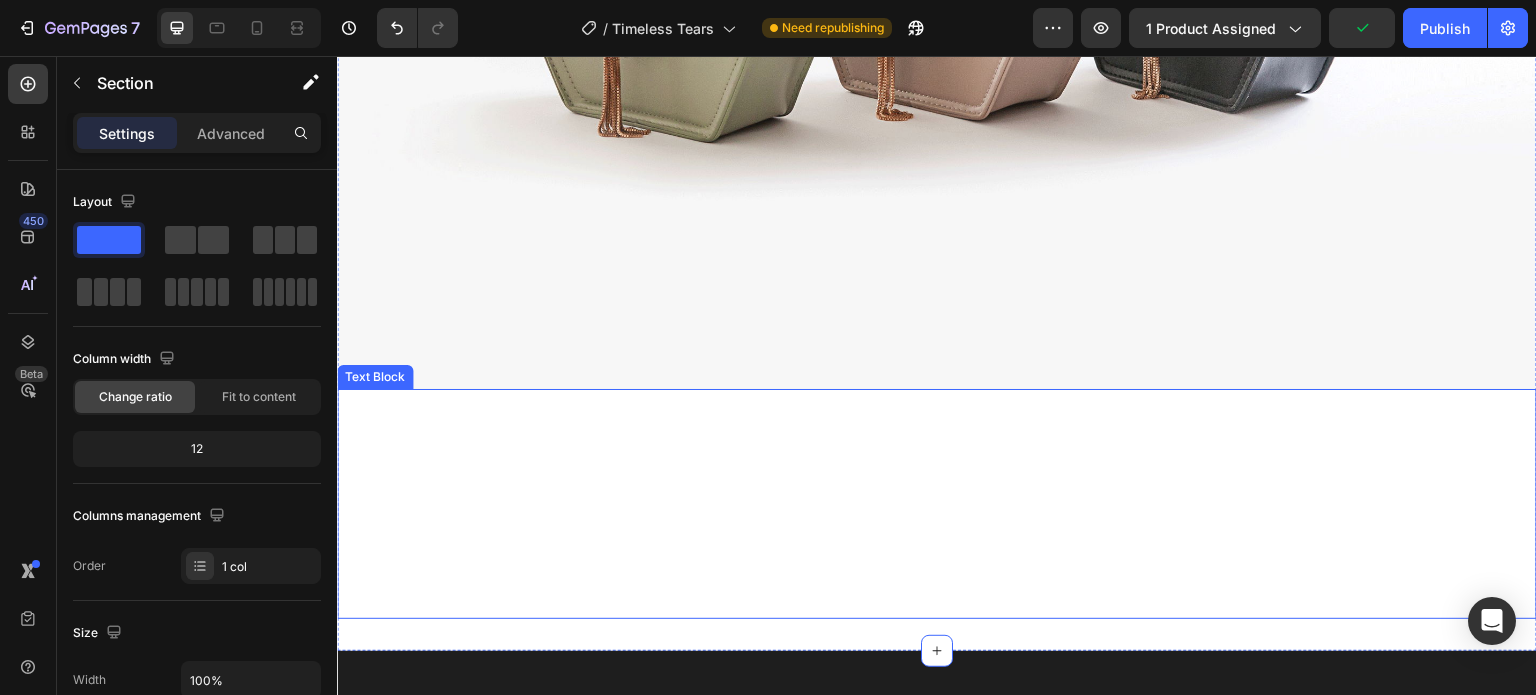 scroll, scrollTop: 7230, scrollLeft: 0, axis: vertical 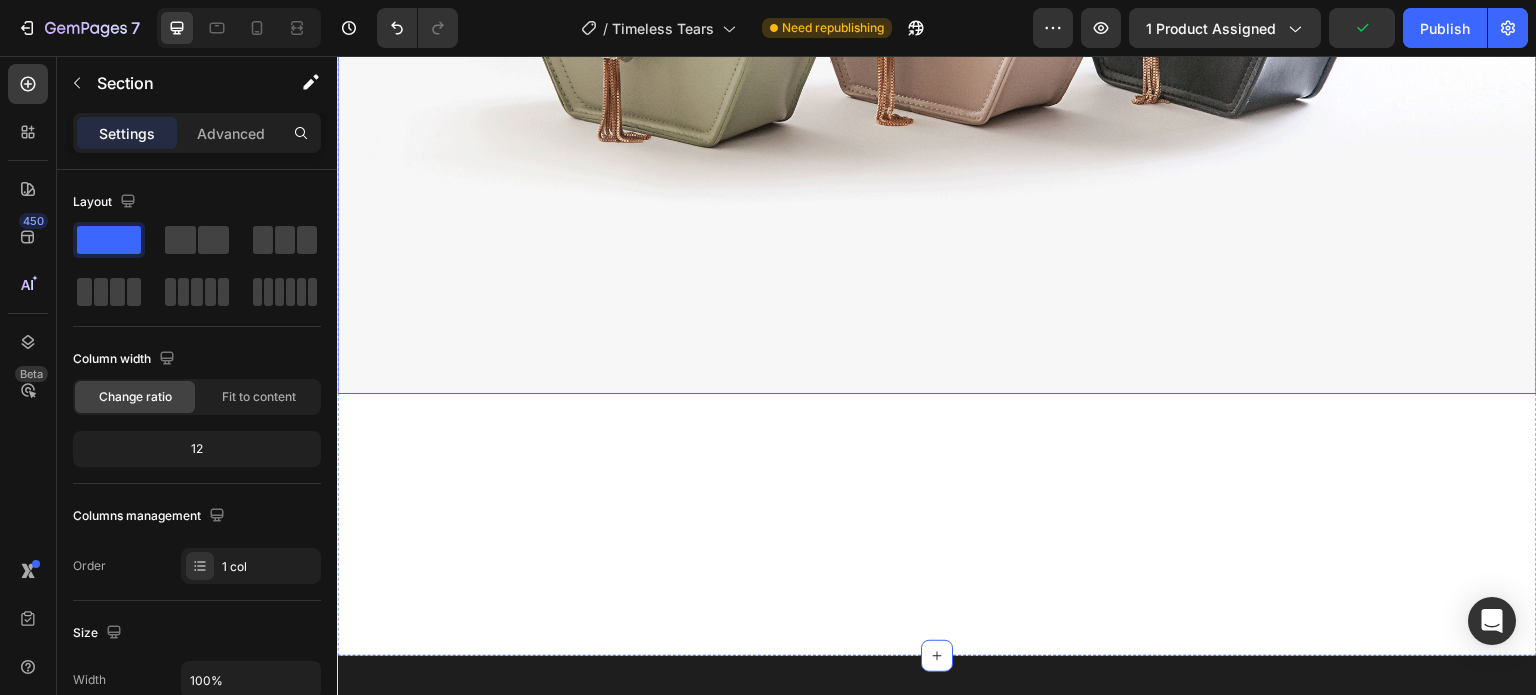 click at bounding box center (937, -57) 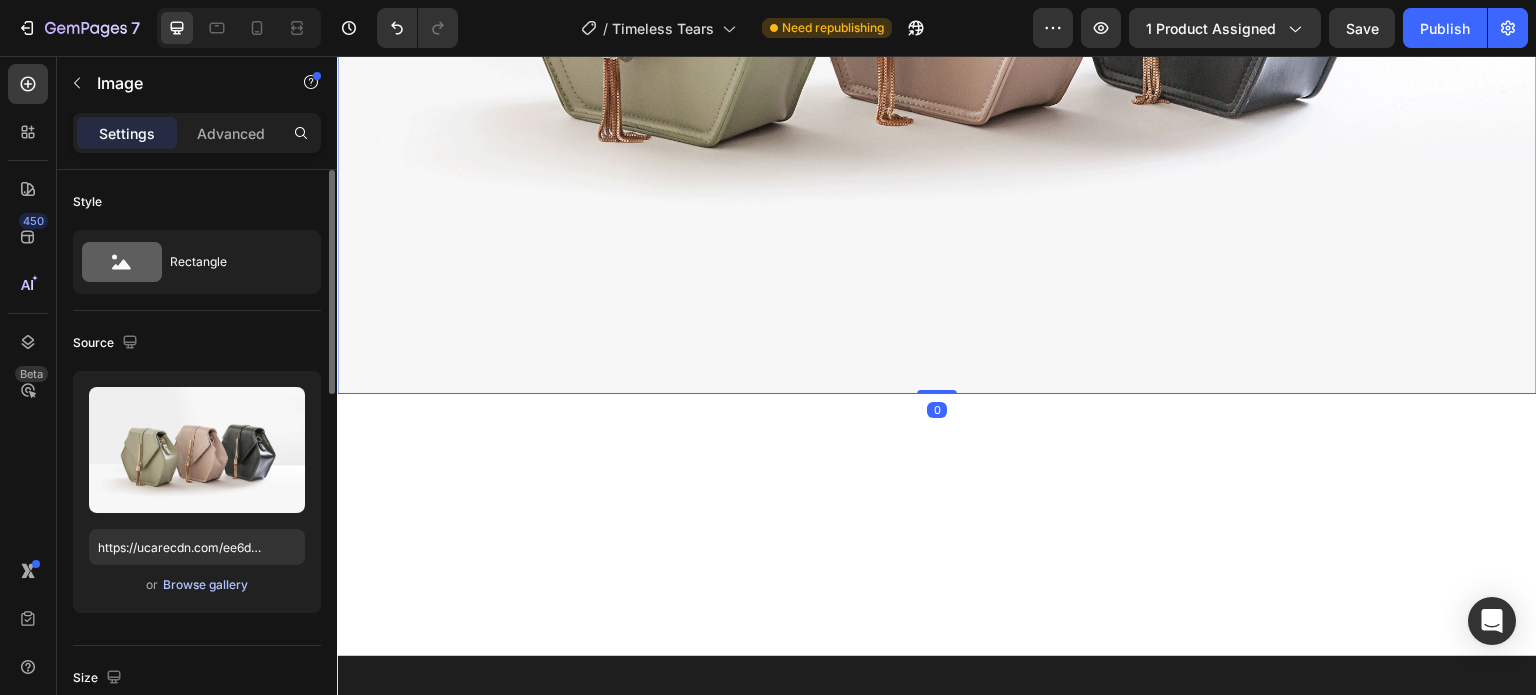 click on "Browse gallery" at bounding box center (205, 585) 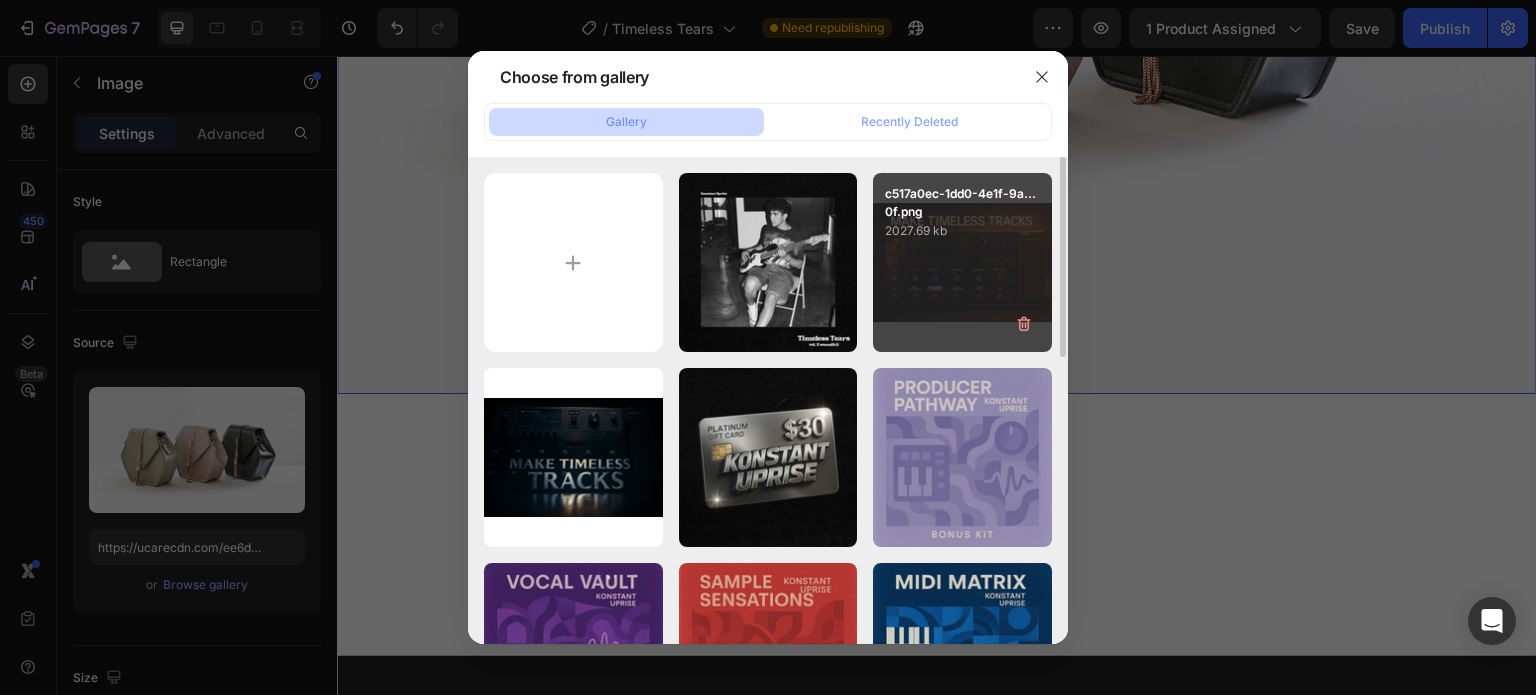 click on "c517a0ec-1dd0-4e1f-9a...0f.png 2027.69 kb" at bounding box center (962, 262) 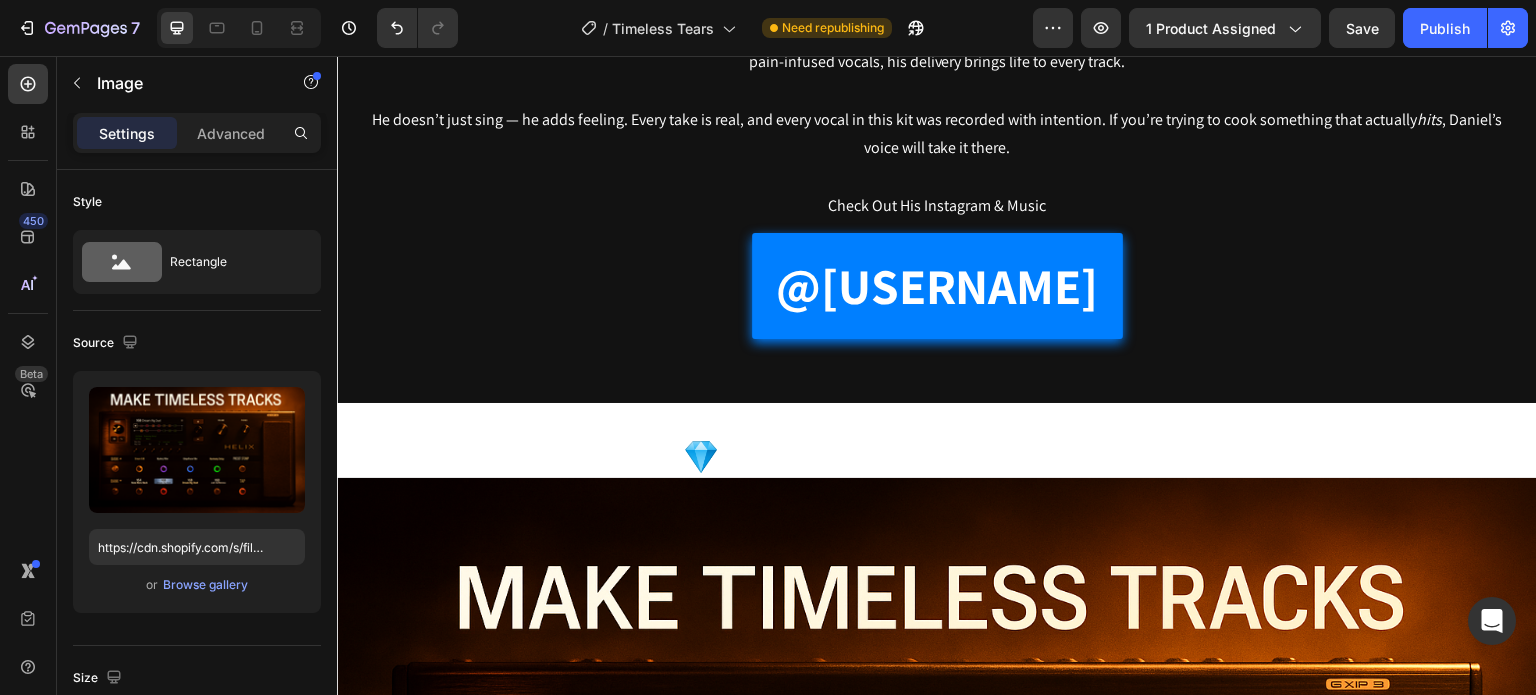 scroll, scrollTop: 6330, scrollLeft: 0, axis: vertical 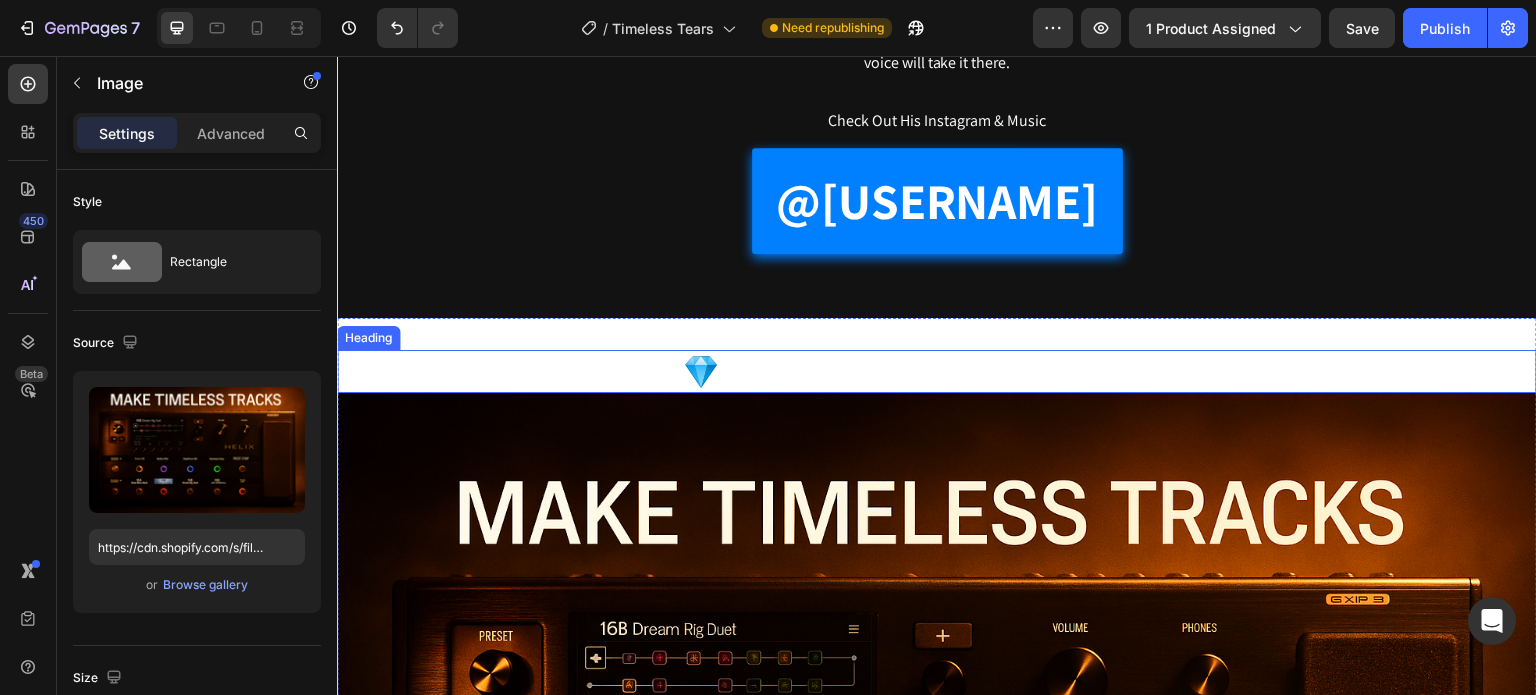 click on "How We Shaped the Sound 💎" at bounding box center (529, 371) 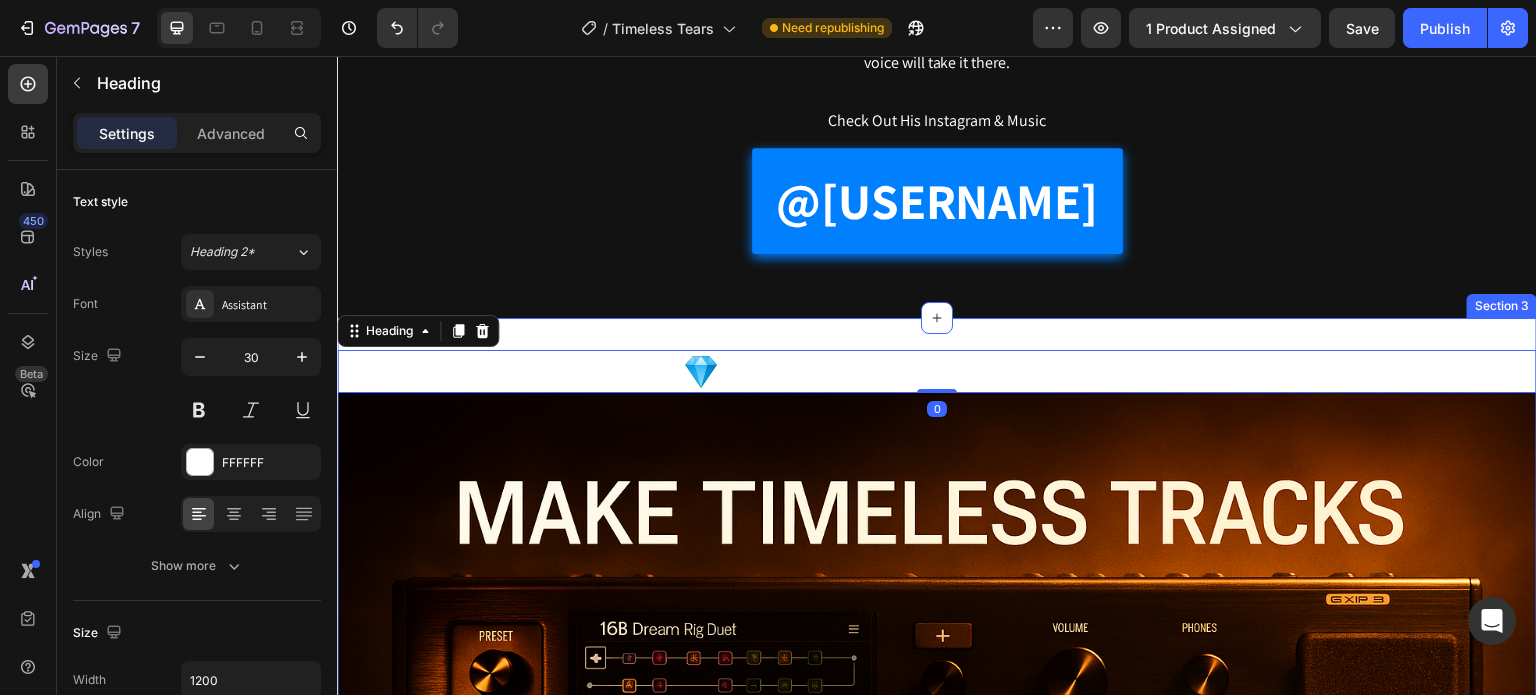 click on "How We Shaped the Sound 💎 Heading   0 Image The Line 6 Helix  To capture the emotion and texture behind  Timeless Tears , we ran the guitars through the Line 6 Helix, a $3,000 studio-grade multi-effects processor known for its rich tone shaping and analog warmth. We crafted custom chains inside the unit, blending lush ambient reverbs, dreamy modulation, subtle tape delays, and harmonic saturation to sculpt a sound that feels both vintage and futuristic. From shimmering cleans to moody, washed-out leads, every layer was processed and performed live to preserve the human feel and emotional nuance. The Helix allowed us to dial in tones that breathe, move, and sit perfectly in any mix, making this kit more than just loops. It's a toolkit of atmosphere, storytelling, and sonic depth. Text Block Section 3" at bounding box center [937, 886] 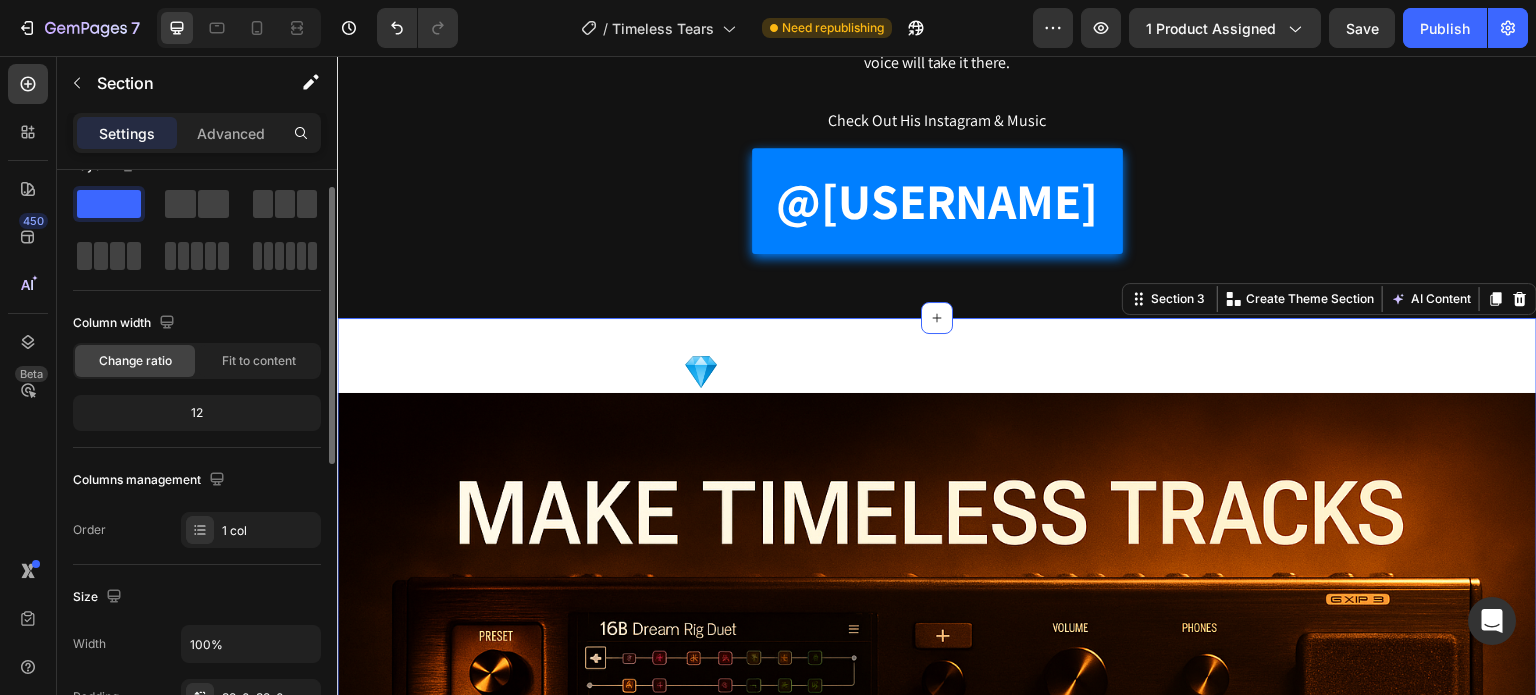scroll, scrollTop: 0, scrollLeft: 0, axis: both 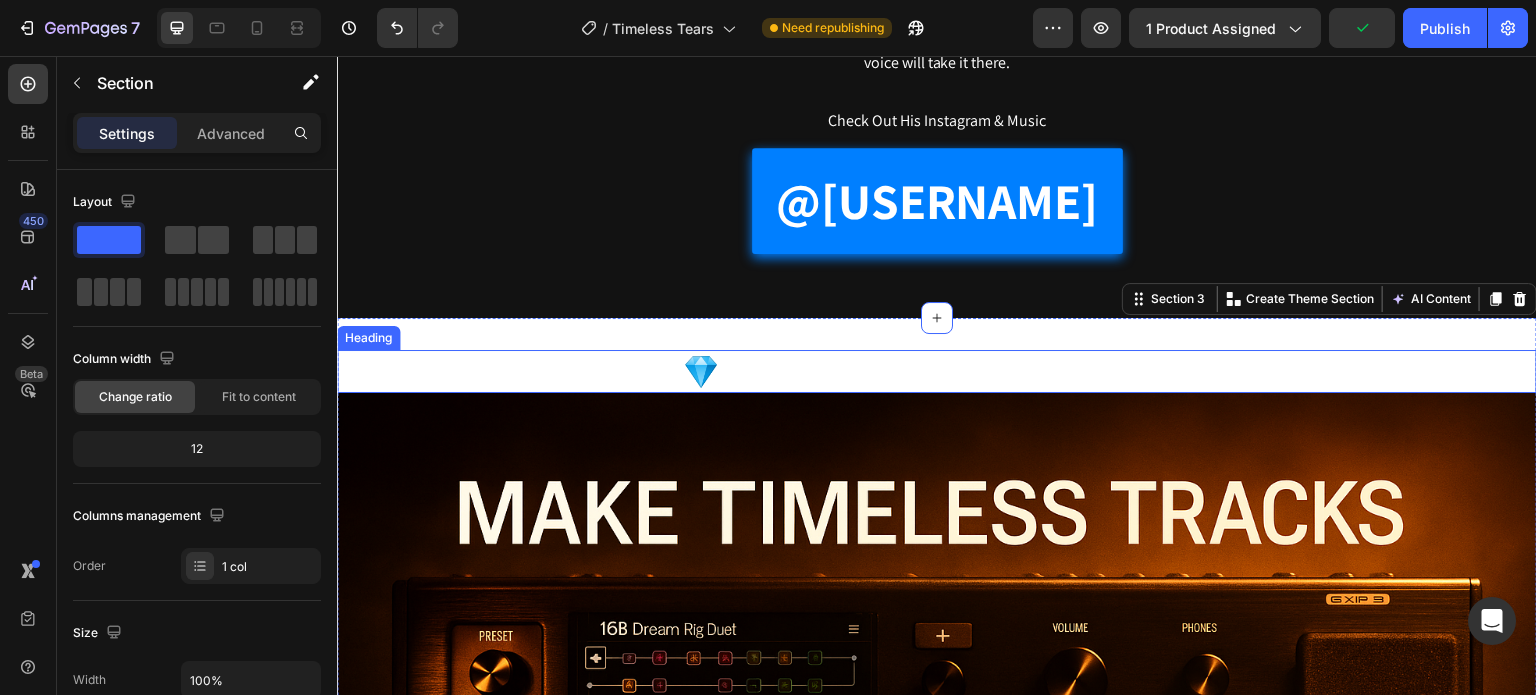 click on "How We Shaped the Sound 💎" at bounding box center [937, 371] 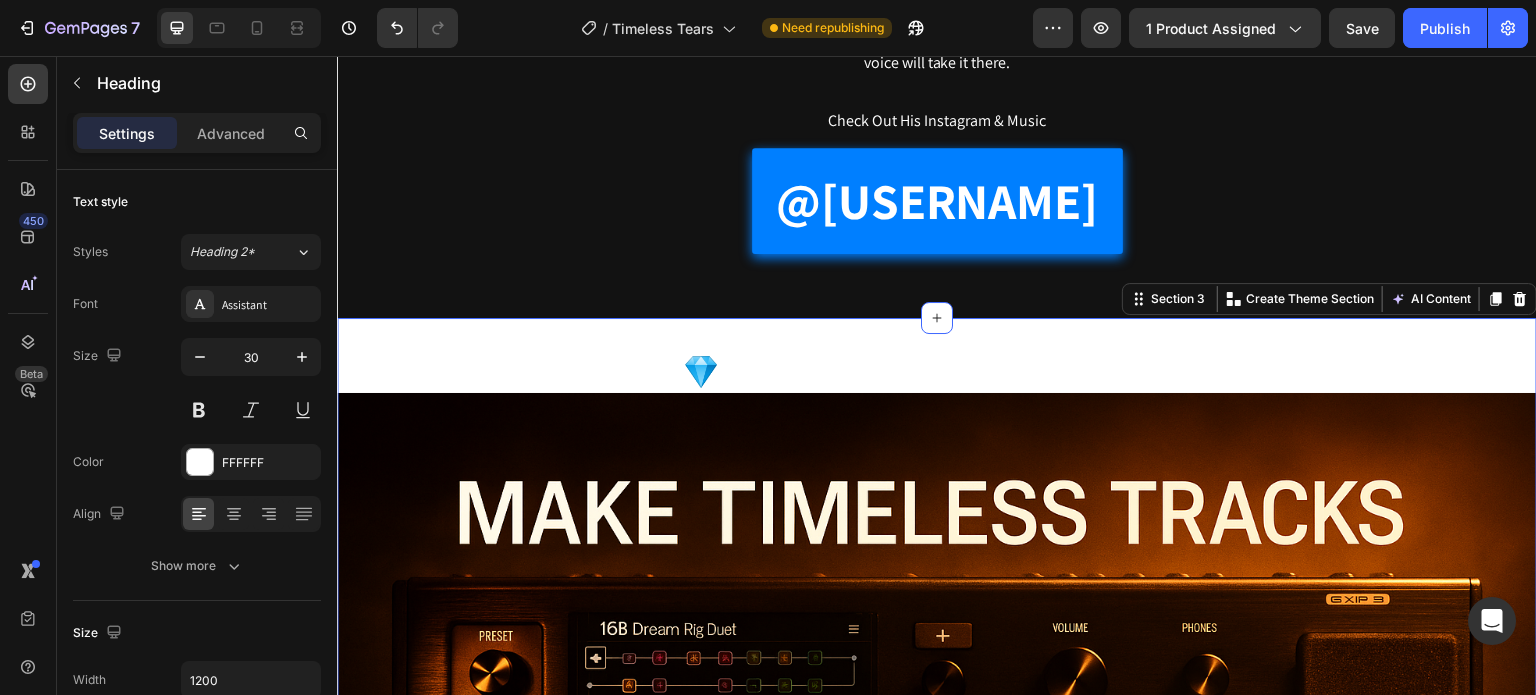 click on "How We Shaped the Sound 💎 Heading Image The Line 6 Helix  To capture the emotion and texture behind  Timeless Tears , we ran the guitars through the Line 6 Helix, a $3,000 studio-grade multi-effects processor known for its rich tone shaping and analog warmth. We crafted custom chains inside the unit, blending lush ambient reverbs, dreamy modulation, subtle tape delays, and harmonic saturation to sculpt a sound that feels both vintage and futuristic. From shimmering cleans to moody, washed-out leads, every layer was processed and performed live to preserve the human feel and emotional nuance. The Helix allowed us to dial in tones that breathe, move, and sit perfectly in any mix, making this kit more than just loops. It's a toolkit of atmosphere, storytelling, and sonic depth. Text Block Section 3   Create Theme Section AI Content Write with GemAI What would you like to describe here? Tone and Voice Persuasive Product Kidding Me Show more Generate" at bounding box center [937, 886] 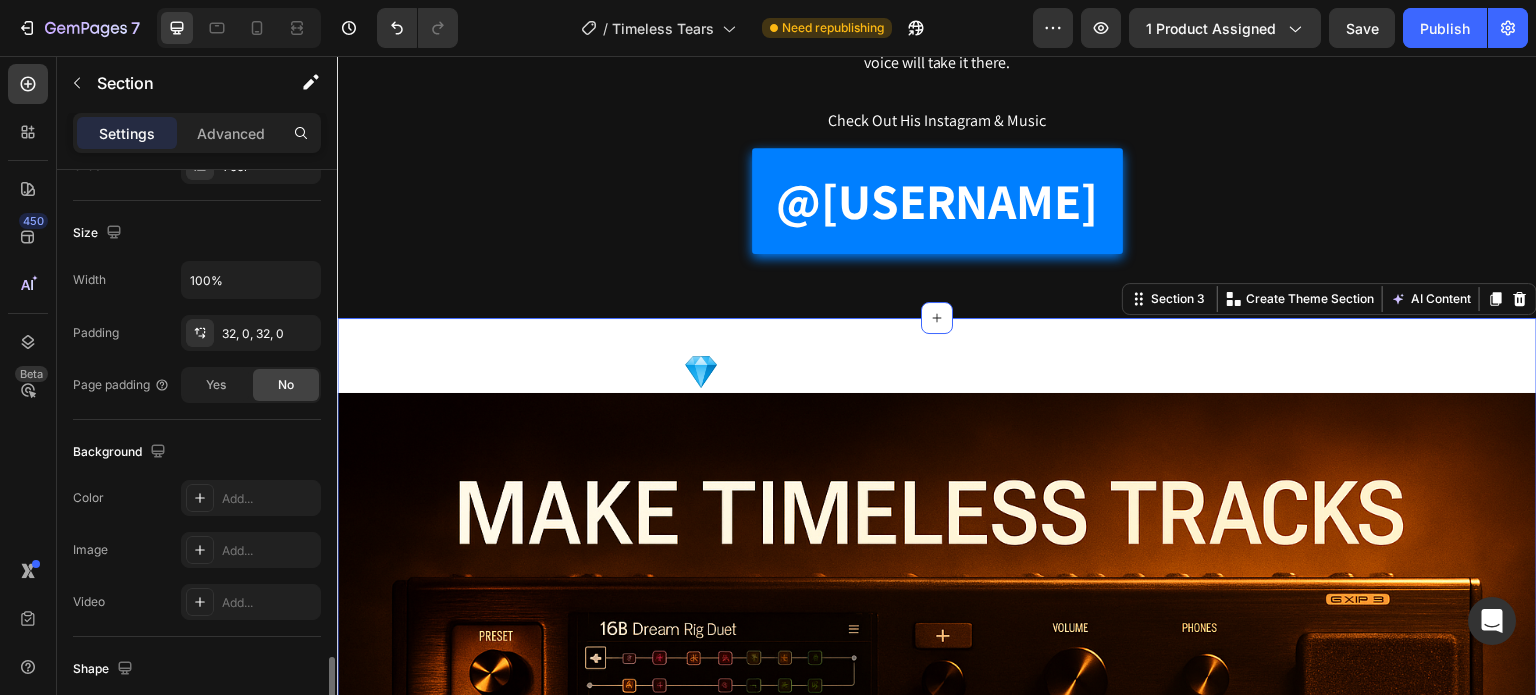 scroll, scrollTop: 636, scrollLeft: 0, axis: vertical 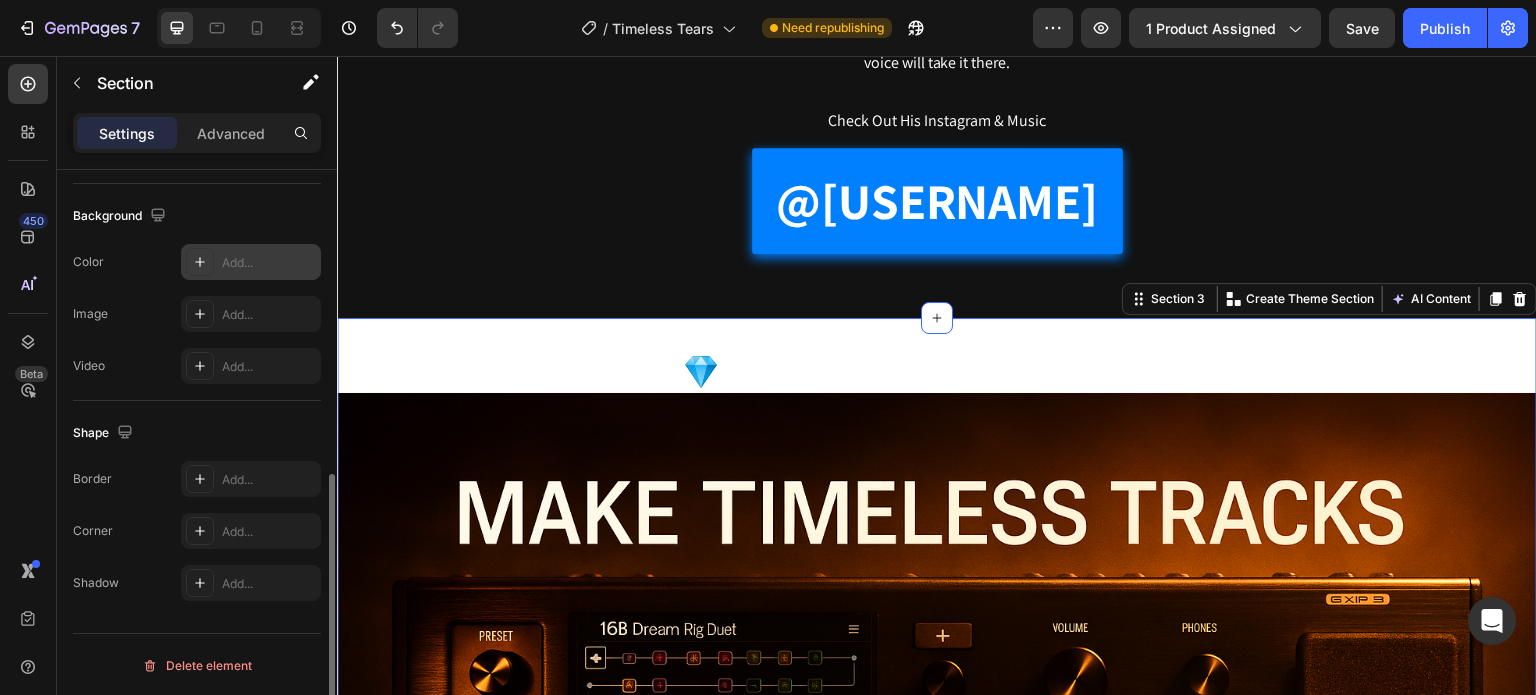 click at bounding box center (200, 262) 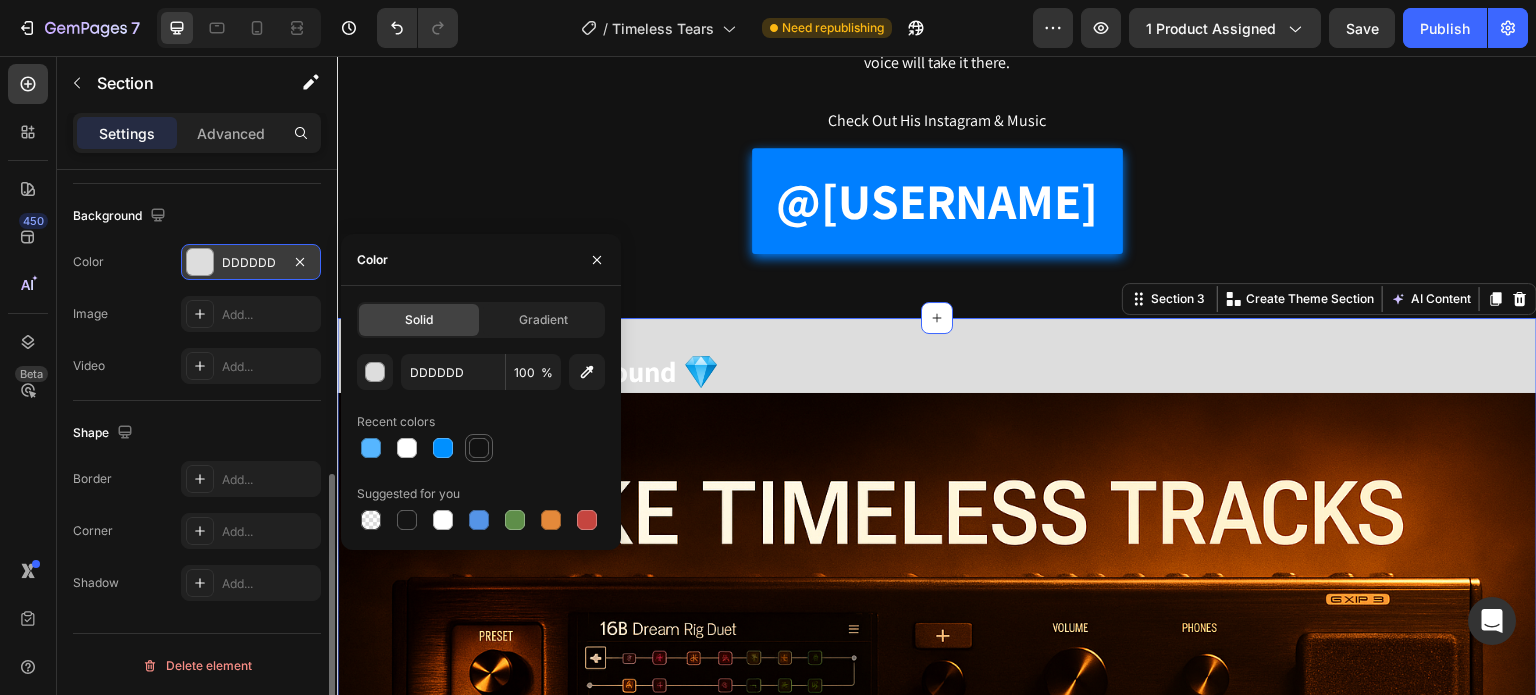 click at bounding box center [479, 448] 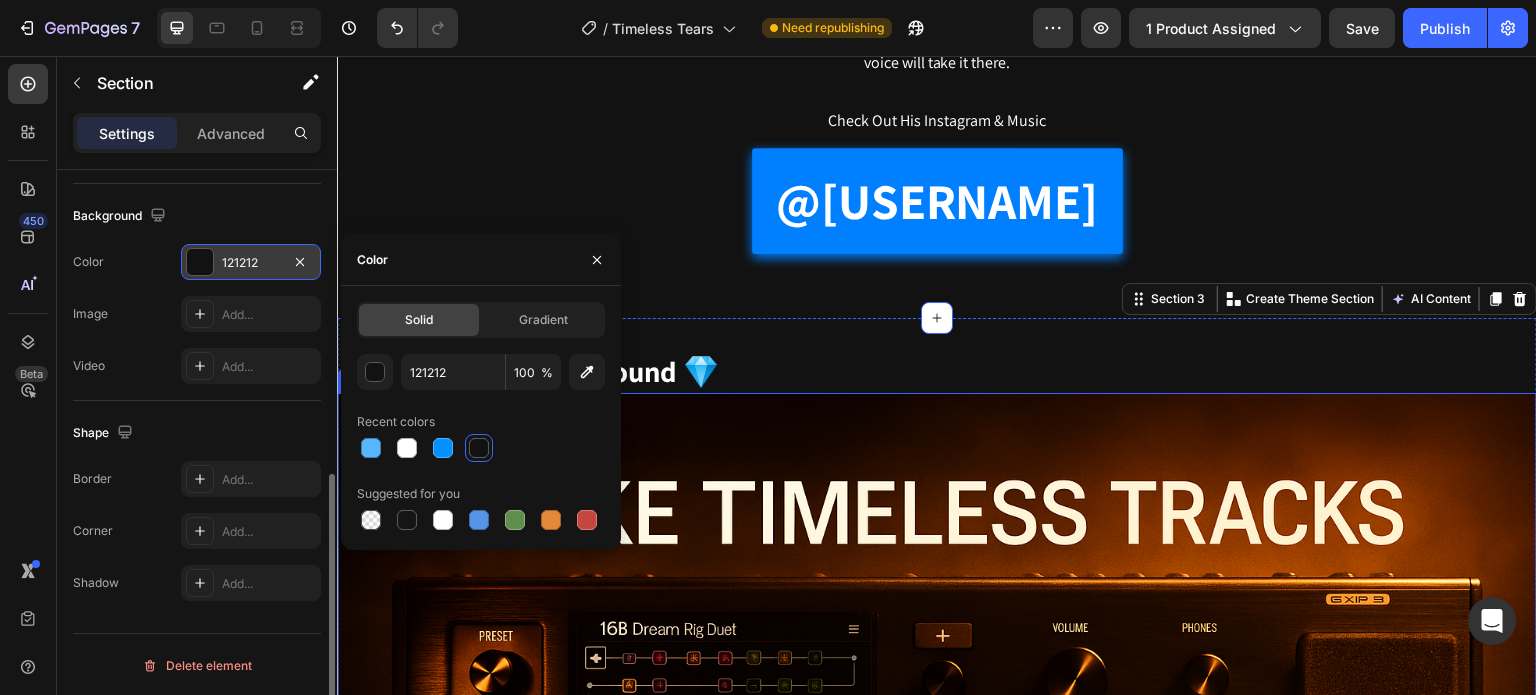 click on "How We Shaped the Sound 💎" at bounding box center [937, 371] 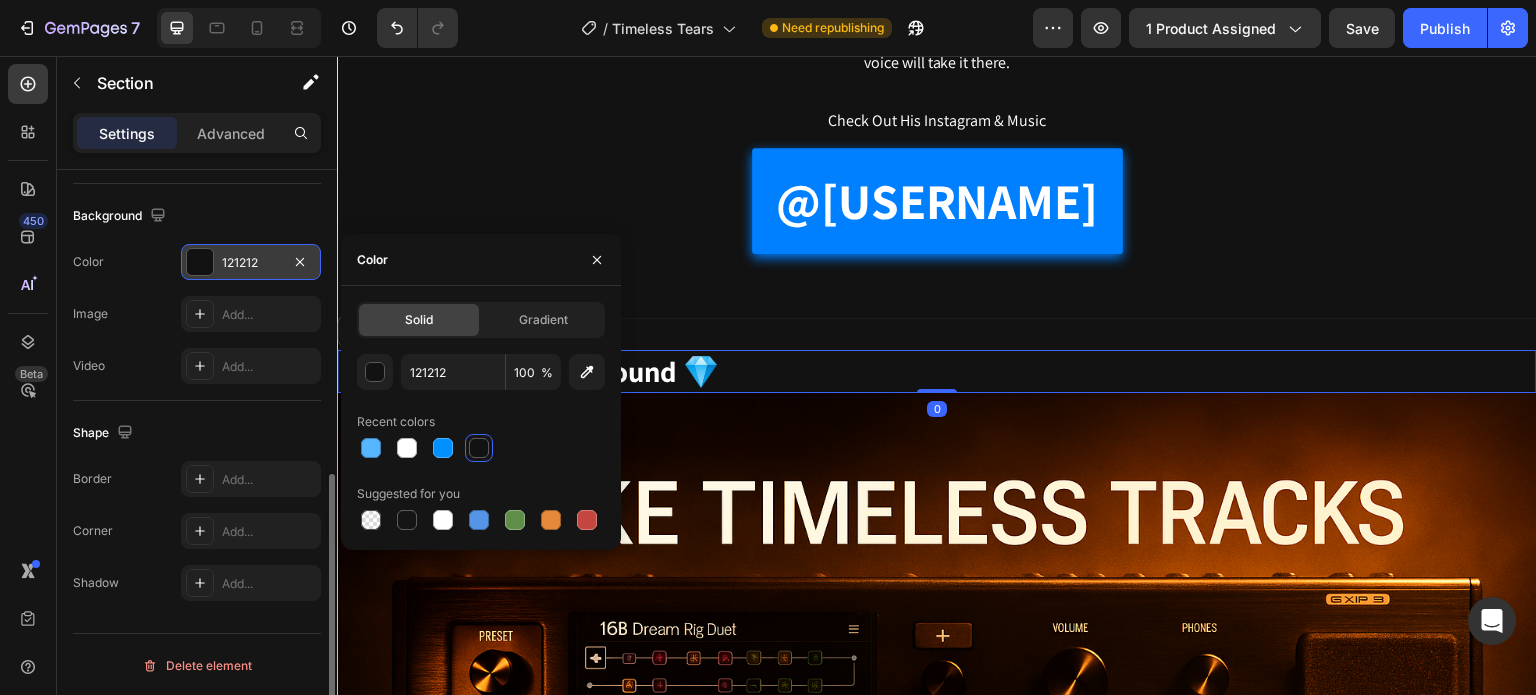 scroll, scrollTop: 0, scrollLeft: 0, axis: both 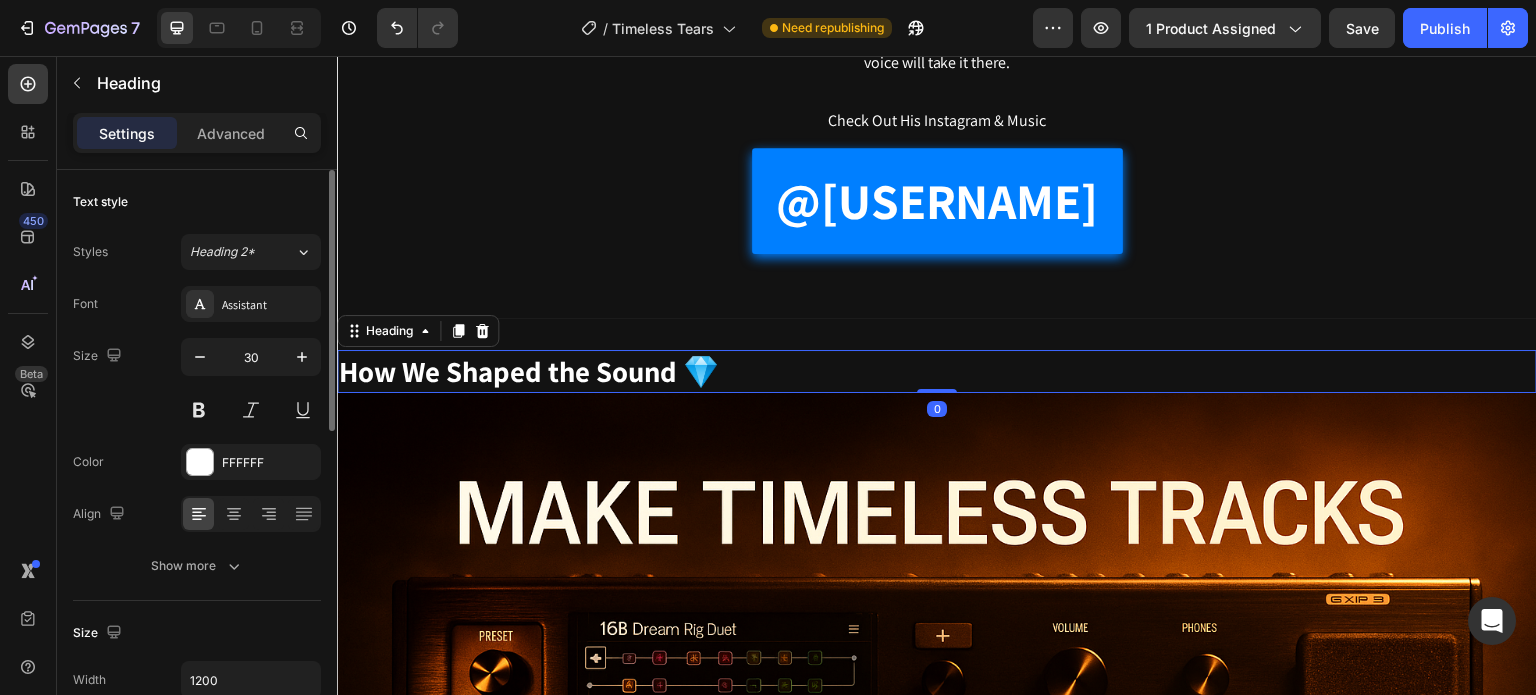 click on "How We Shaped the Sound 💎" at bounding box center [937, 371] 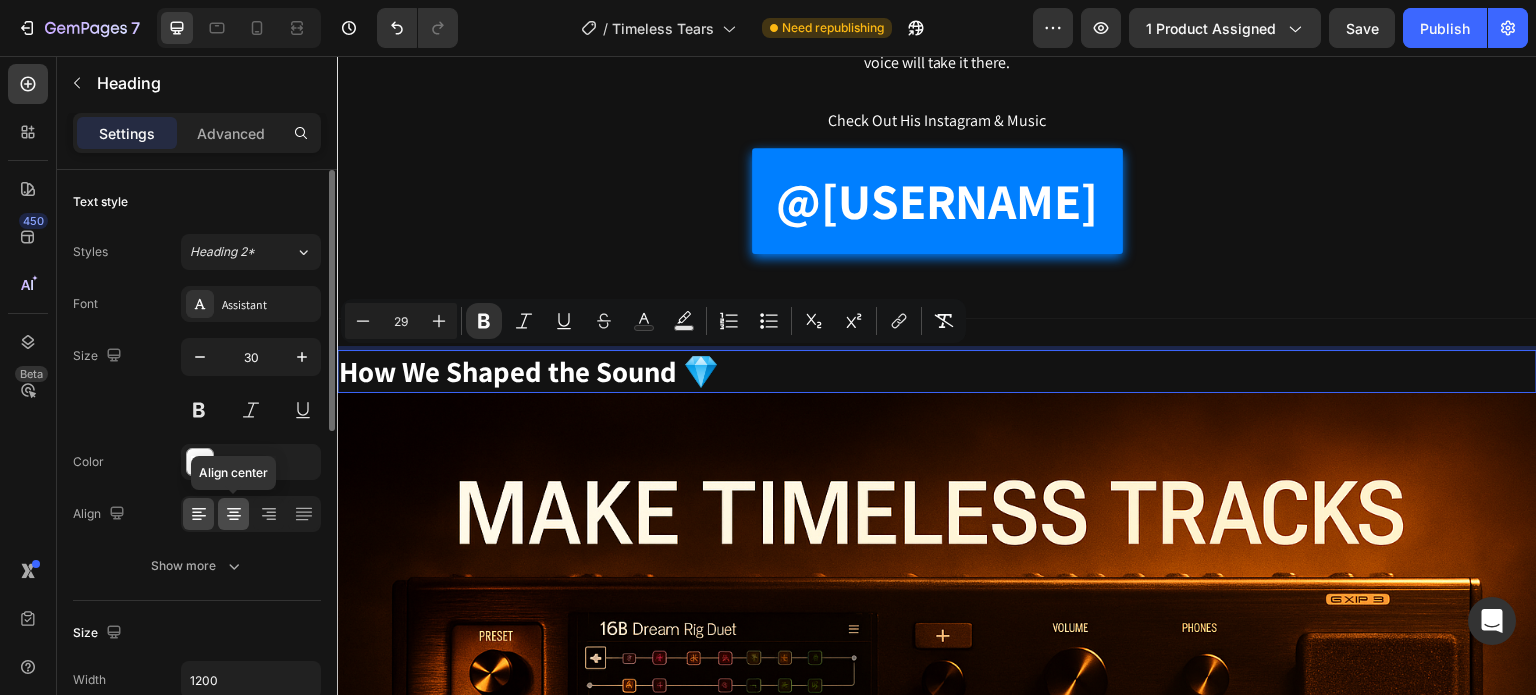 click 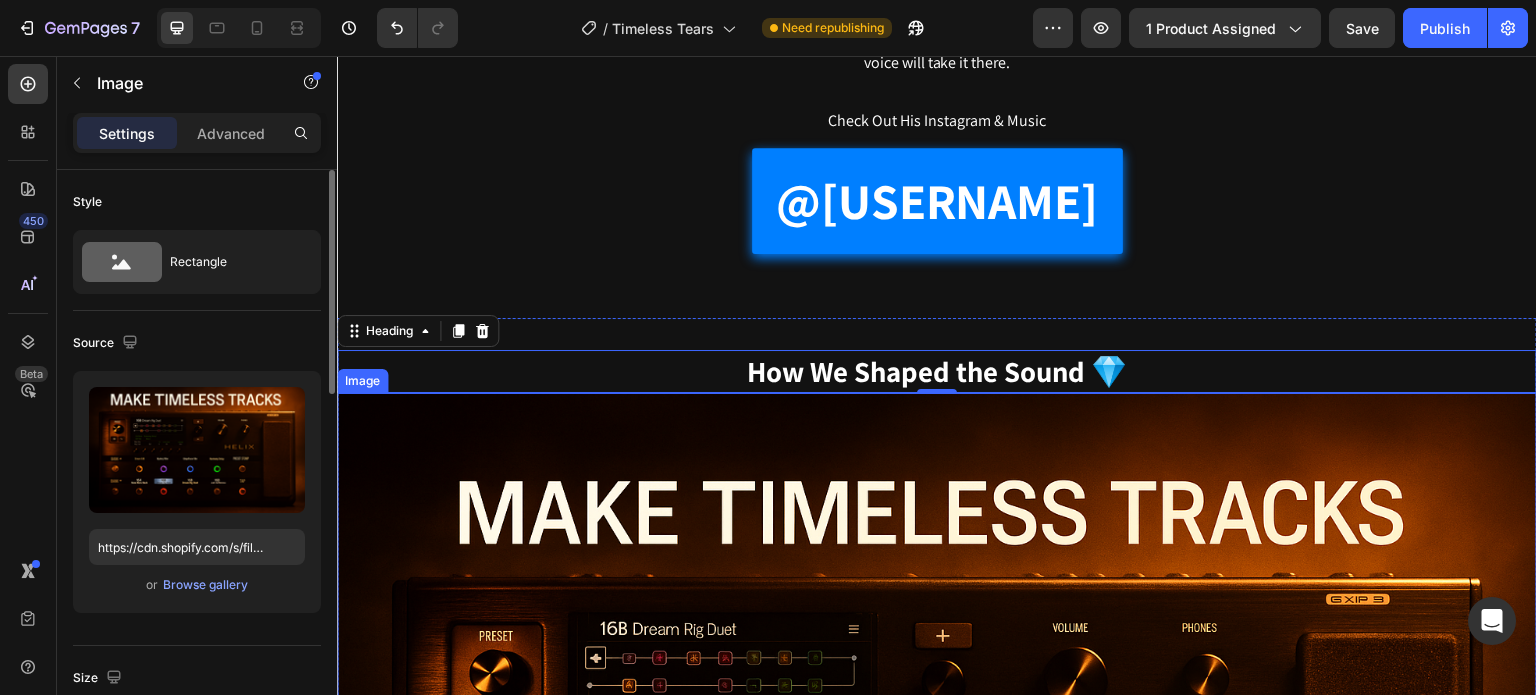 click at bounding box center [937, 793] 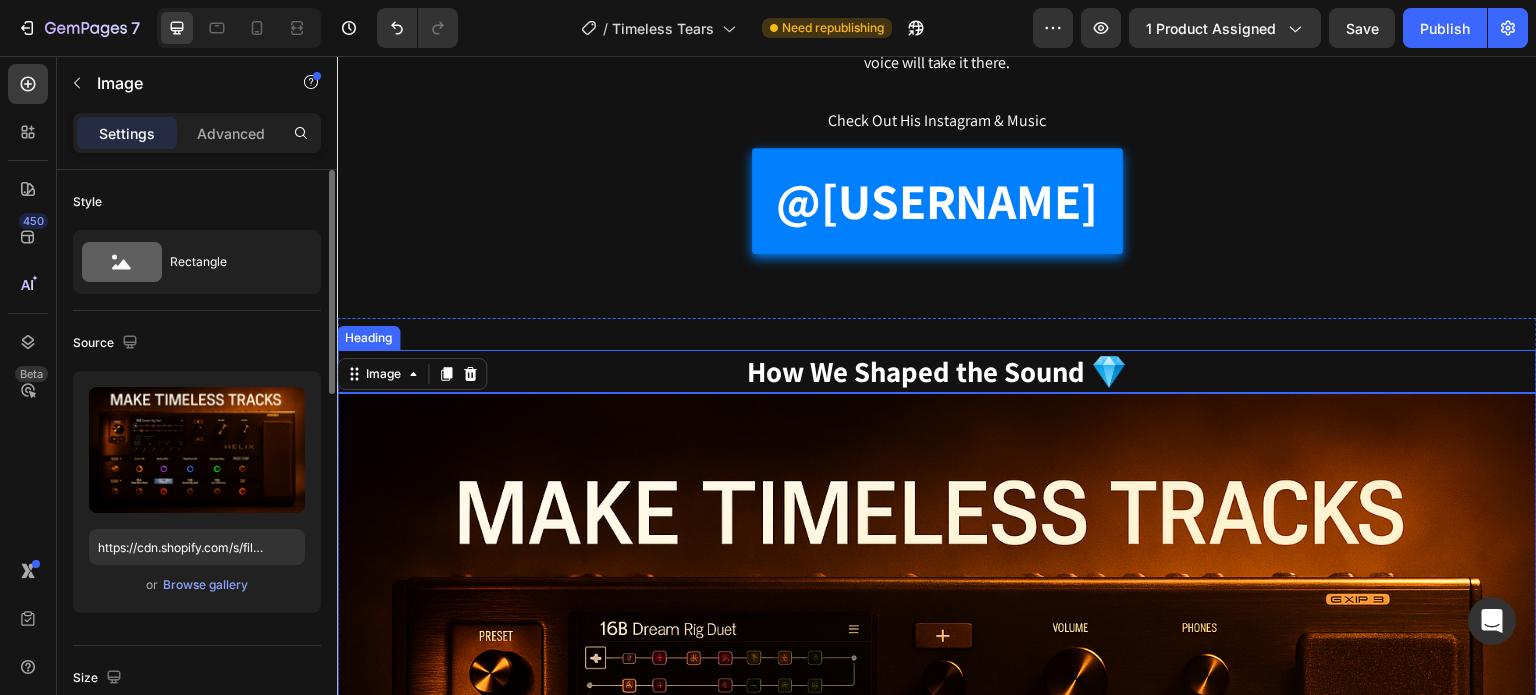 click on "How We Shaped the Sound 💎" at bounding box center (937, 371) 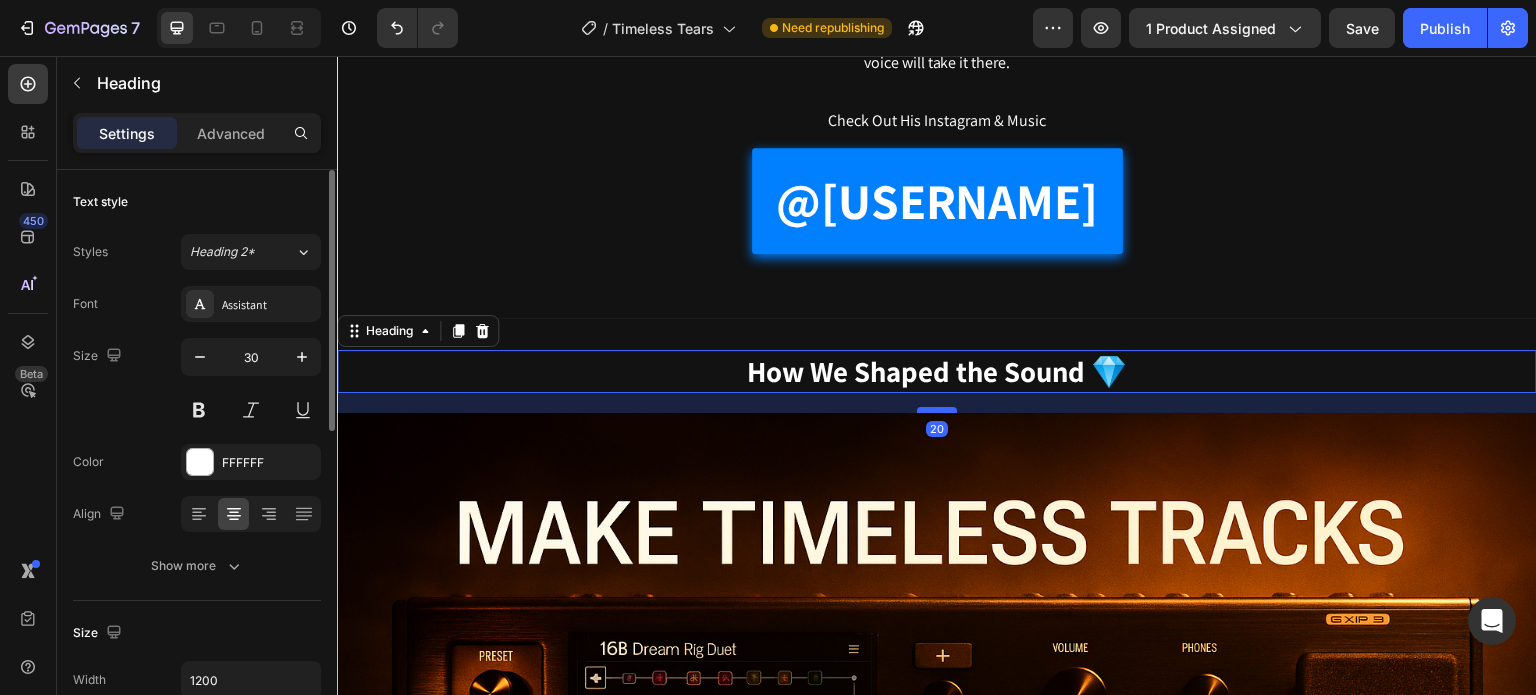 drag, startPoint x: 935, startPoint y: 392, endPoint x: 941, endPoint y: 411, distance: 19.924858 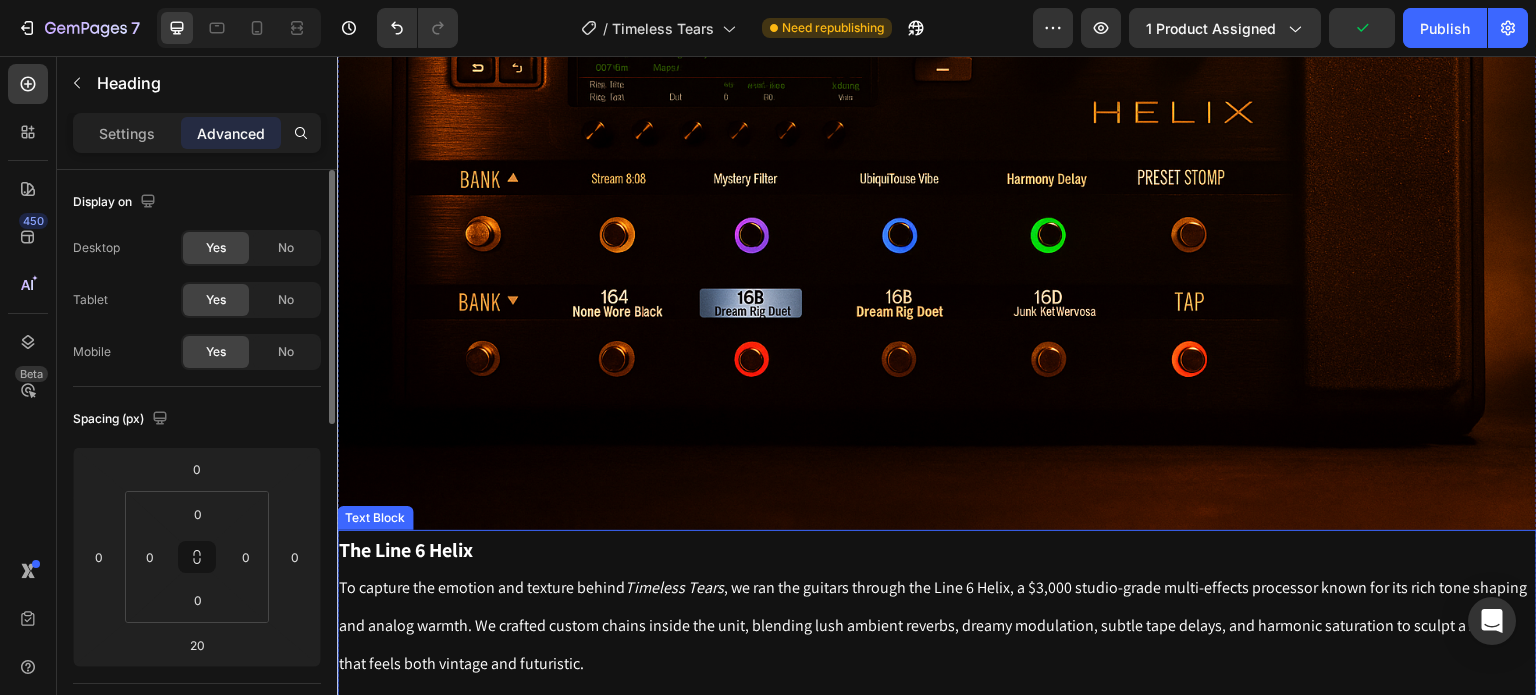scroll, scrollTop: 7230, scrollLeft: 0, axis: vertical 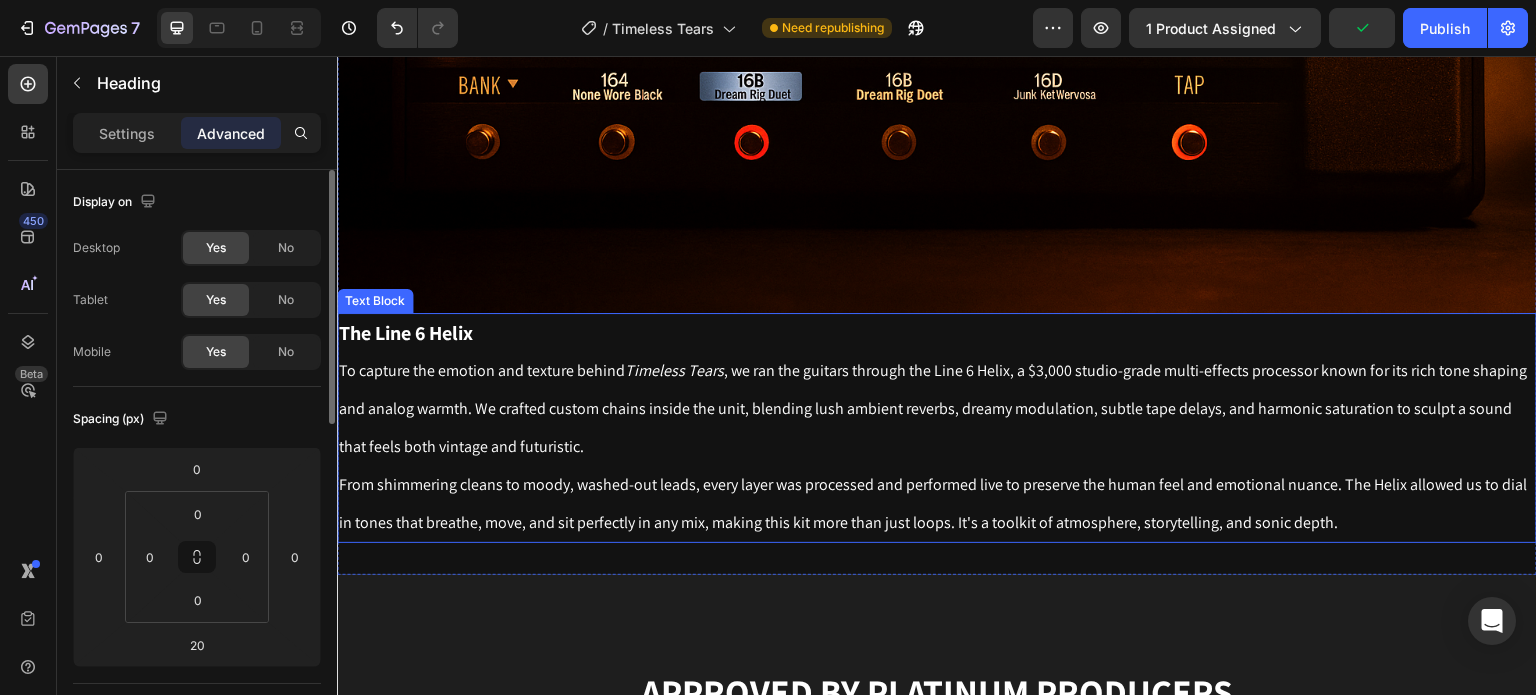 click on "To capture the emotion and texture behind  Timeless Tears , we ran the guitars through the Line 6 Helix, a $3,000 studio-grade multi-effects processor known for its rich tone shaping and analog warmth. We crafted custom chains inside the unit, blending lush ambient reverbs, dreamy modulation, subtle tape delays, and harmonic saturation to sculpt a sound that feels both vintage and futuristic." at bounding box center (937, 408) 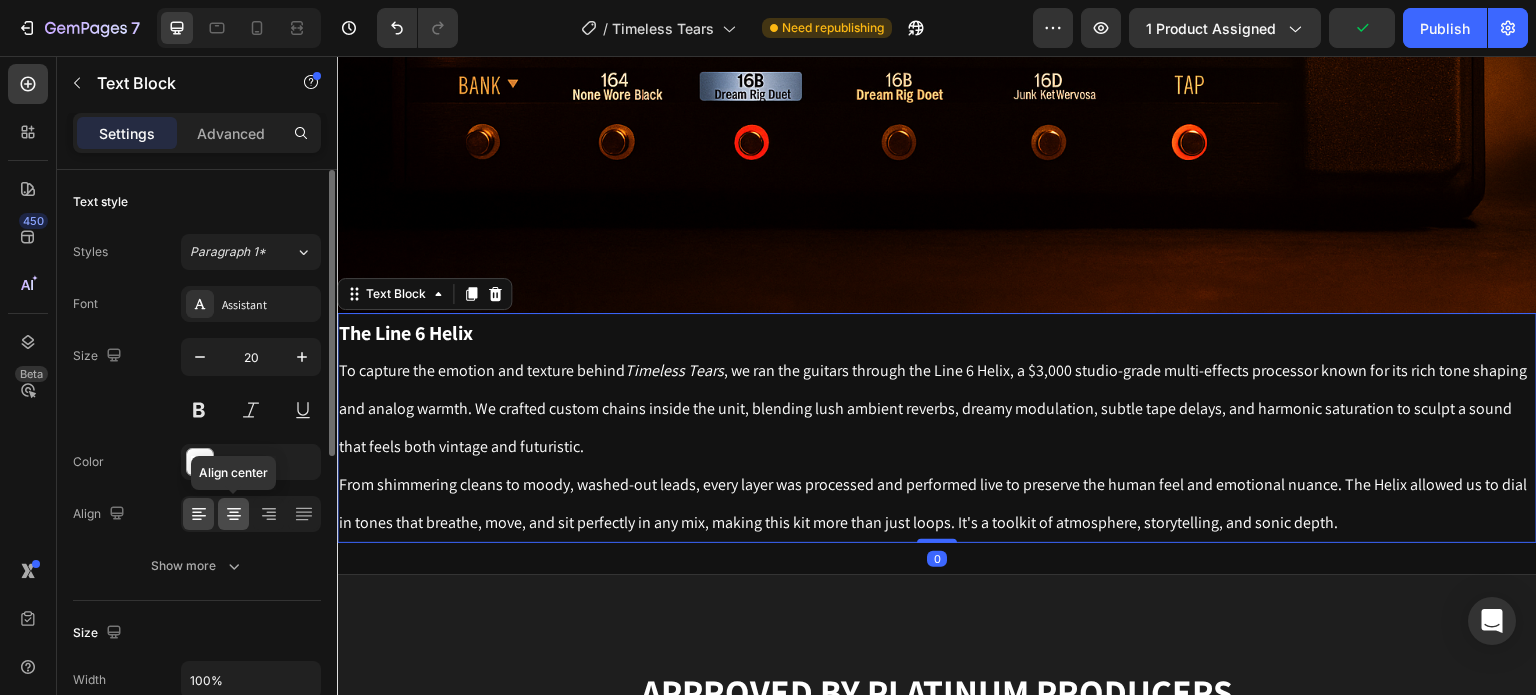 click 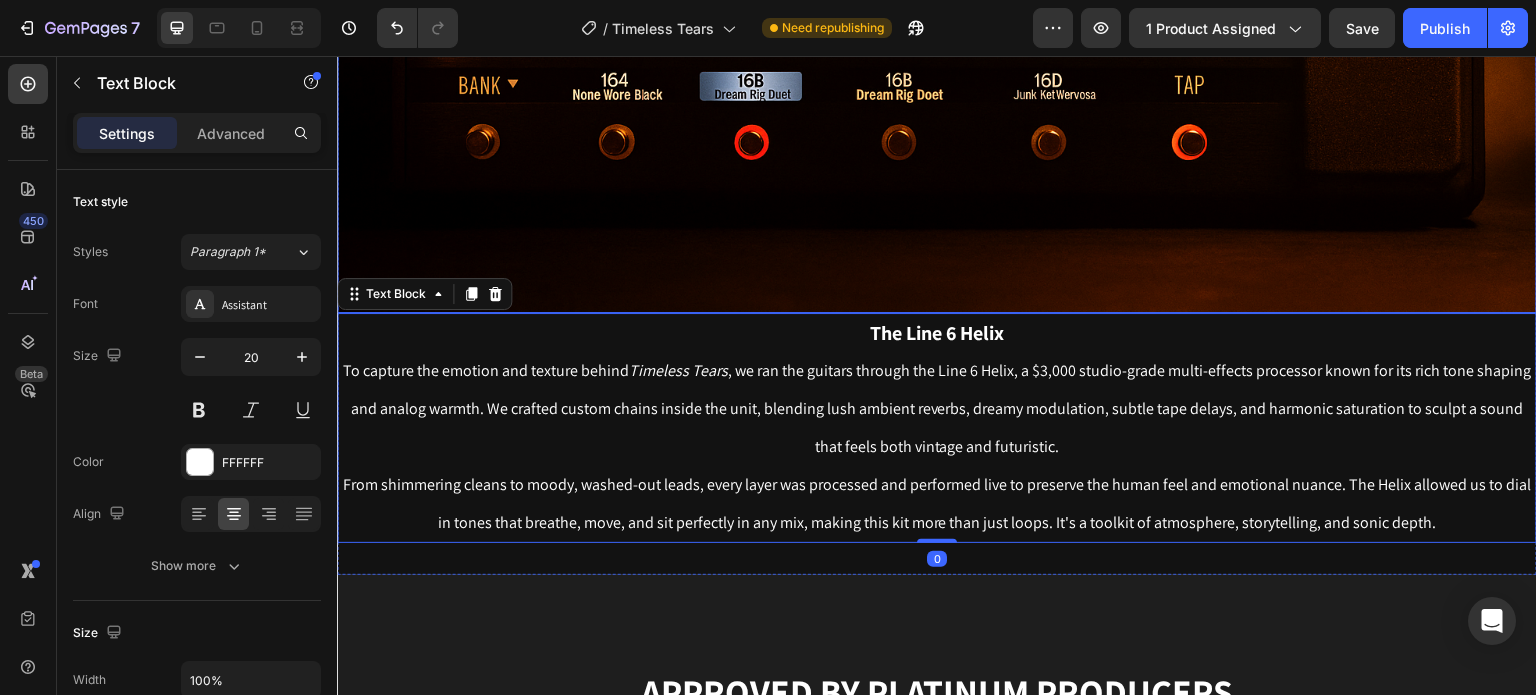 click at bounding box center [937, -87] 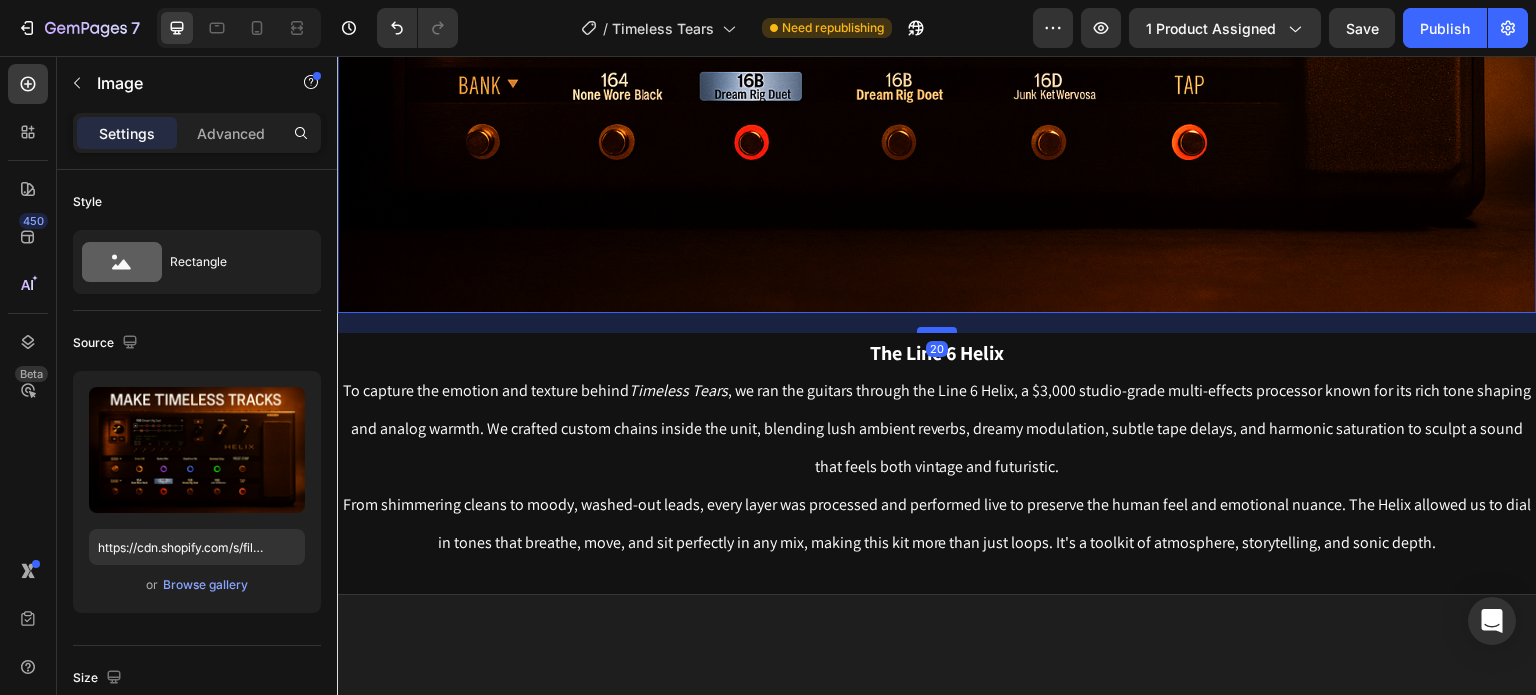 drag, startPoint x: 924, startPoint y: 299, endPoint x: 928, endPoint y: 319, distance: 20.396078 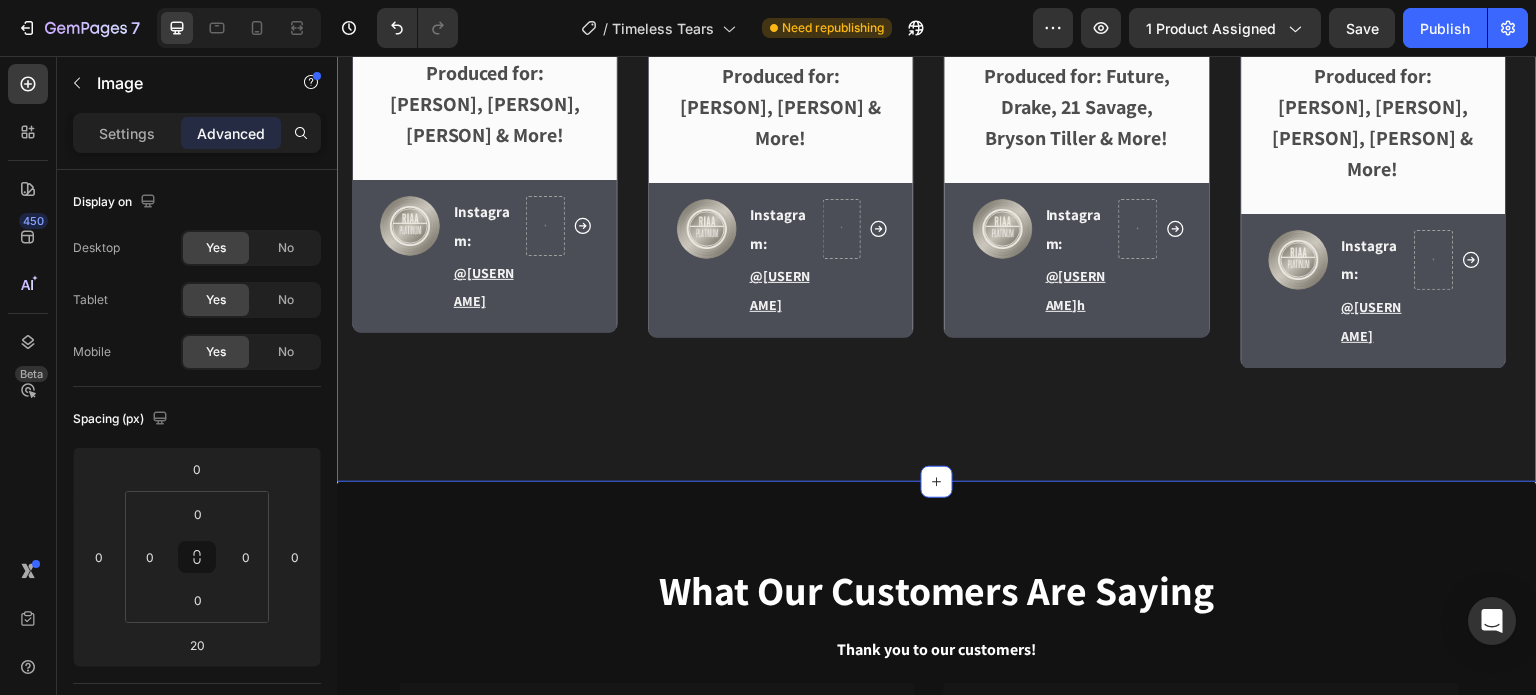 click on "Instagram: Text Block @[USERNAME]" at bounding box center [937, -16] 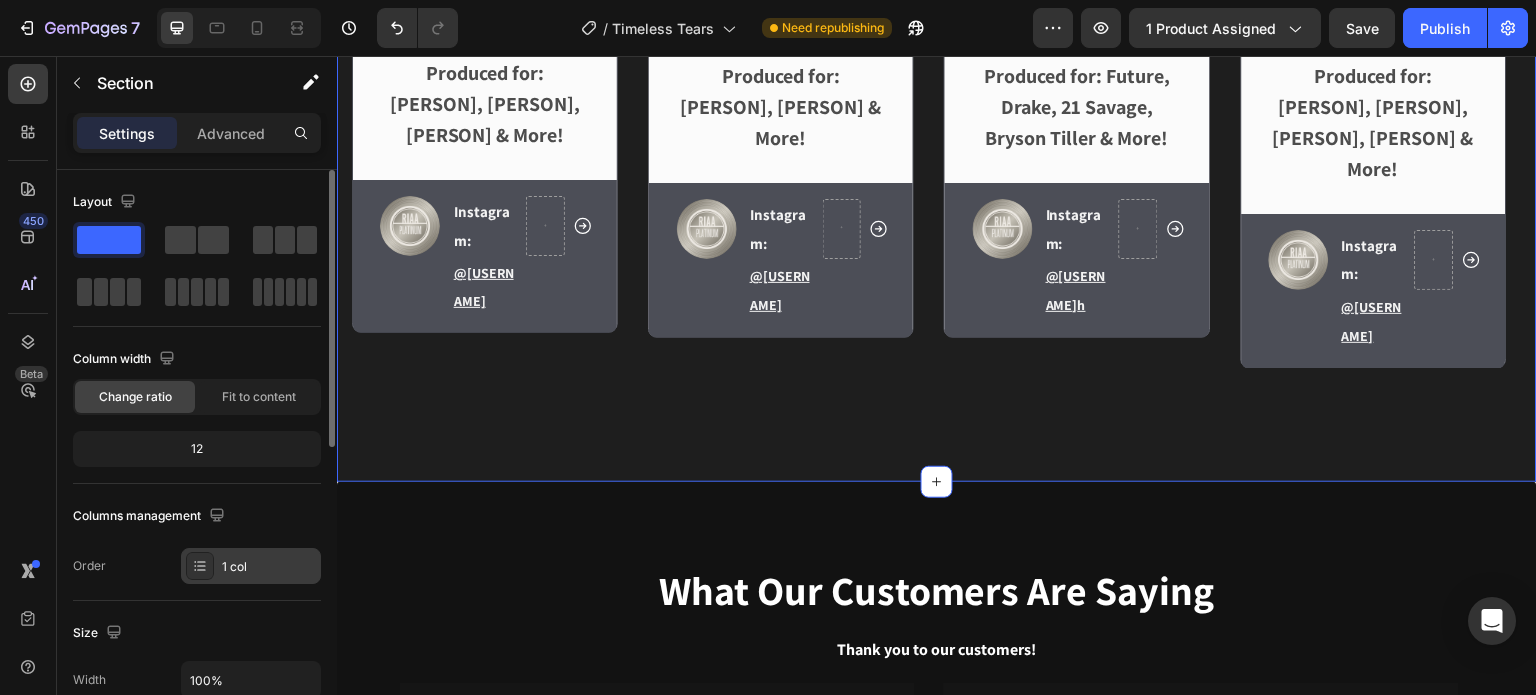 scroll, scrollTop: 8355, scrollLeft: 0, axis: vertical 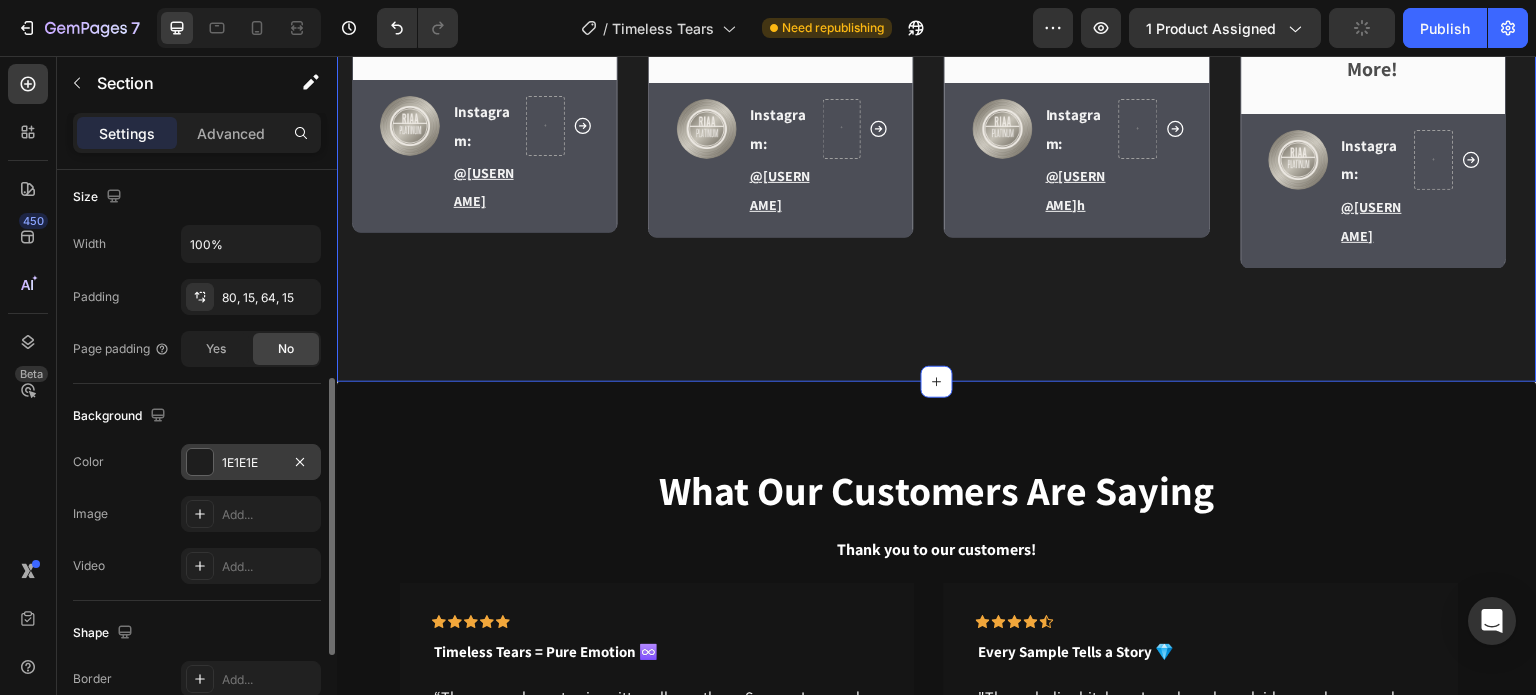 click at bounding box center [200, 462] 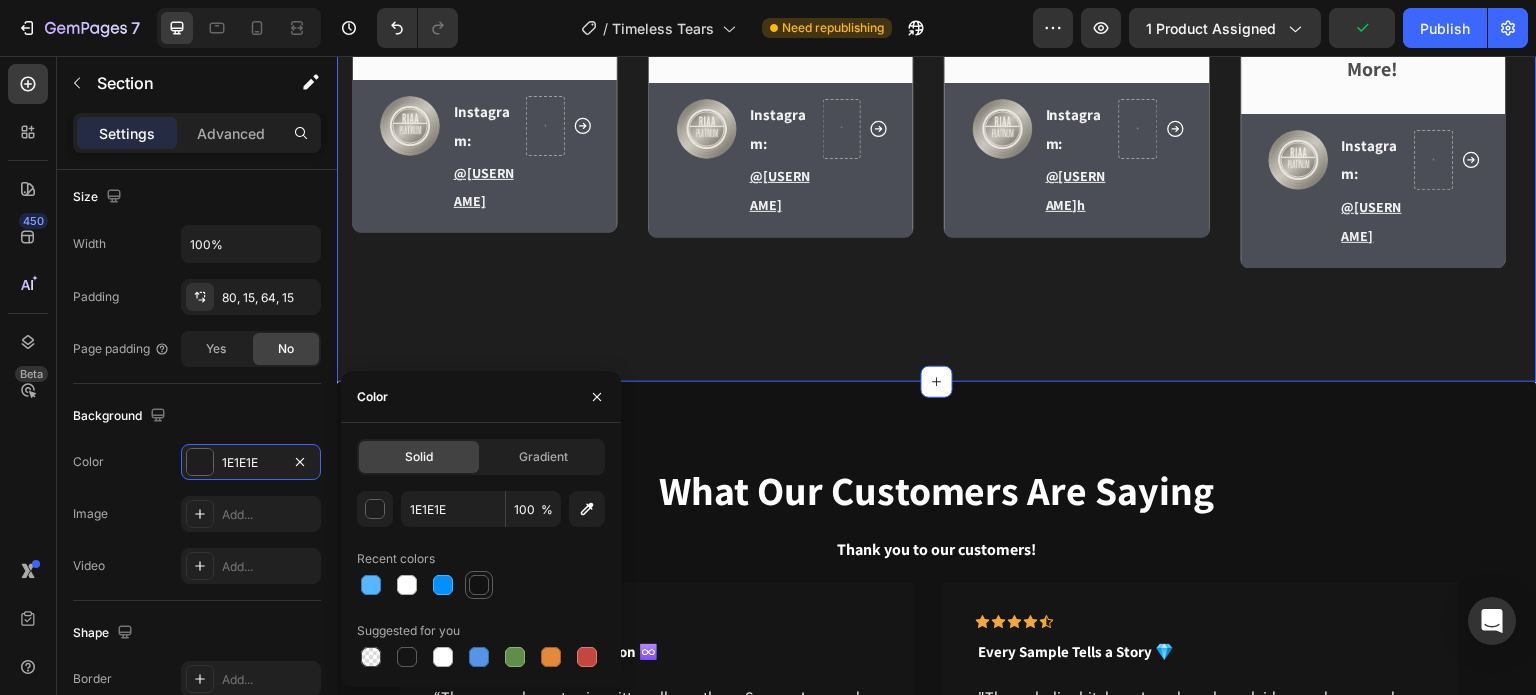 click at bounding box center (479, 585) 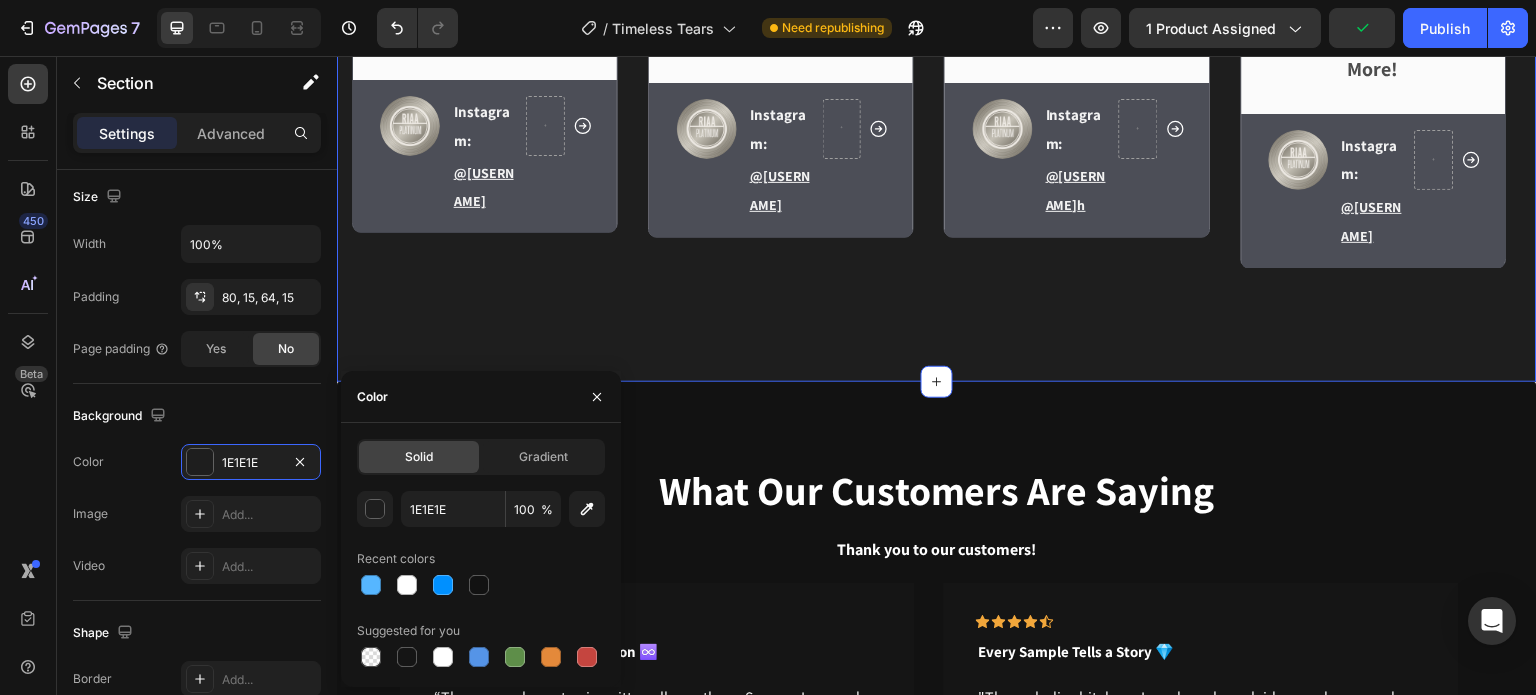 type on "121212" 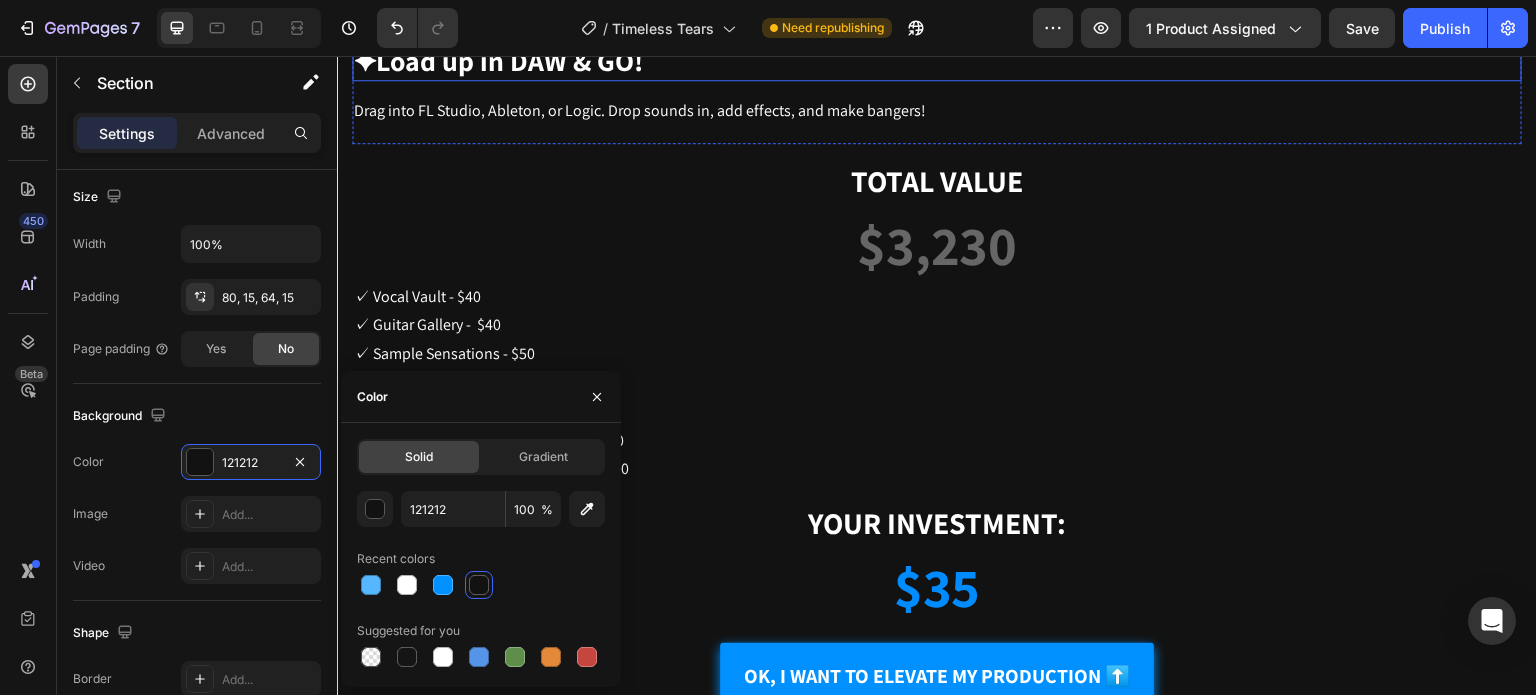 scroll, scrollTop: 9730, scrollLeft: 0, axis: vertical 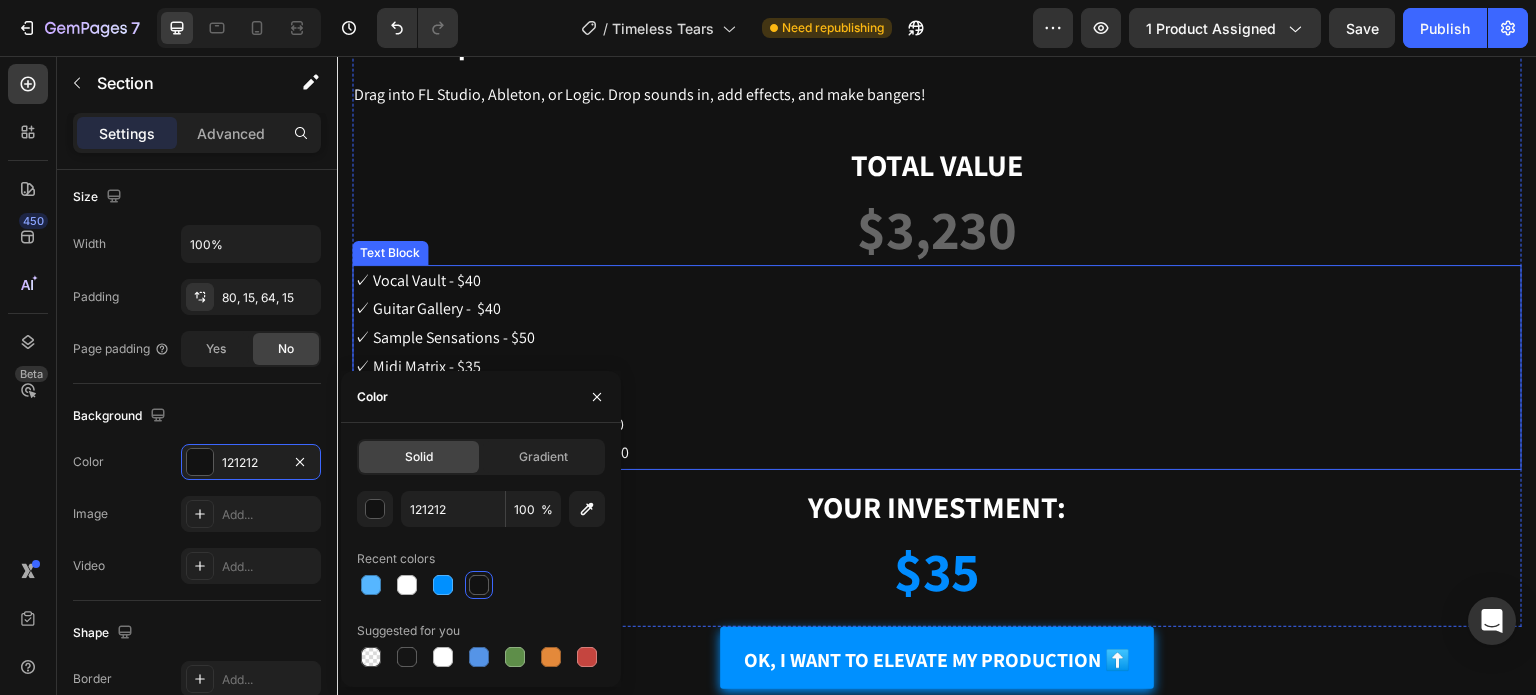 click on "✓ Midi Matrix - $35" at bounding box center [937, 367] 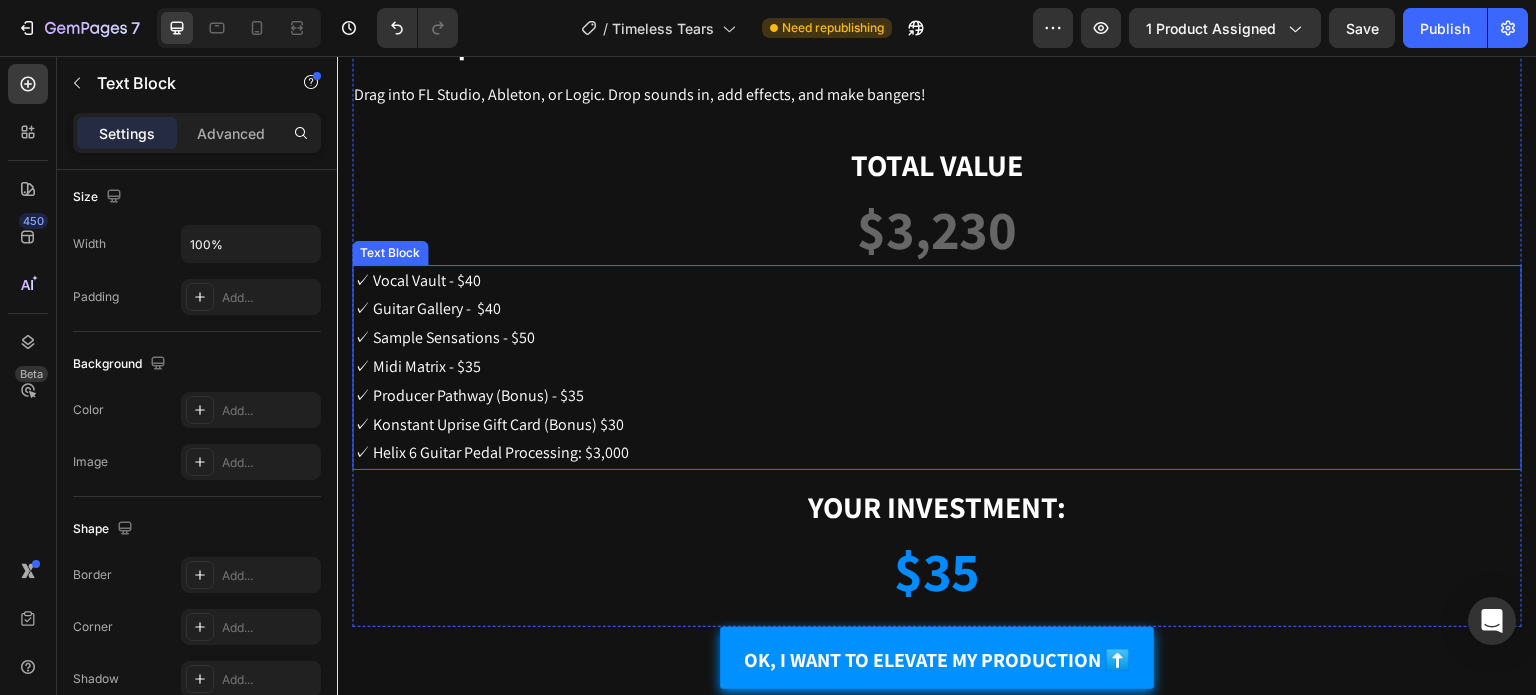 scroll, scrollTop: 0, scrollLeft: 0, axis: both 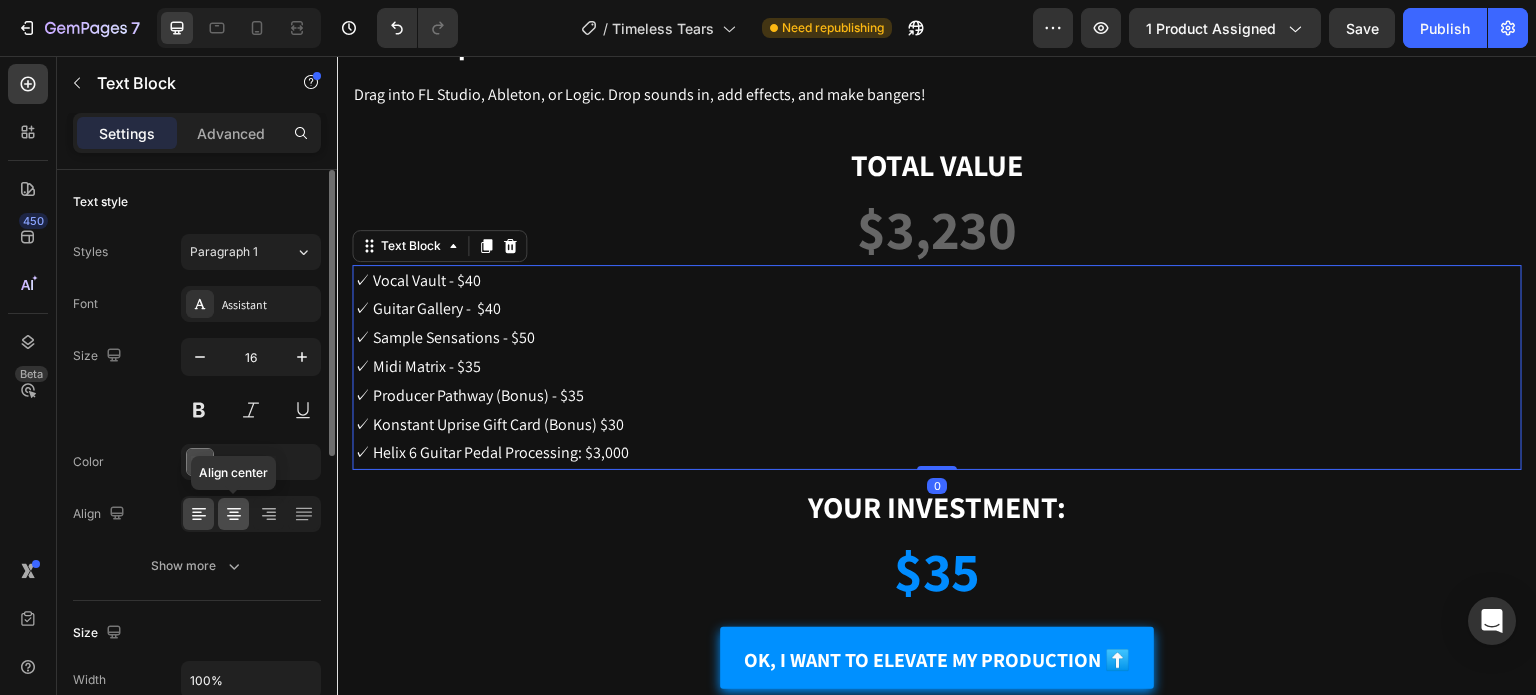 click 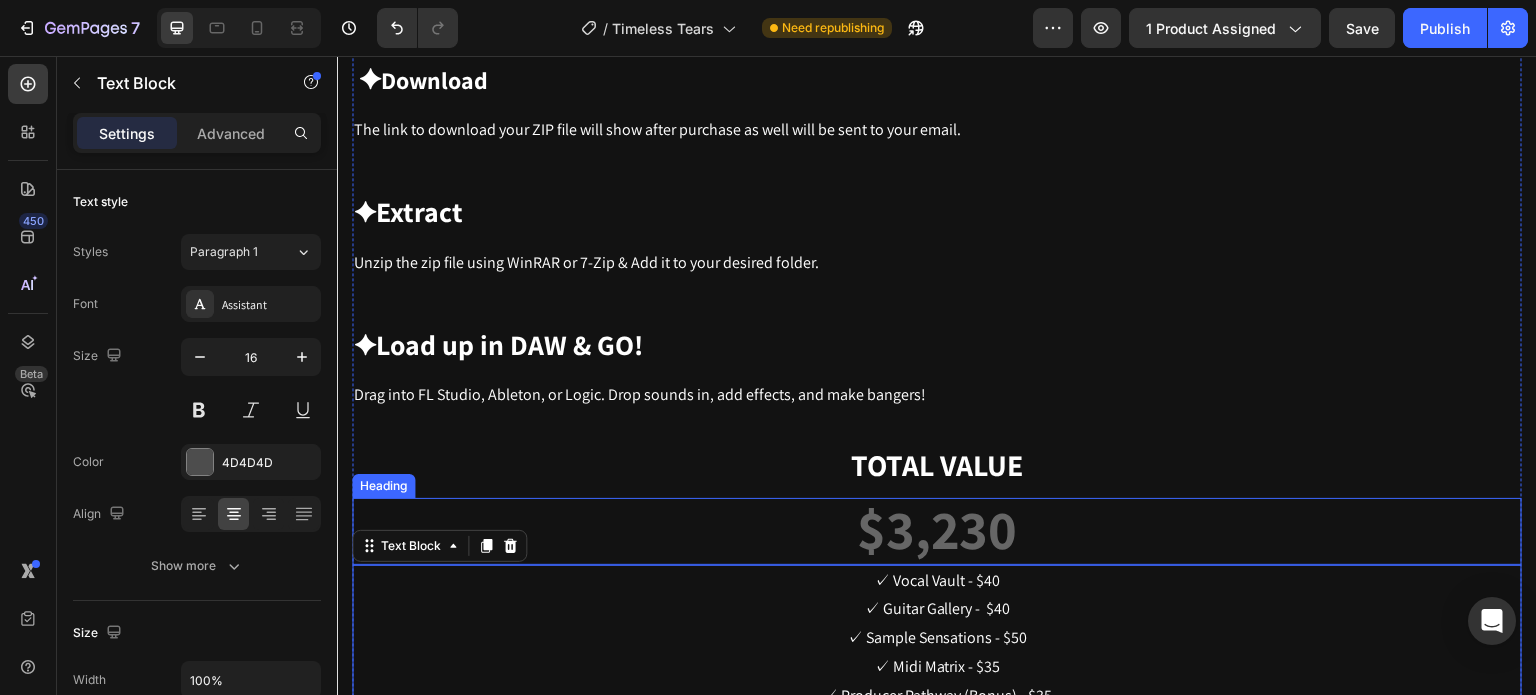 click on "✦  Extract" at bounding box center [937, 212] 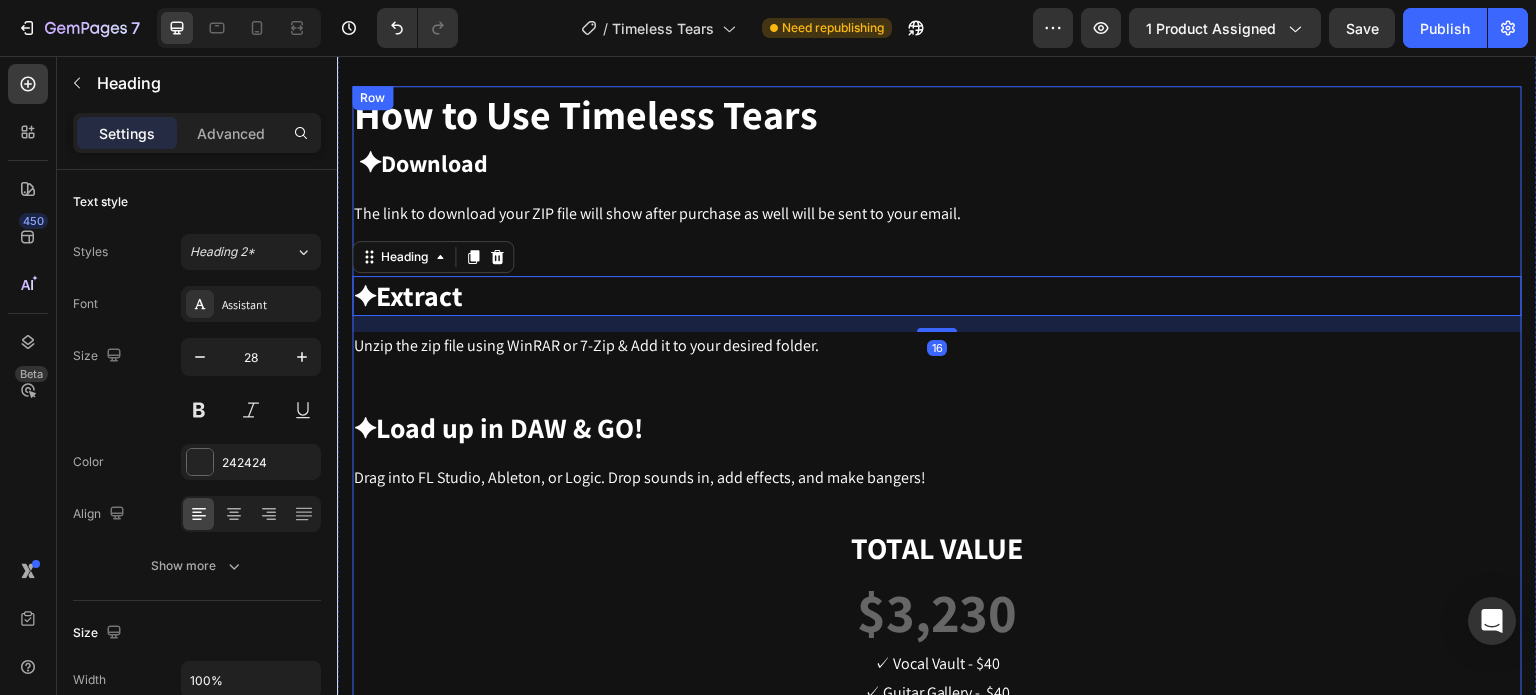 scroll, scrollTop: 9130, scrollLeft: 0, axis: vertical 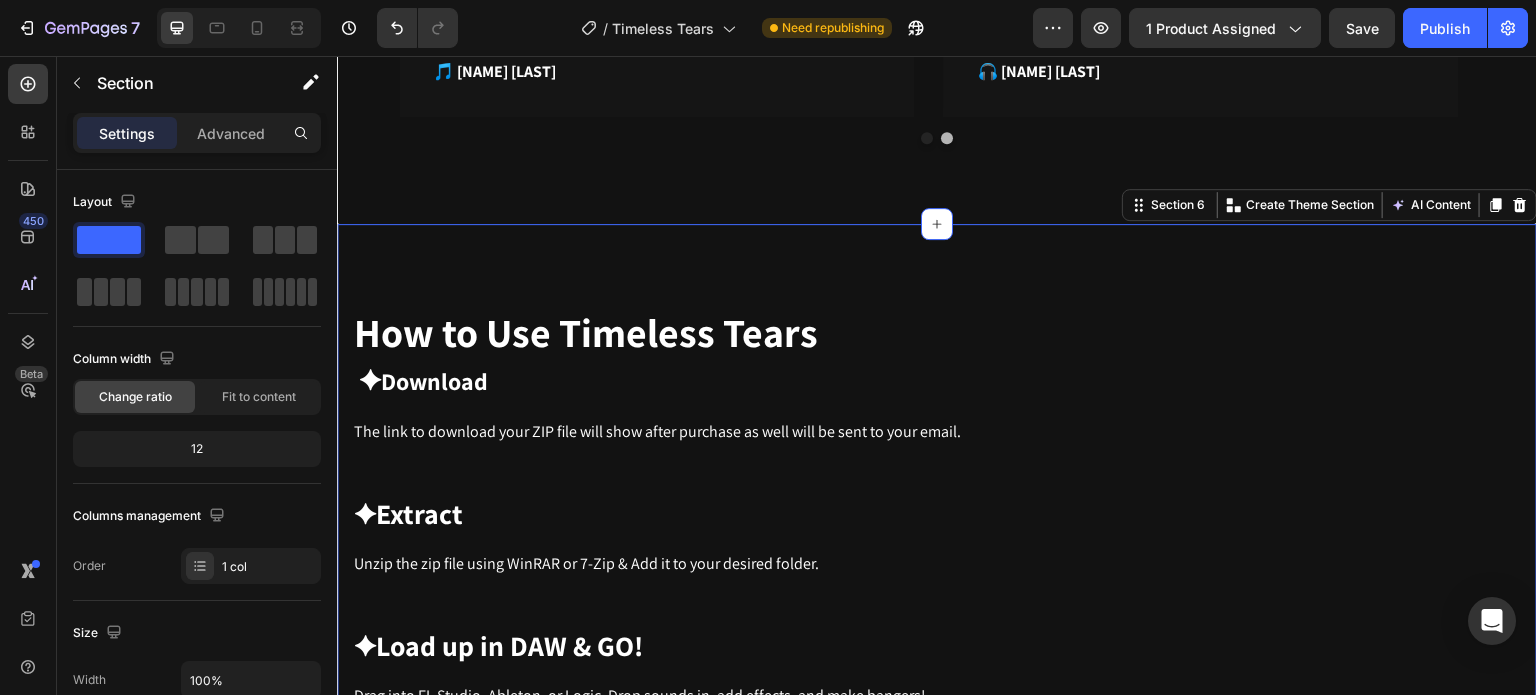 click on "How to Use Timeless Tears Heading   ✦  Download Heading The link to download your ZIP file will show after purchase as well will be sent to your email. Text block Row ✦  Extract Heading Unzip the zip file using WinRAR or 7-Zip & Add it to your desired folder. Text block Row ✦  Load up in DAW & GO! Heading Drag into FL Studio, Ableton, or Logic. Drop sounds in, add effects, and make bangers! Text block Row TOTAL VALUE Heading $3,230 Heading ✓ Vocal Vault - $40 ✓ Guitar Gallery -  $40 ✓ Sample Sensations - $50 ✓ Midi Matrix - $35 ✓ Producer Pathway (Bonus) - $35 ✓ Konstant Uprise Gift Card (Bonus) $30 ✓ Helix 6 Guitar Pedal Processing: $3,000 Text Block YOUR INVESTMENT:  Heading $35 Heading Row OK, I WANT TO ELEVATE MY PRODUCTION ⬆️ Button Section 6   Create Theme Section AI Content Write with GemAI What would you like to describe here? Tone and Voice Persuasive Product Kidding Me Show more Generate" at bounding box center [937, 797] 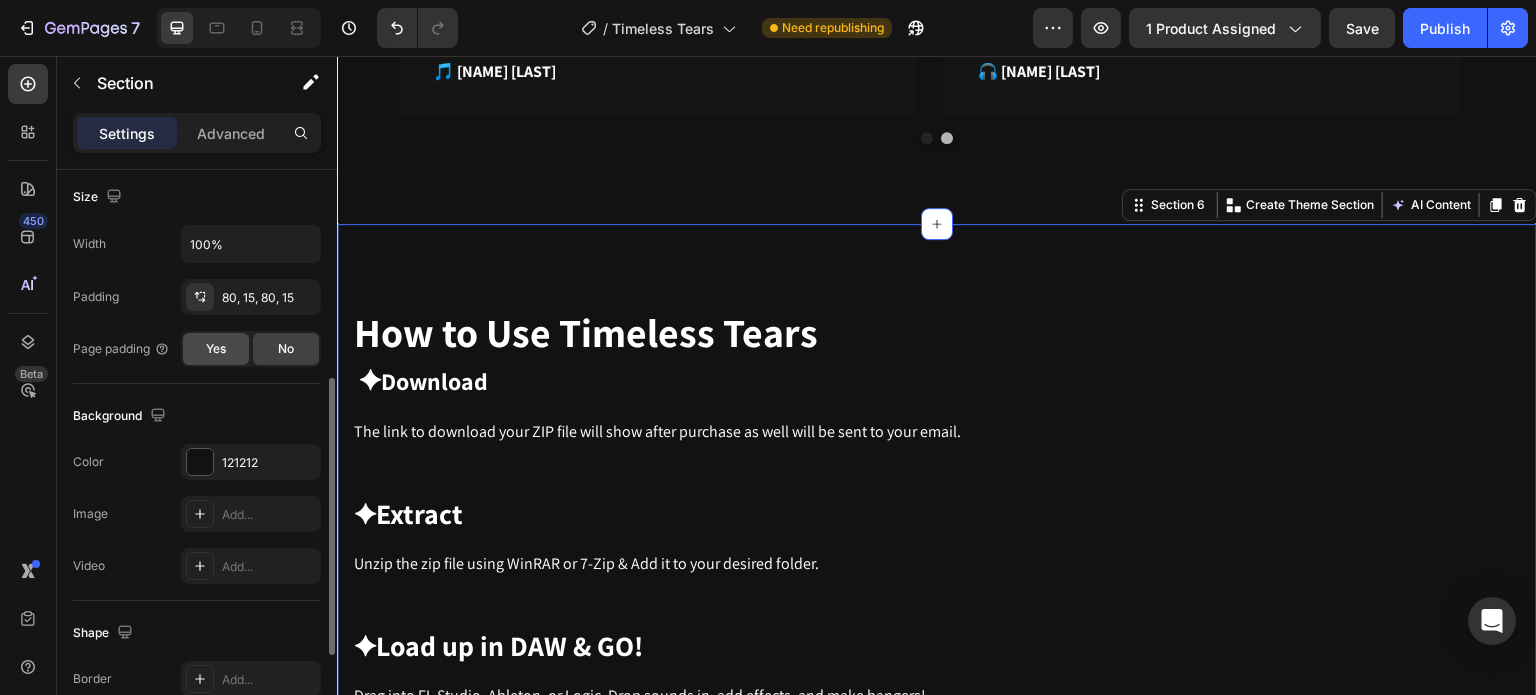 scroll, scrollTop: 636, scrollLeft: 0, axis: vertical 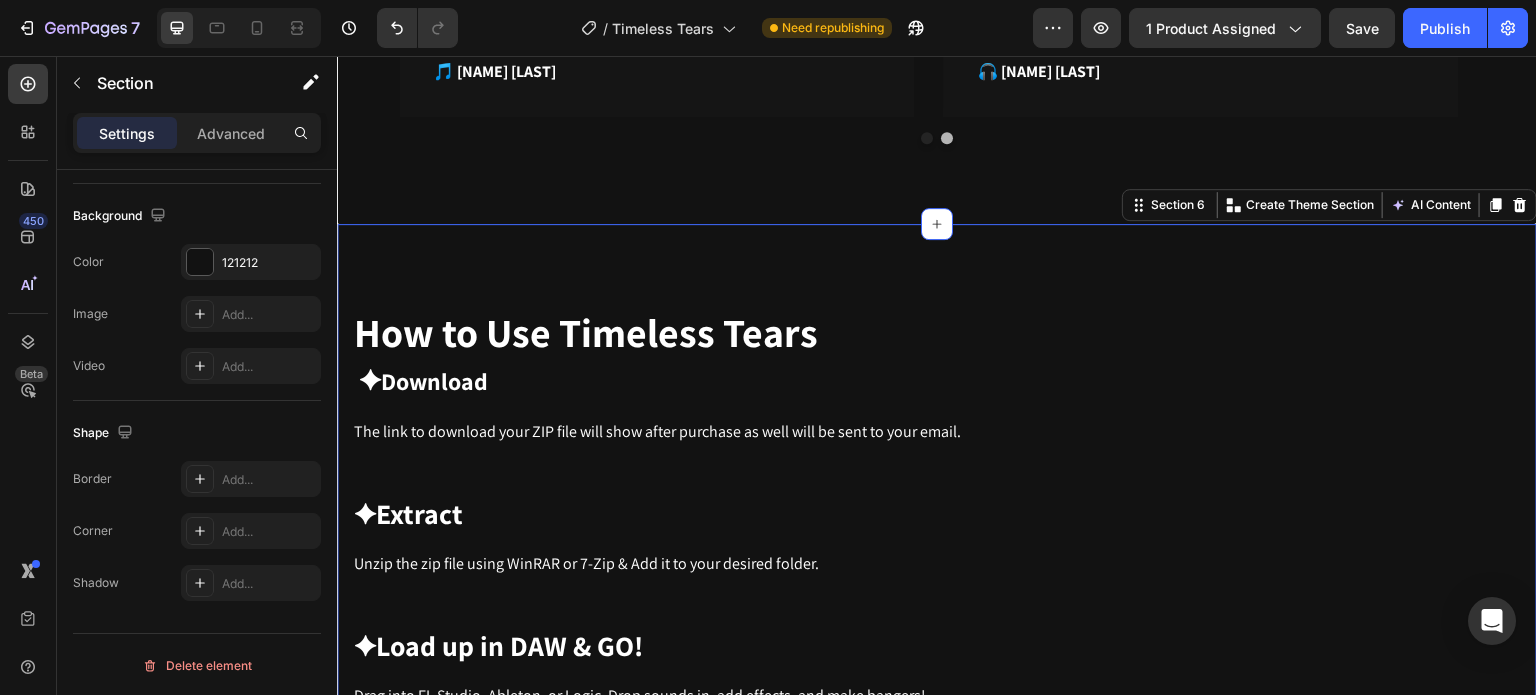 click on "How to Use Timeless Tears Heading   ✦  Download Heading The link to download your ZIP file will show after purchase as well will be sent to your email. Text block Row ✦  Extract Heading Unzip the zip file using WinRAR or 7-Zip & Add it to your desired folder. Text block Row ✦  Load up in DAW & GO! Heading Drag into FL Studio, Ableton, or Logic. Drop sounds in, add effects, and make bangers! Text block Row TOTAL VALUE Heading $3,230 Heading ✓ Vocal Vault - $40 ✓ Guitar Gallery -  $40 ✓ Sample Sensations - $50 ✓ Midi Matrix - $35 ✓ Producer Pathway (Bonus) - $35 ✓ Konstant Uprise Gift Card (Bonus) $30 ✓ Helix 6 Guitar Pedal Processing: $3,000 Text Block YOUR INVESTMENT:  Heading $35 Heading Row OK, I WANT TO ELEVATE MY PRODUCTION ⬆️ Button Section 6   Create Theme Section AI Content Write with GemAI What would you like to describe here? Tone and Voice Persuasive Product Kidding Me Show more Generate" at bounding box center [937, 797] 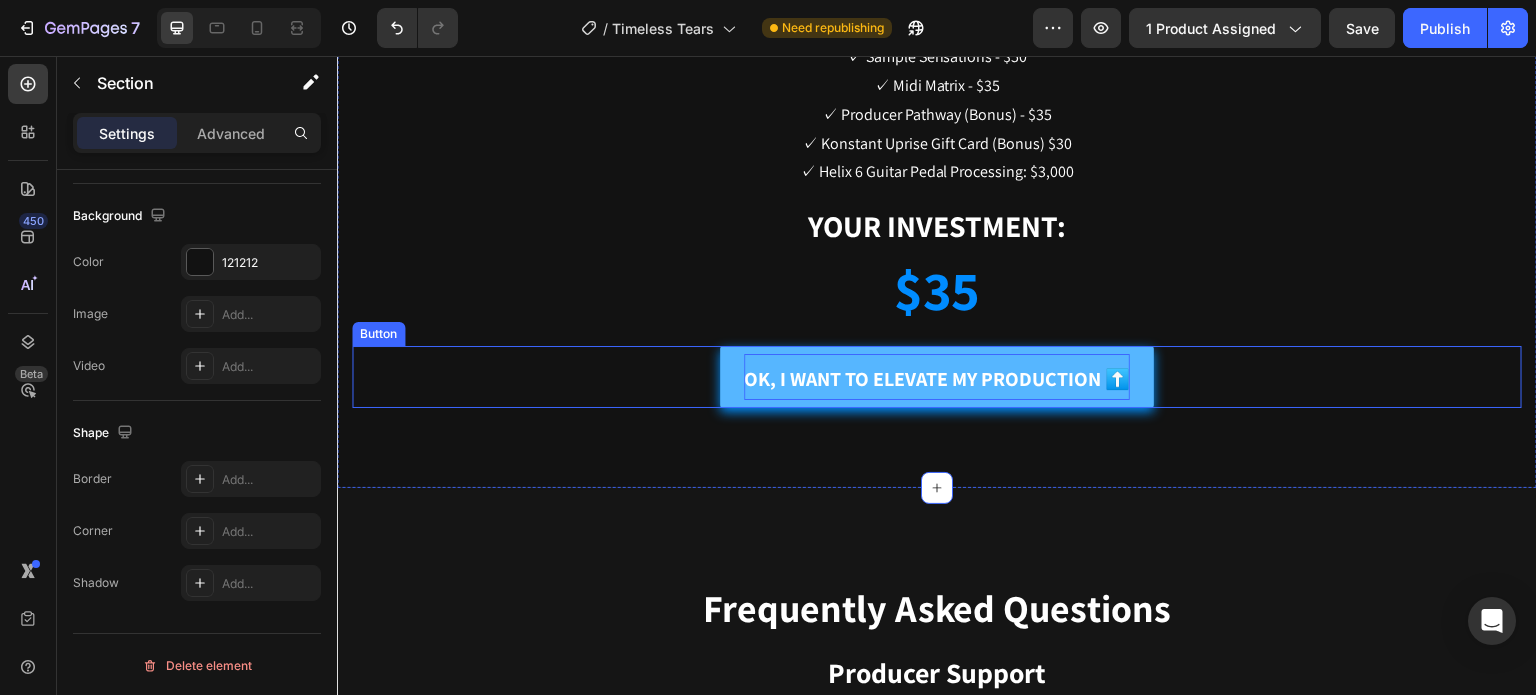 scroll, scrollTop: 10030, scrollLeft: 0, axis: vertical 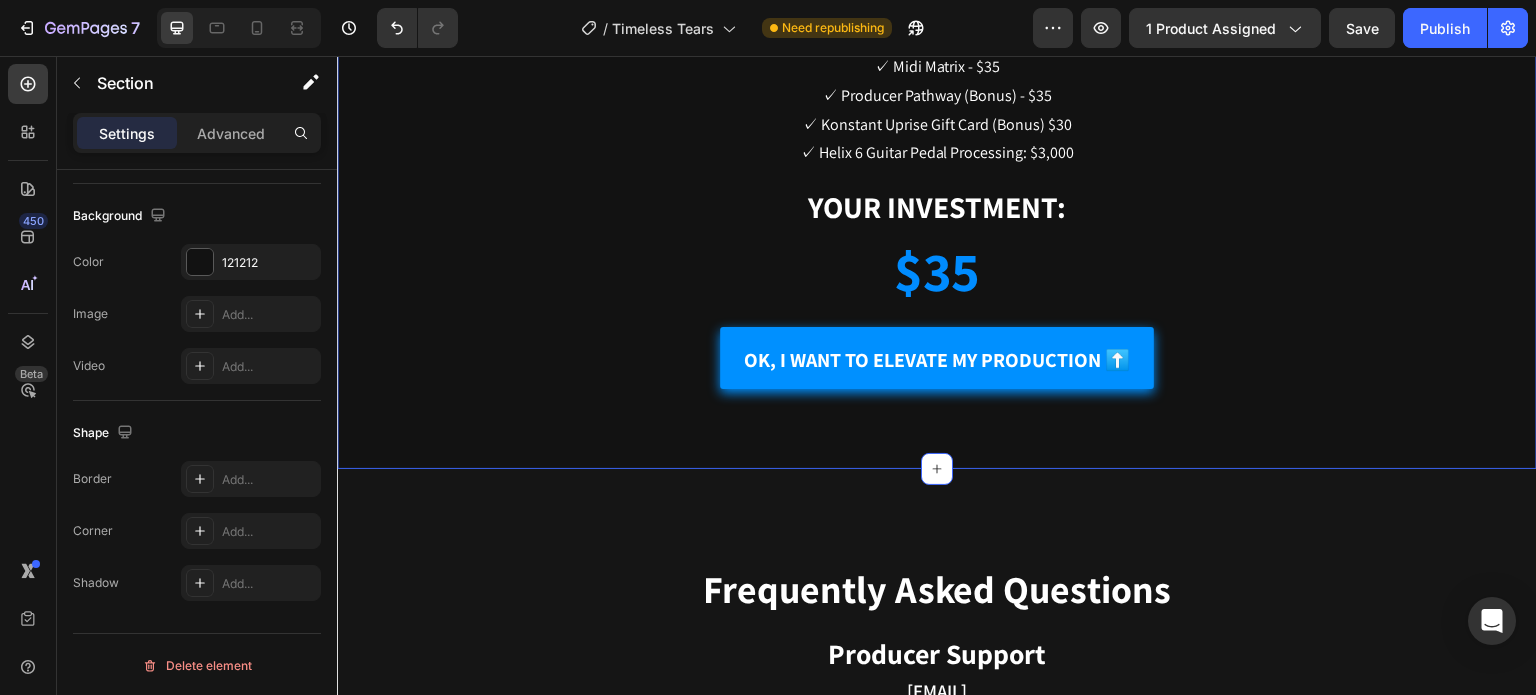 click on "How to Use Timeless Tears Heading   ✦  Download Heading The link to download your ZIP file will show after purchase as well will be sent to your email. Text block Row ✦  Extract Heading Unzip the zip file using WinRAR or 7-Zip & Add it to your desired folder. Text block Row ✦  Load up in DAW & GO! Heading Drag into FL Studio, Ableton, or Logic. Drop sounds in, add effects, and make bangers! Text block Row TOTAL VALUE Heading $3,230 Heading ✓ Vocal Vault - $40 ✓ Guitar Gallery -  $40 ✓ Sample Sensations - $50 ✓ Midi Matrix - $35 ✓ Producer Pathway (Bonus) - $35 ✓ Konstant Uprise Gift Card (Bonus) $30 ✓ Helix 6 Guitar Pedal Processing: $3,000 Text Block YOUR INVESTMENT:  Heading $35 Heading Row OK, I WANT TO ELEVATE MY PRODUCTION ⬆️ Button Section 6   Create Theme Section AI Content Write with GemAI What would you like to describe here? Tone and Voice Persuasive Product Kidding Me Show more Generate" at bounding box center (937, -104) 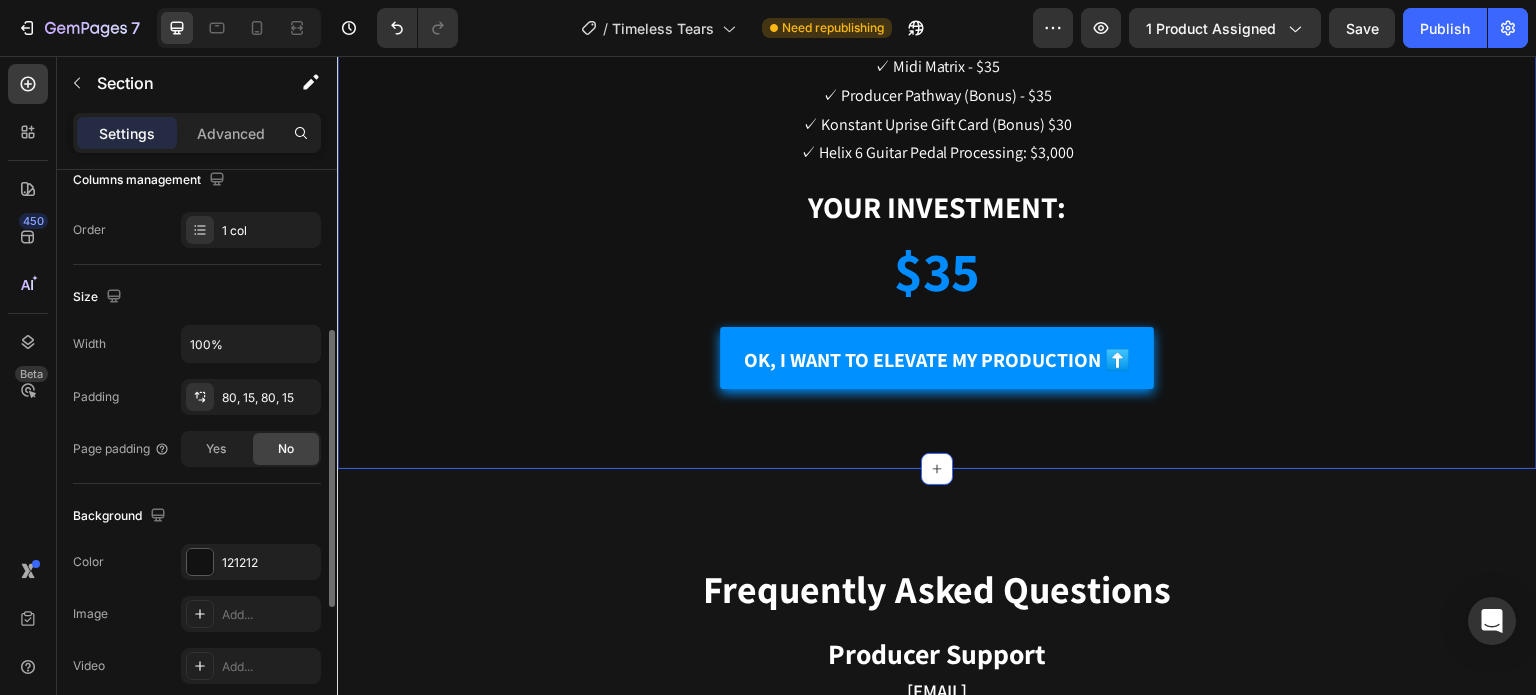 scroll, scrollTop: 236, scrollLeft: 0, axis: vertical 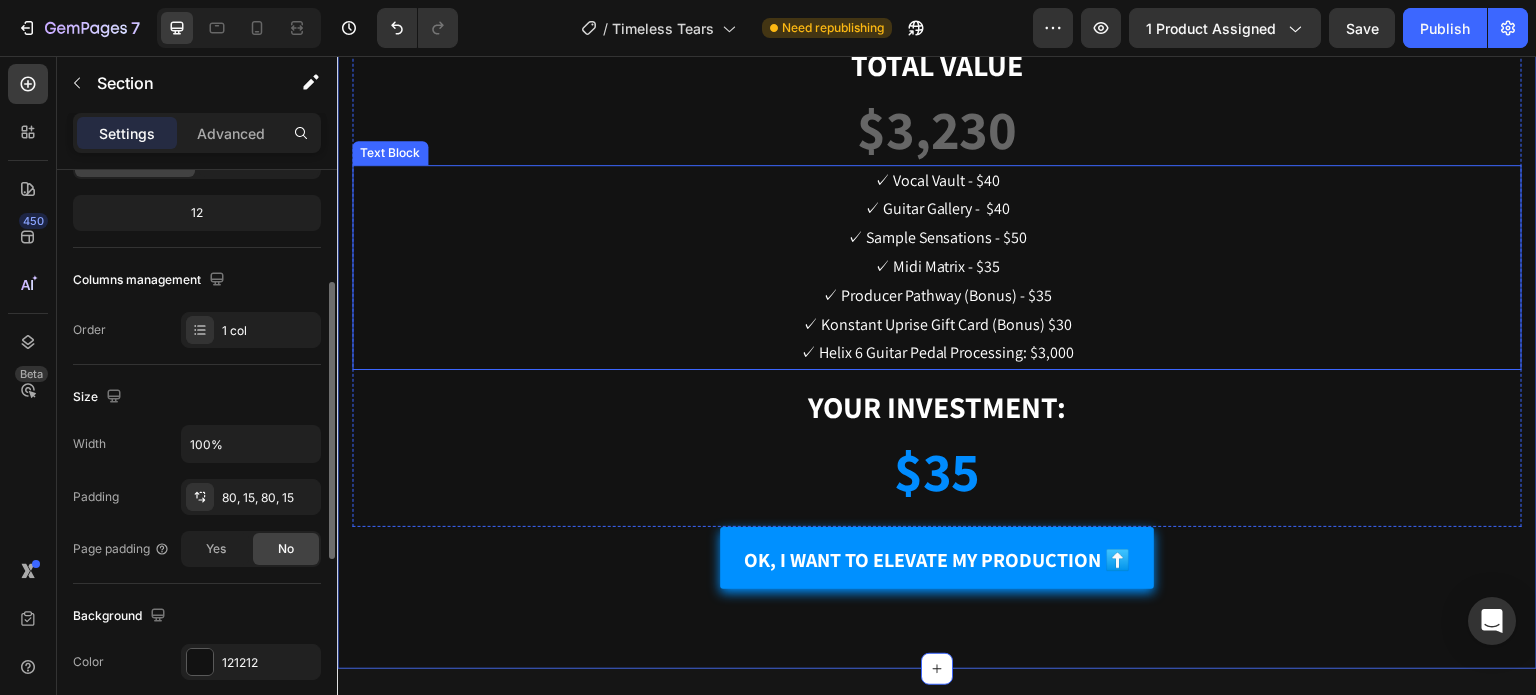 click on "✓ Konstant Uprise Gift Card (Bonus) $30" at bounding box center [937, 324] 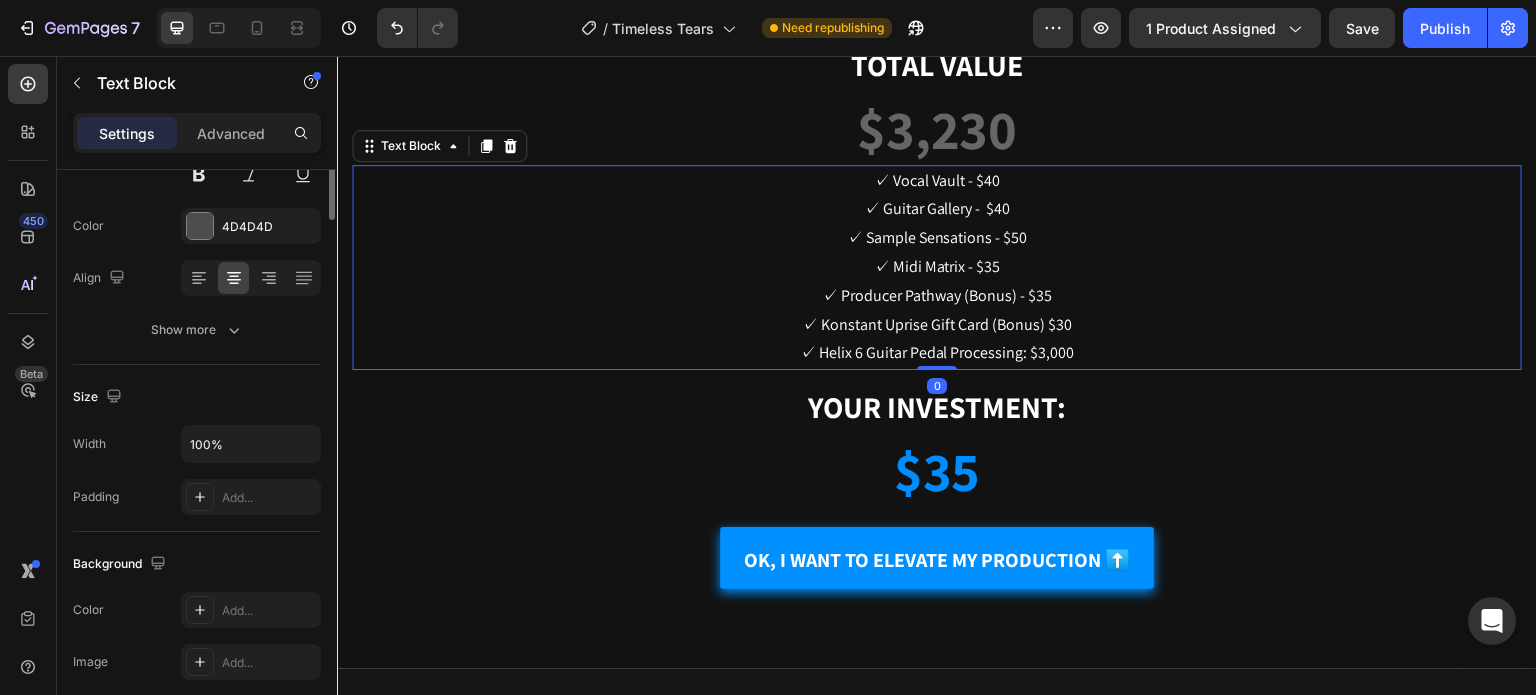 scroll, scrollTop: 0, scrollLeft: 0, axis: both 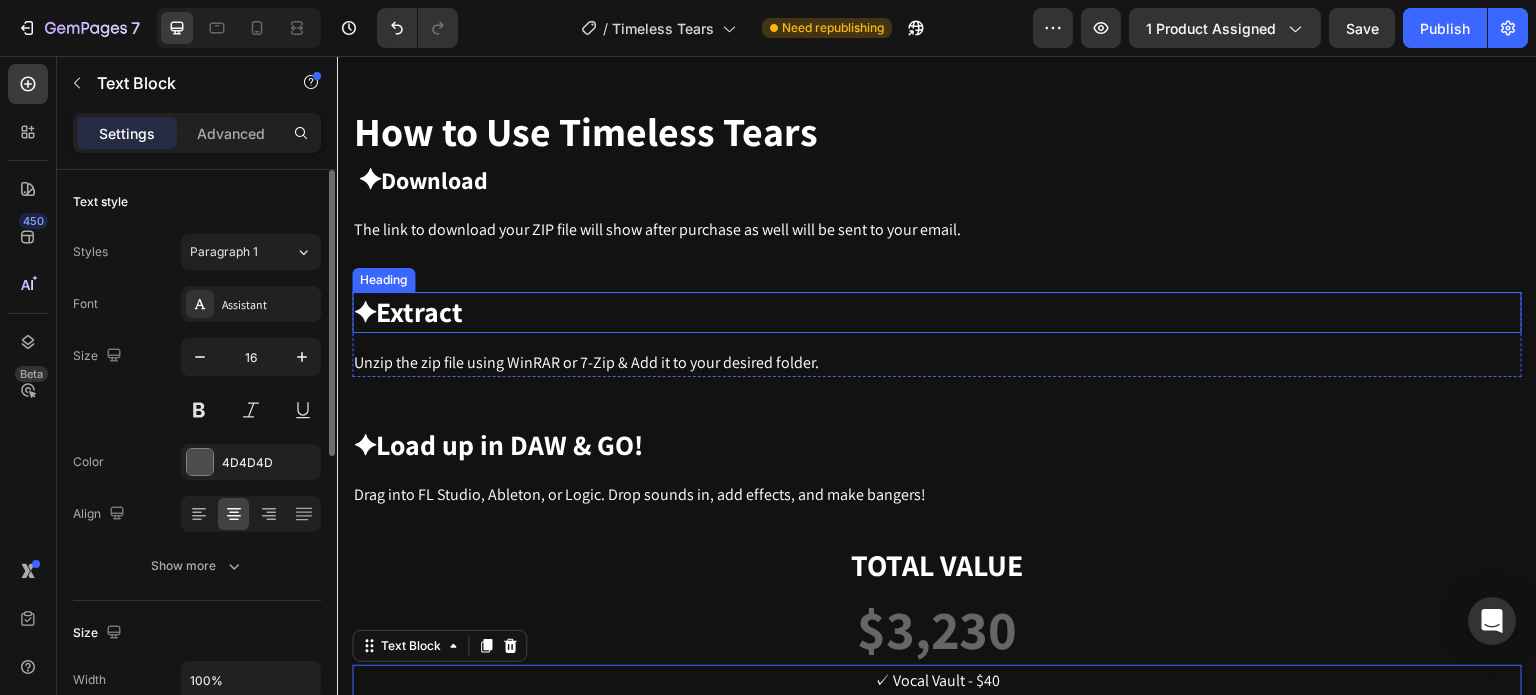click on "✦  Extract" at bounding box center (937, 312) 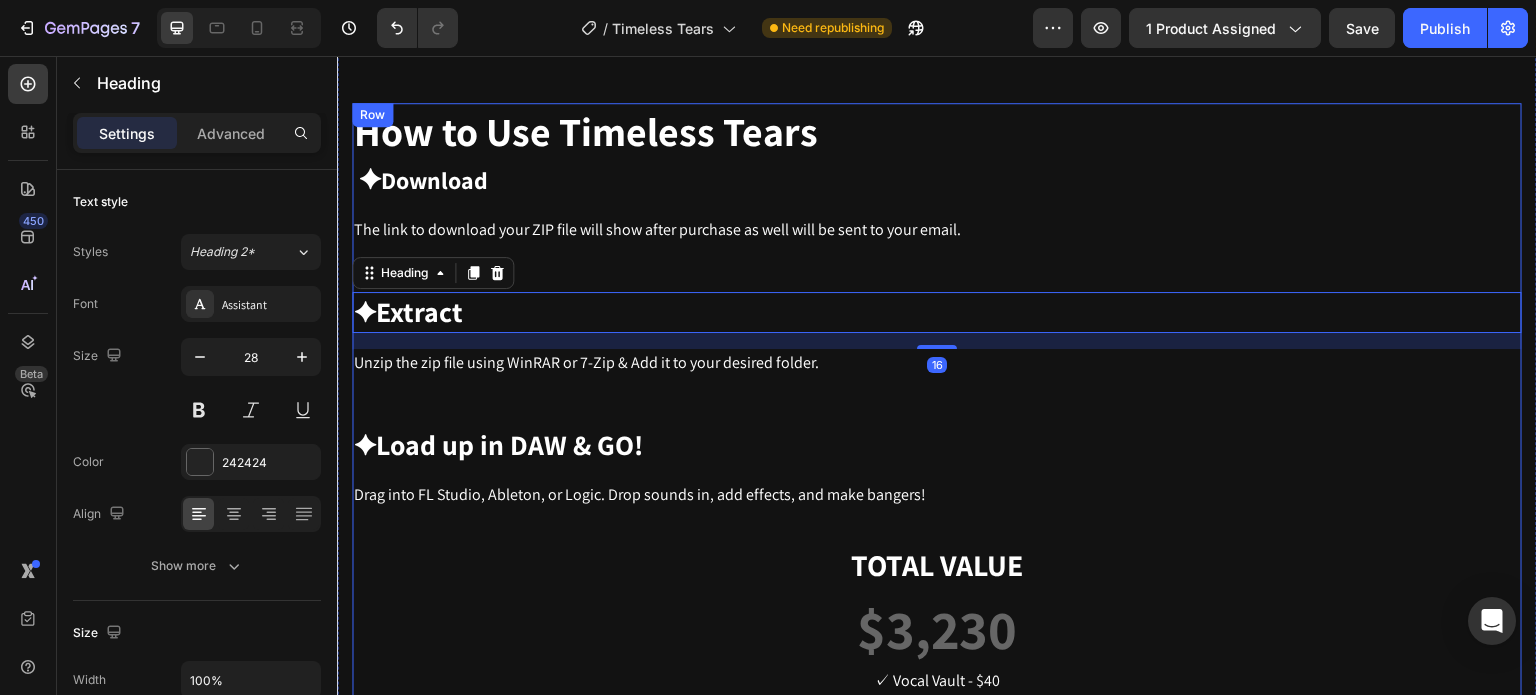 click on "The link to download your ZIP file will show after purchase as well will be sent to your email." at bounding box center [937, 230] 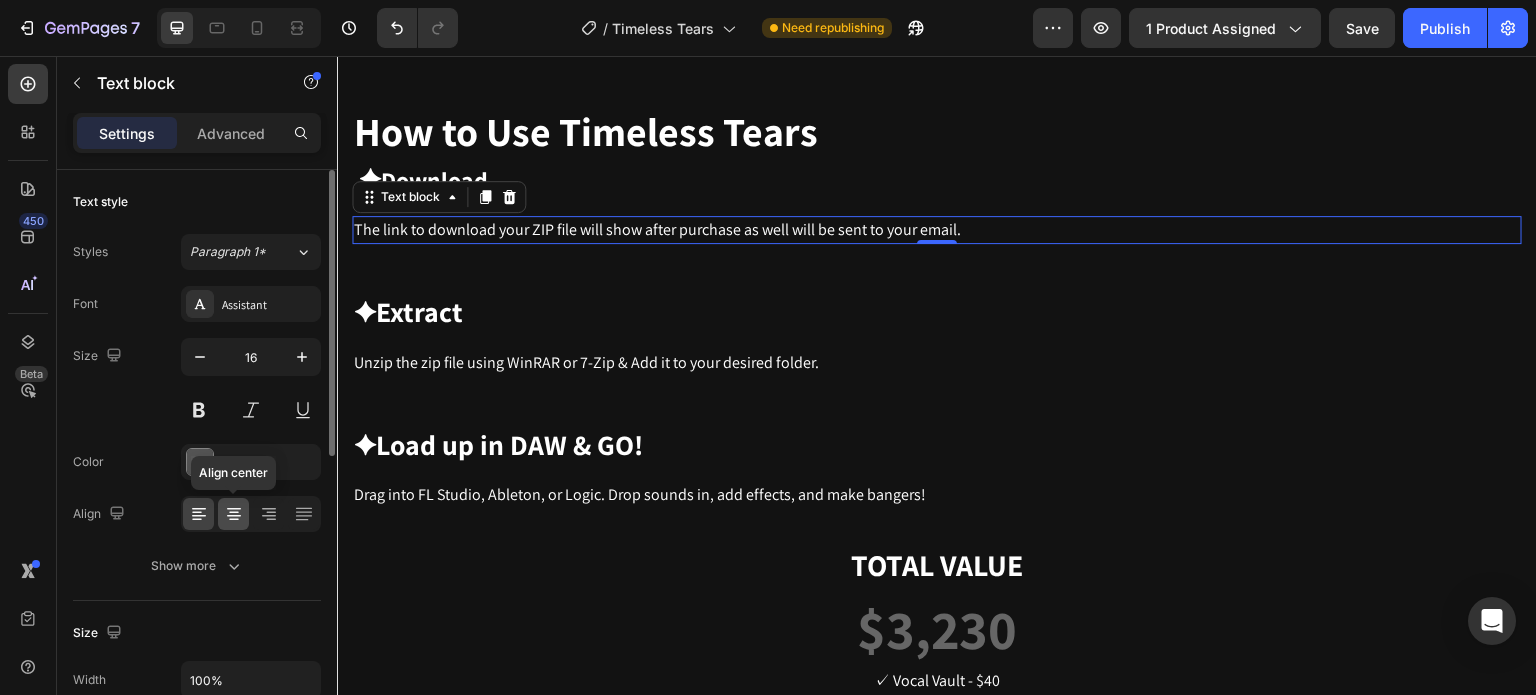 drag, startPoint x: 239, startPoint y: 512, endPoint x: 320, endPoint y: 456, distance: 98.47334 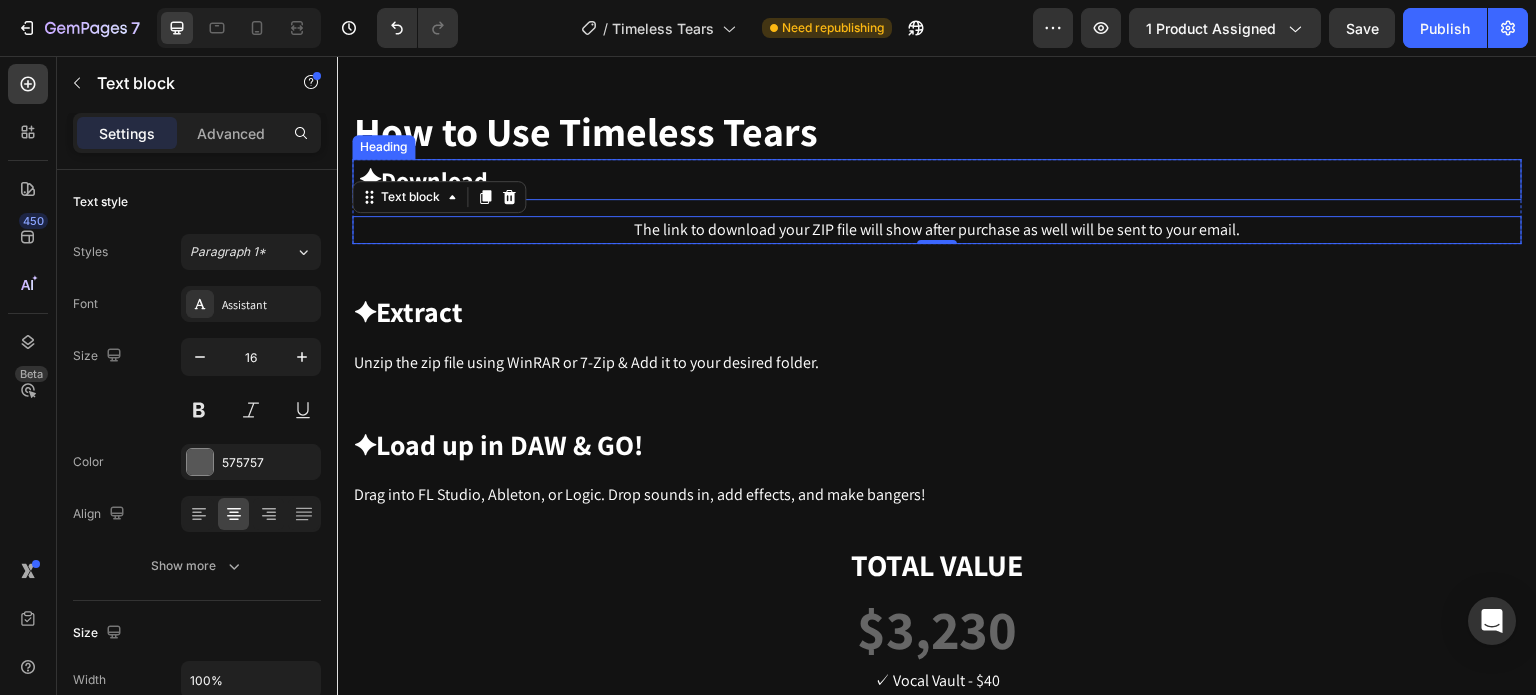 click on "✦  Download" at bounding box center [937, 179] 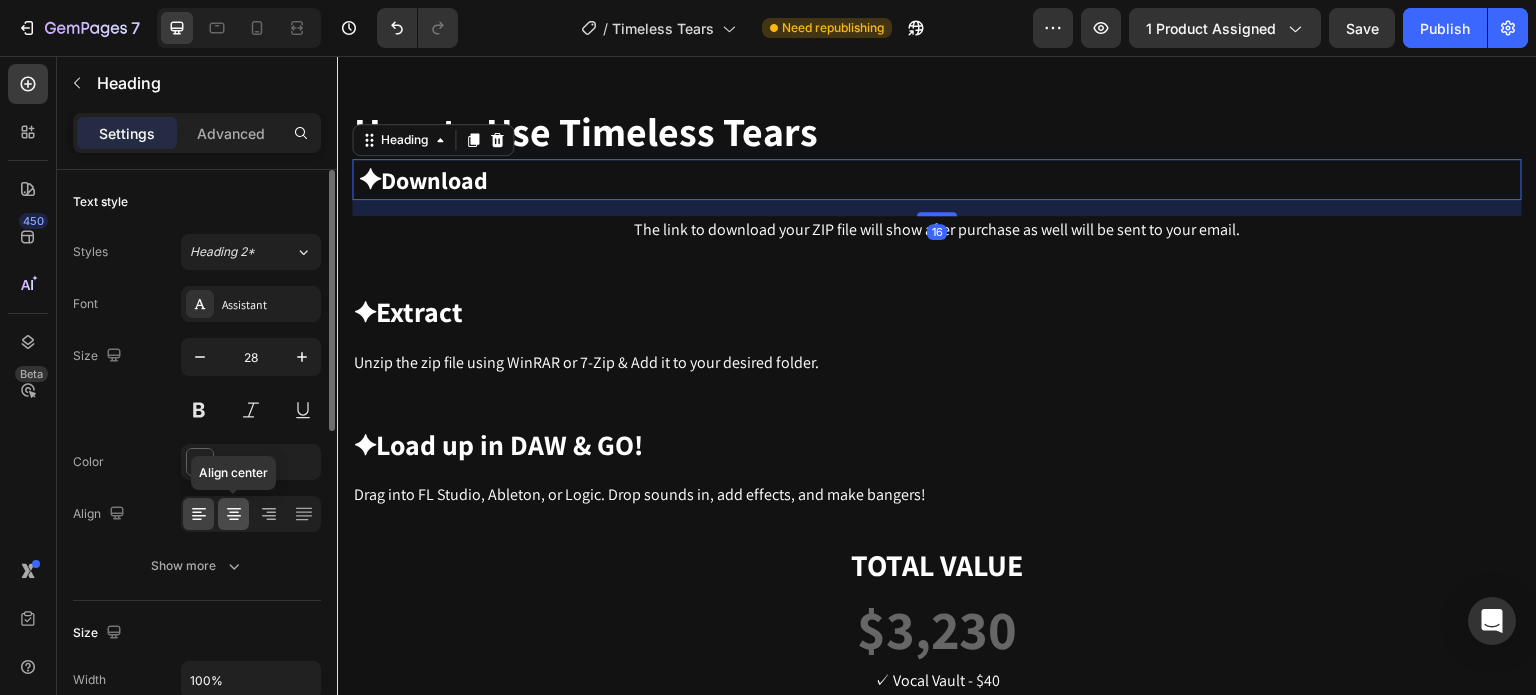 click 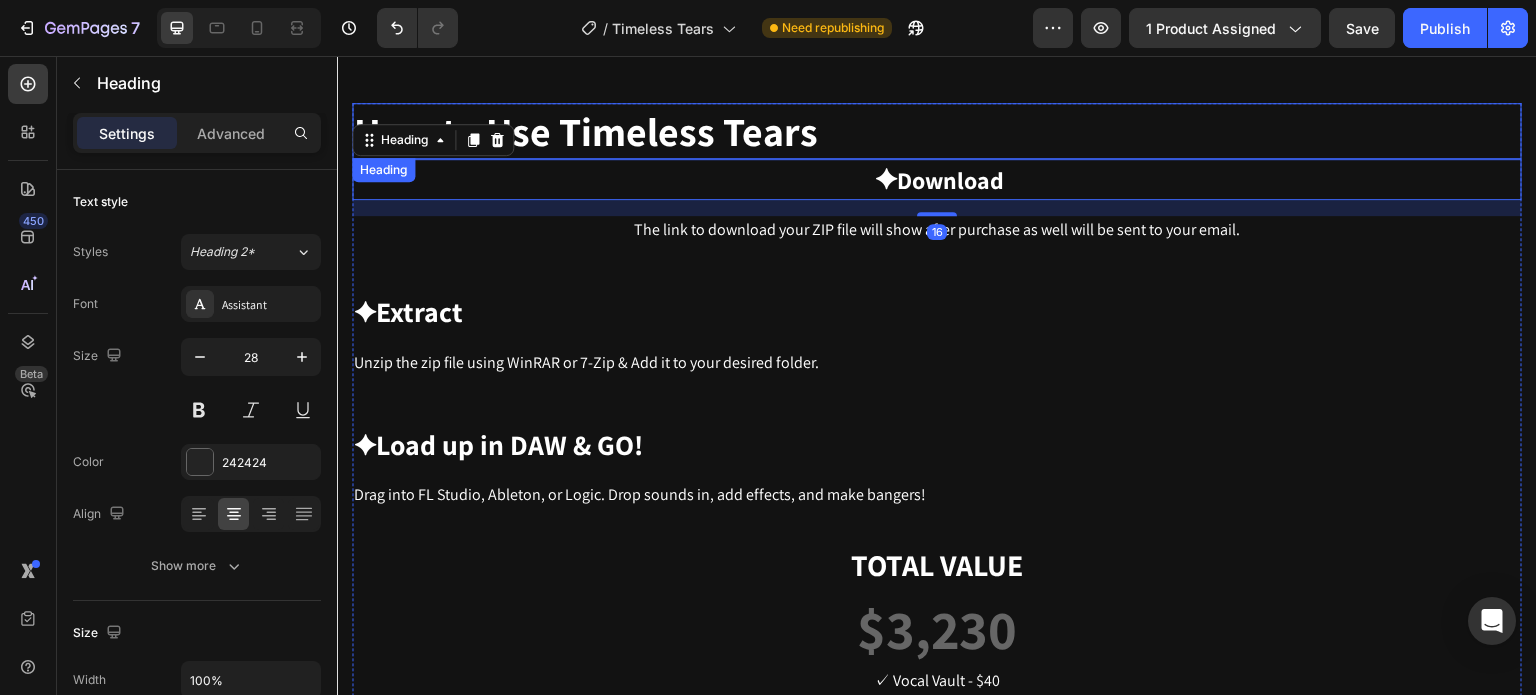 click on "How to Use Timeless Tears" at bounding box center (586, 131) 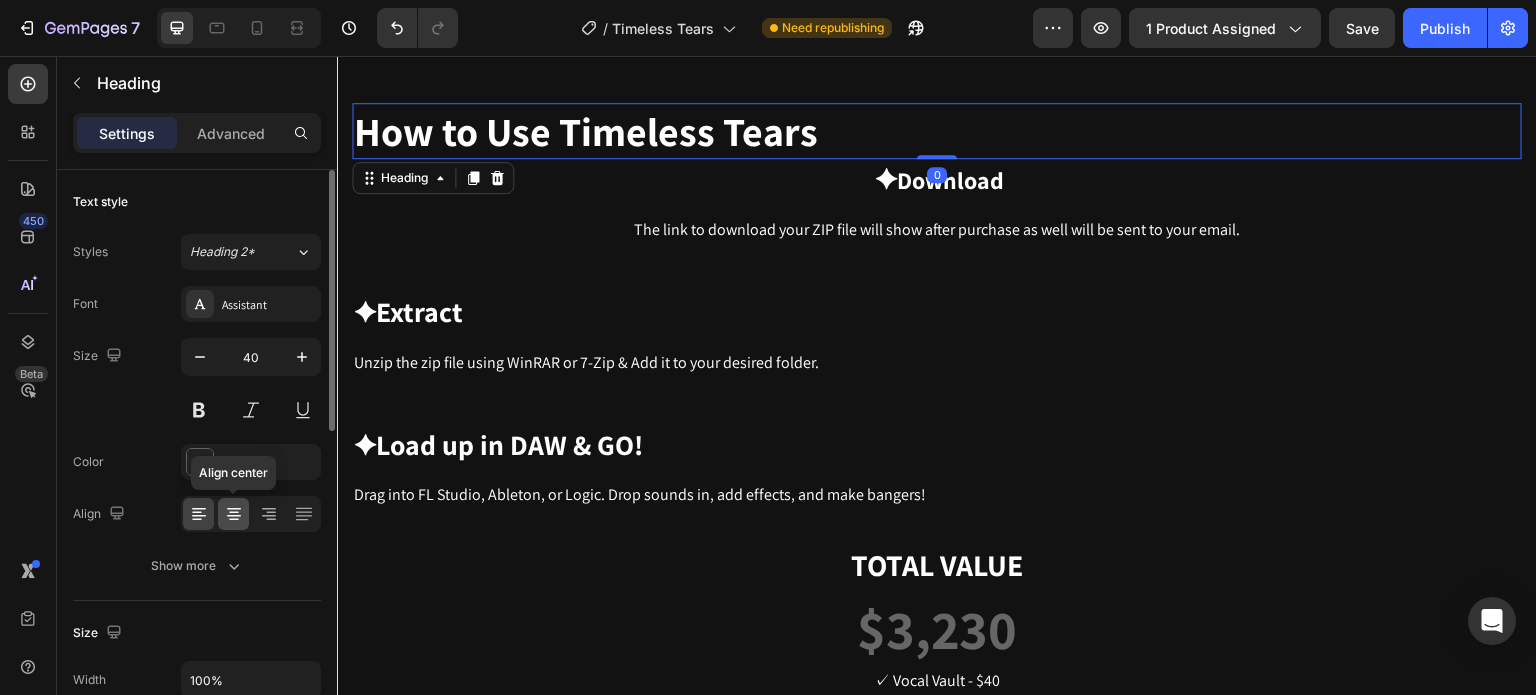 click 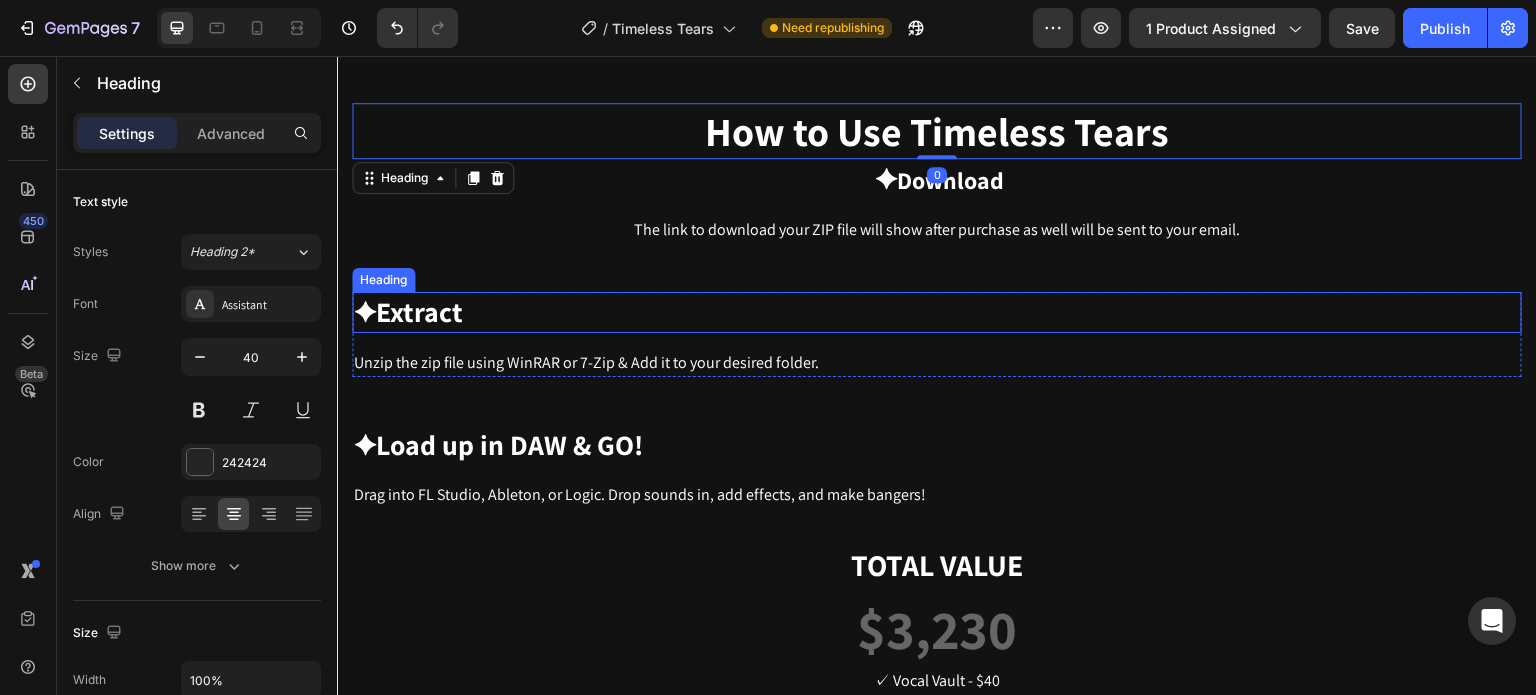 click on "✦  Extract" at bounding box center (937, 312) 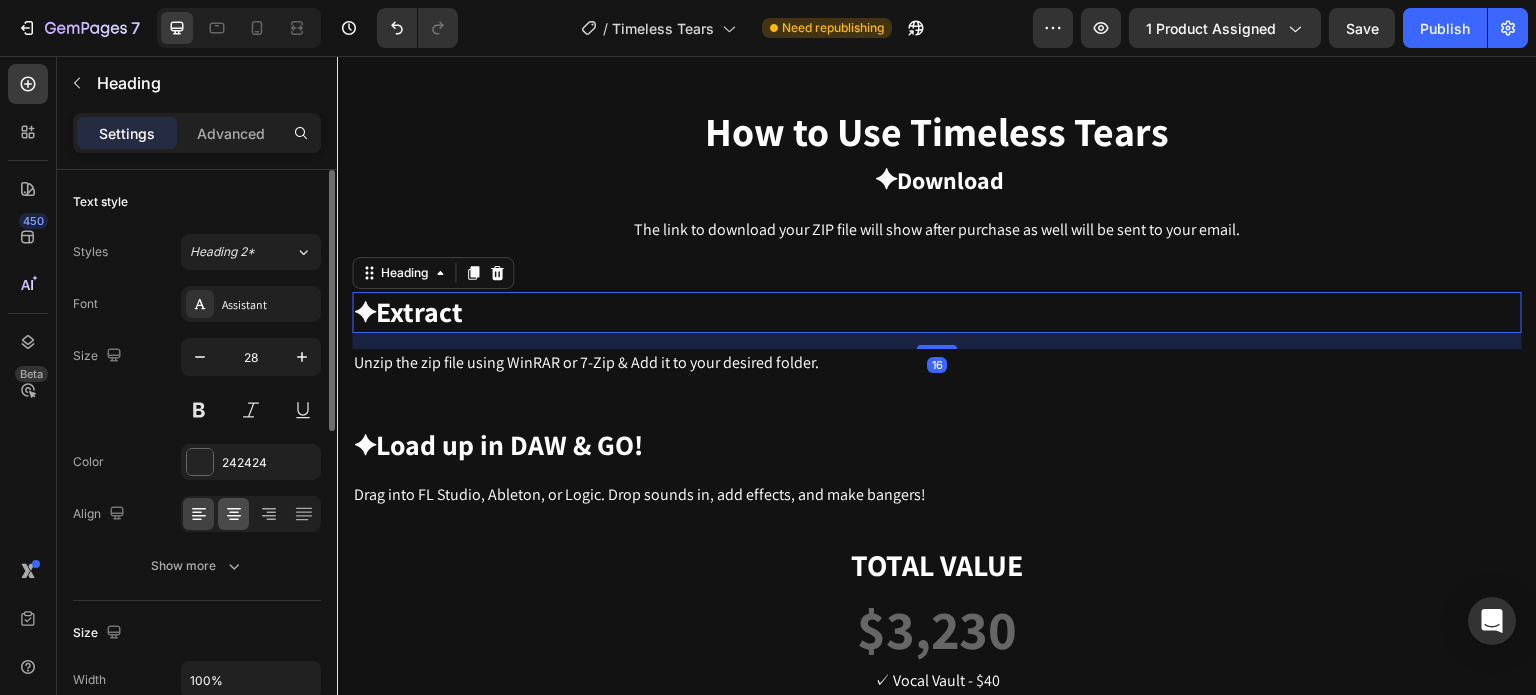 click 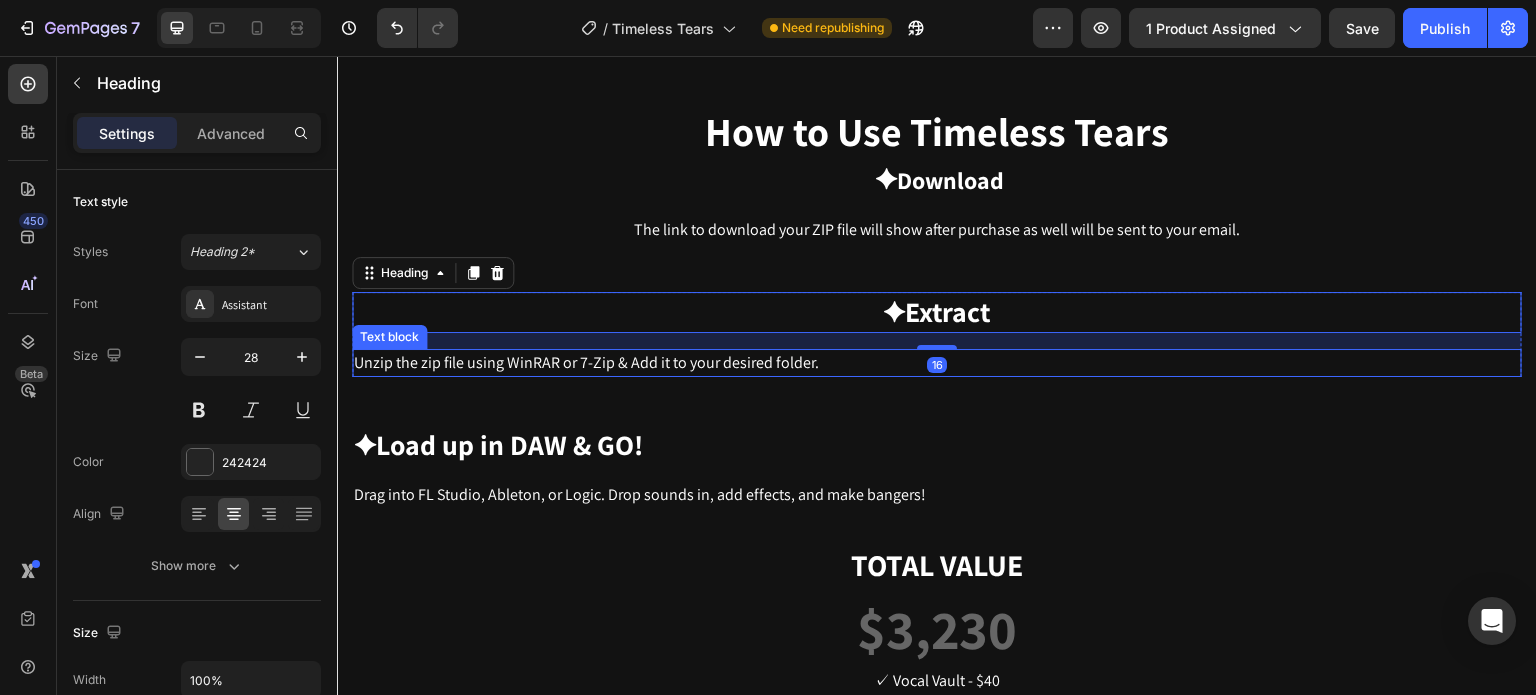 click on "Unzip the zip file using WinRAR or 7-Zip & Add it to your desired folder." at bounding box center [586, 362] 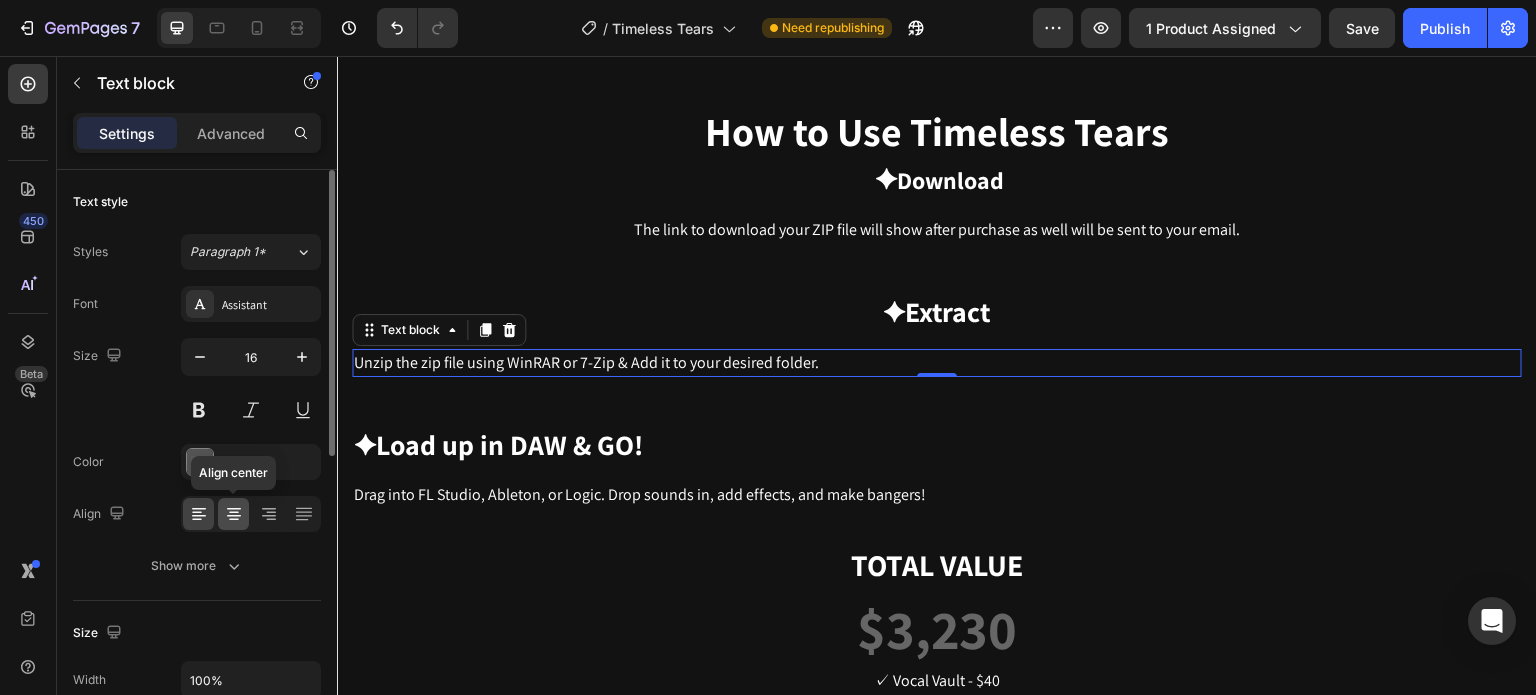 click 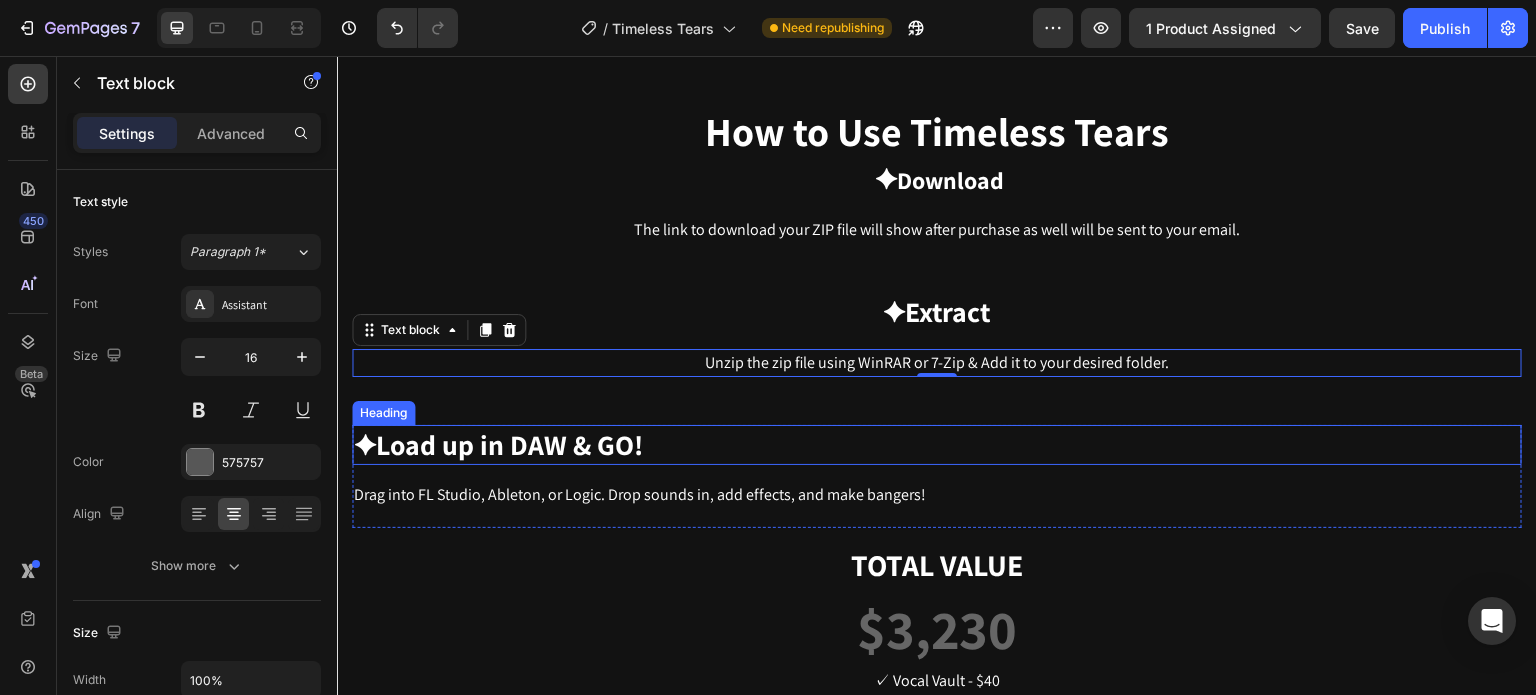 click on "Load up in DAW & GO!" at bounding box center [509, 444] 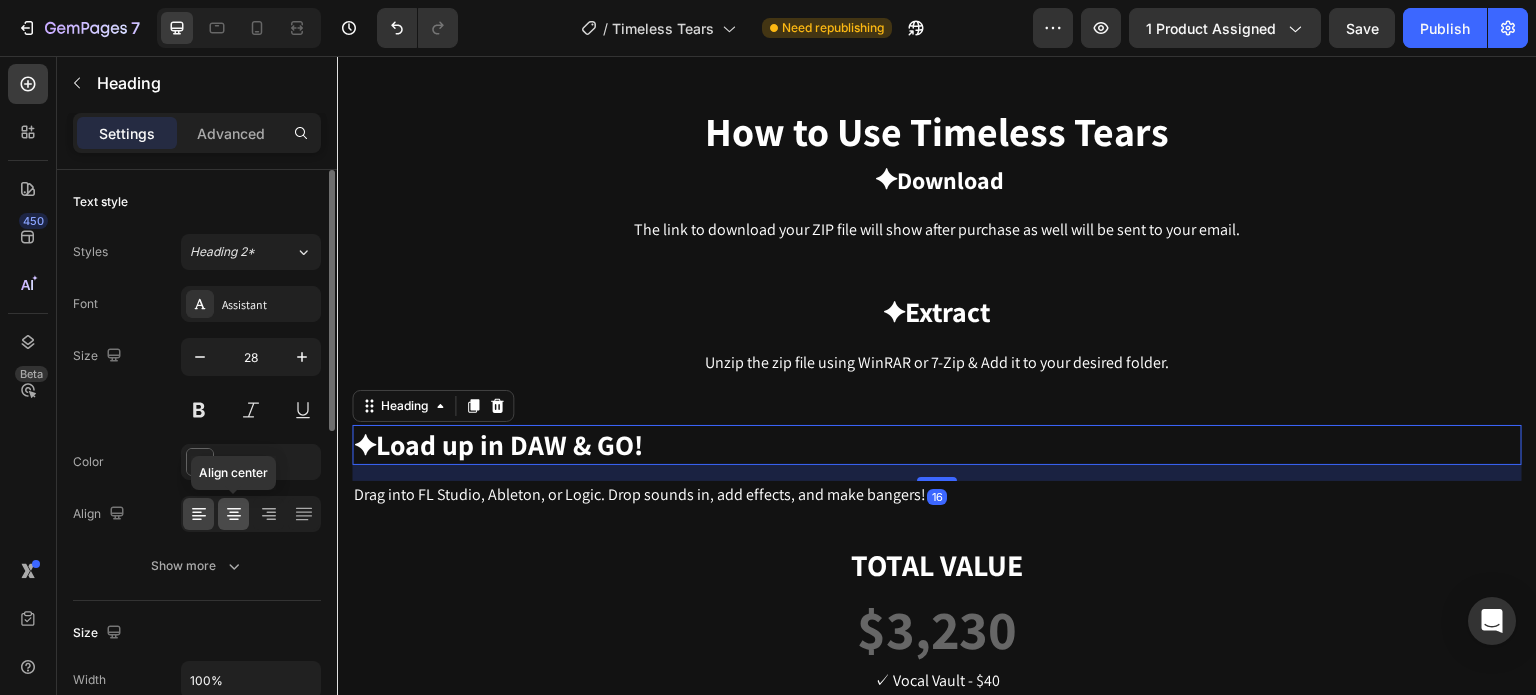 click 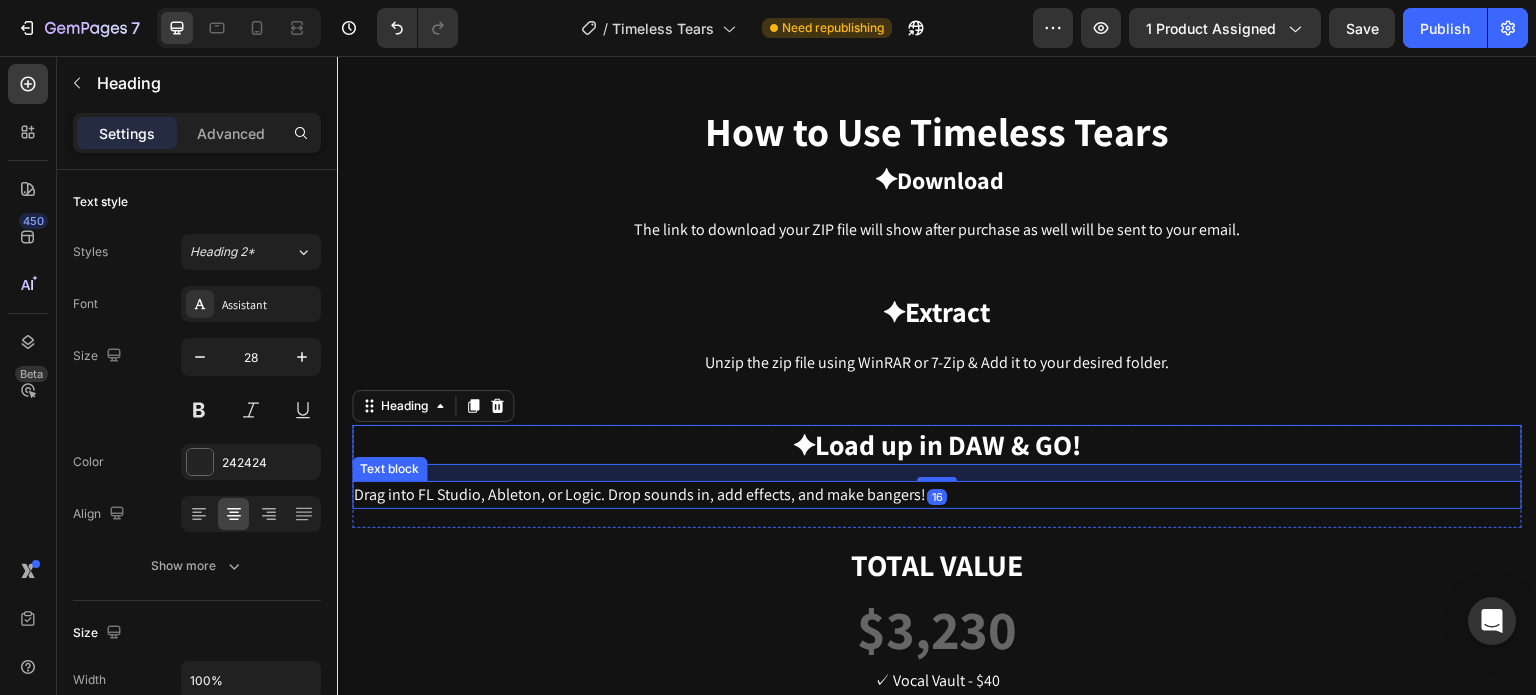 click on "Drag into FL Studio, Ableton, or Logic. Drop sounds in, add effects, and make bangers!" at bounding box center (640, 494) 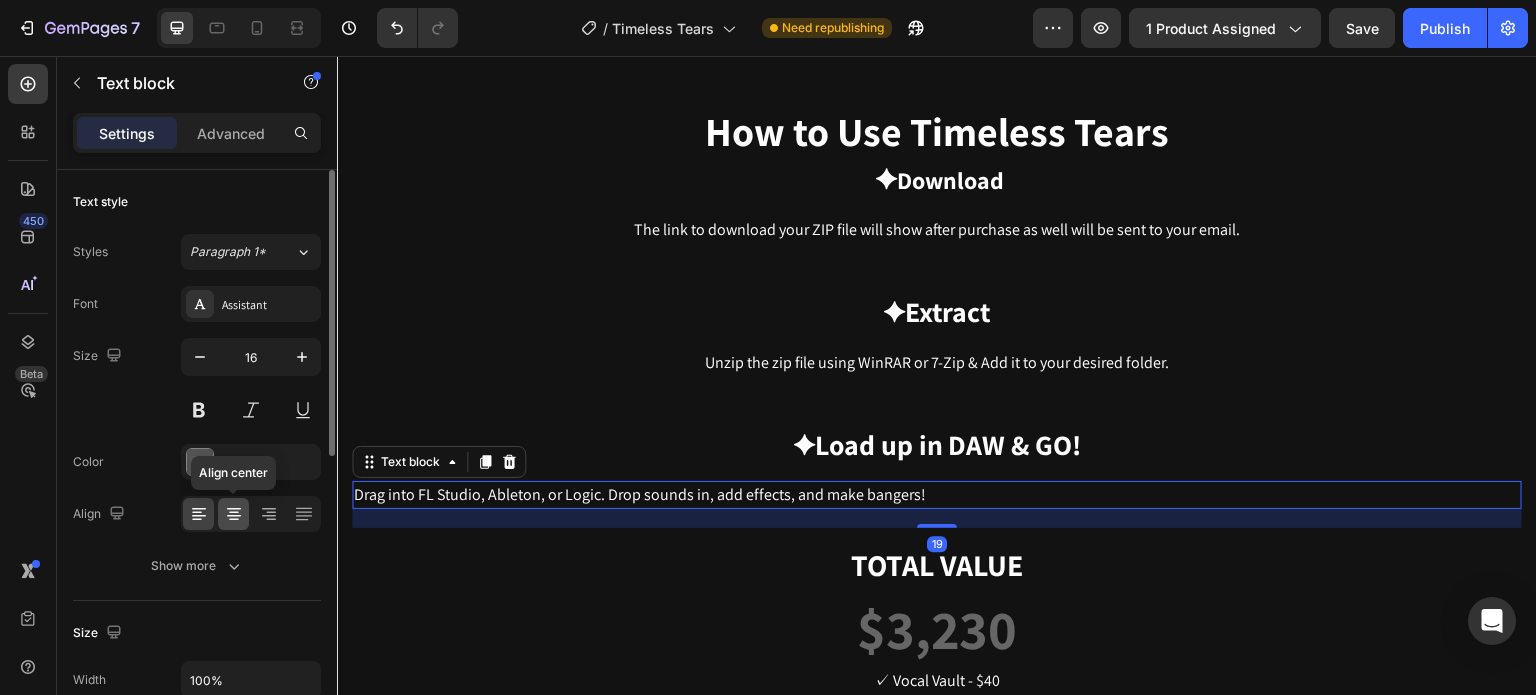 click 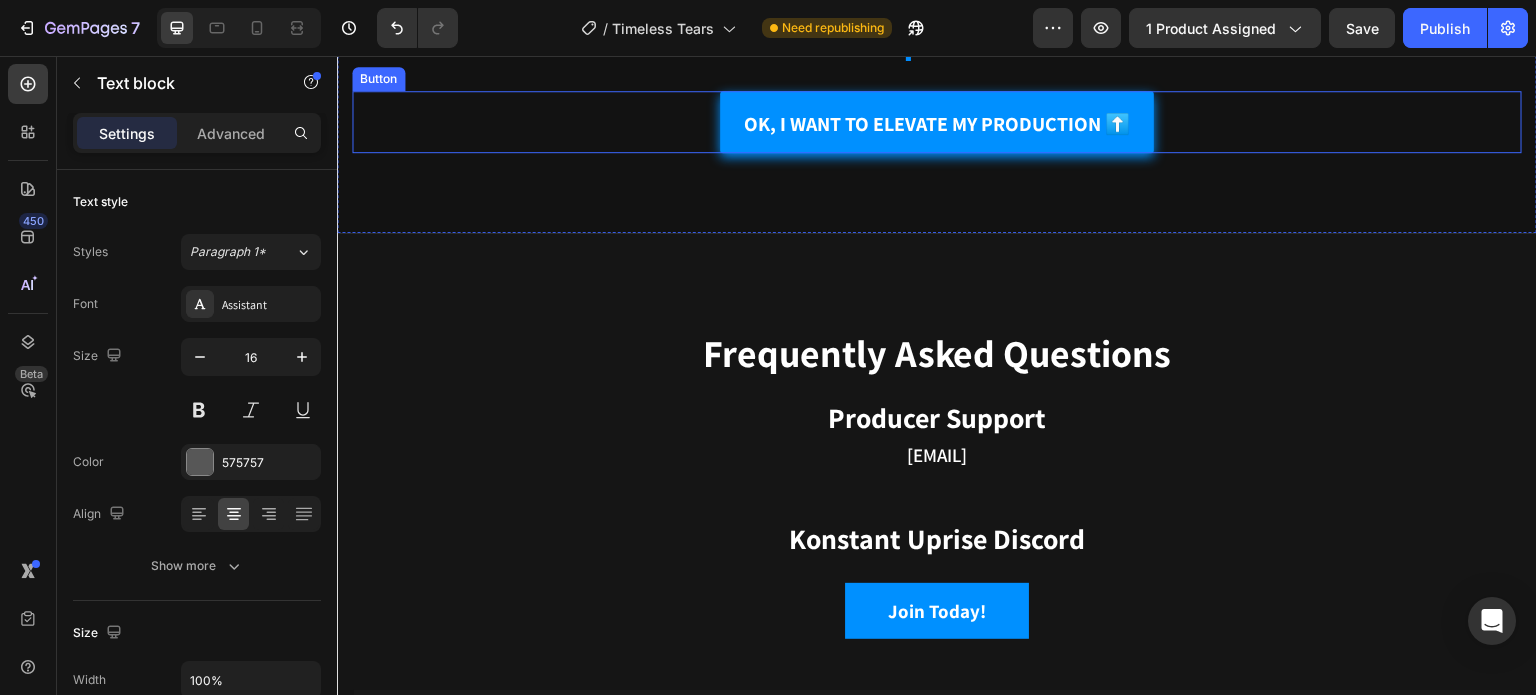 scroll, scrollTop: 10330, scrollLeft: 0, axis: vertical 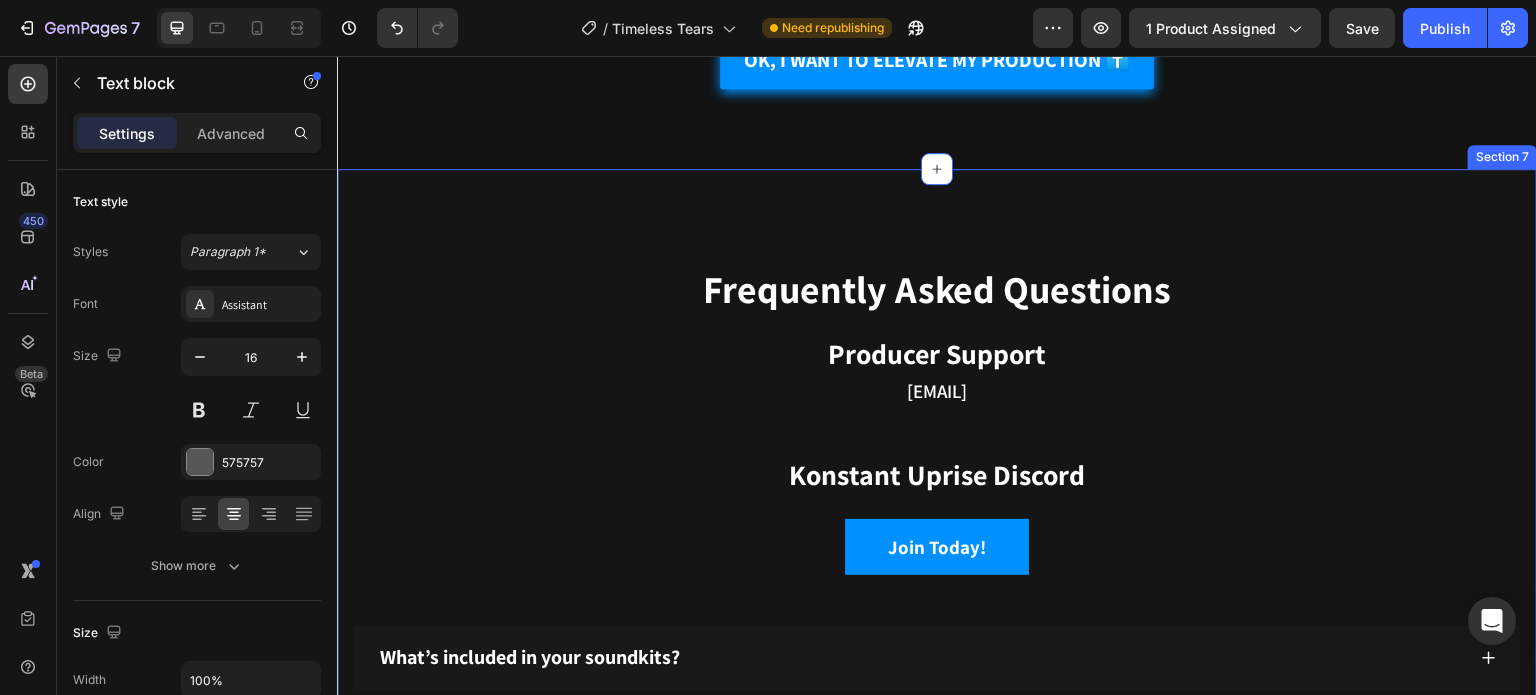 click on "Text block [EMAIL] Text block Konstant Uprise Discord Text block Join Today! Button Row
What’s included in your soundkits?
Are the sounds royalty-free?
What is the refund policy?
How do I receive my kit after purchase?
Can I use these sounds for major placements? Accordion Section 7" at bounding box center (937, 661) 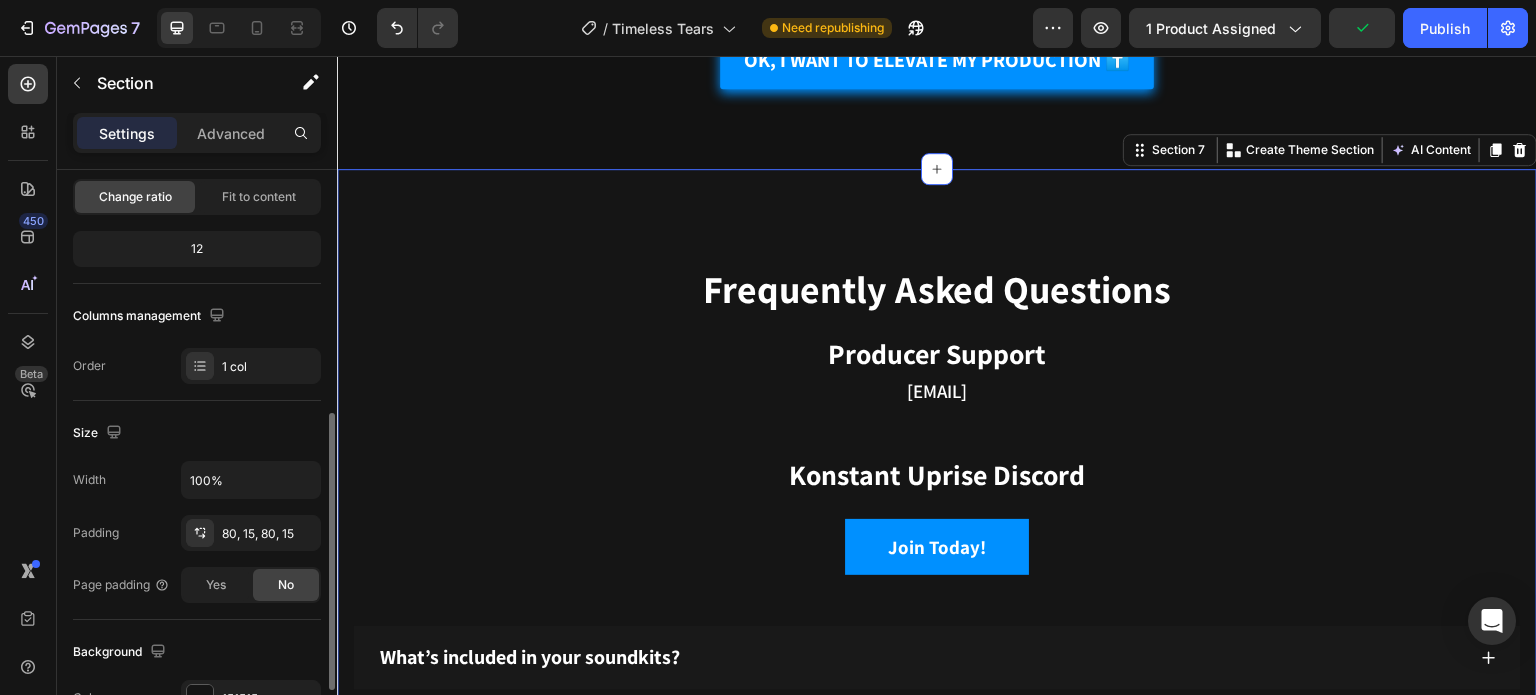 scroll, scrollTop: 600, scrollLeft: 0, axis: vertical 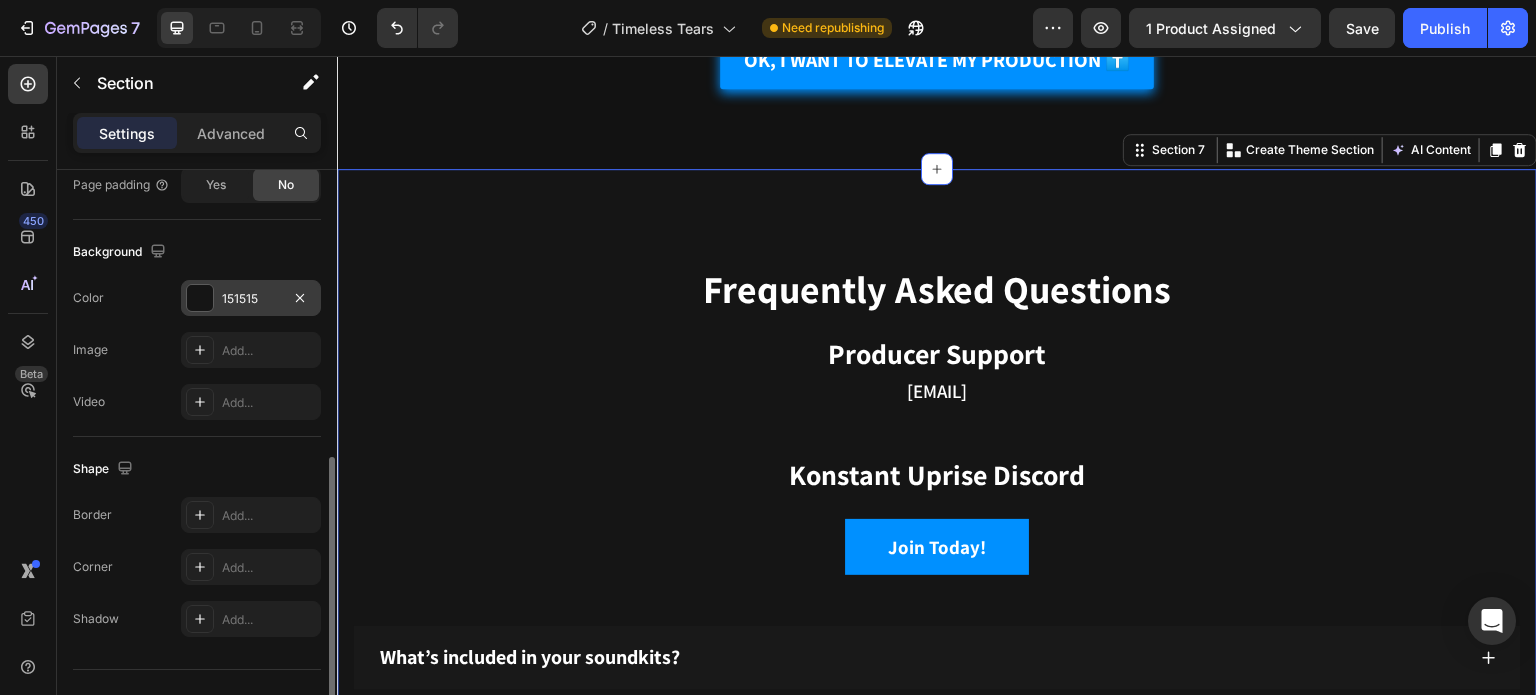 click at bounding box center [200, 298] 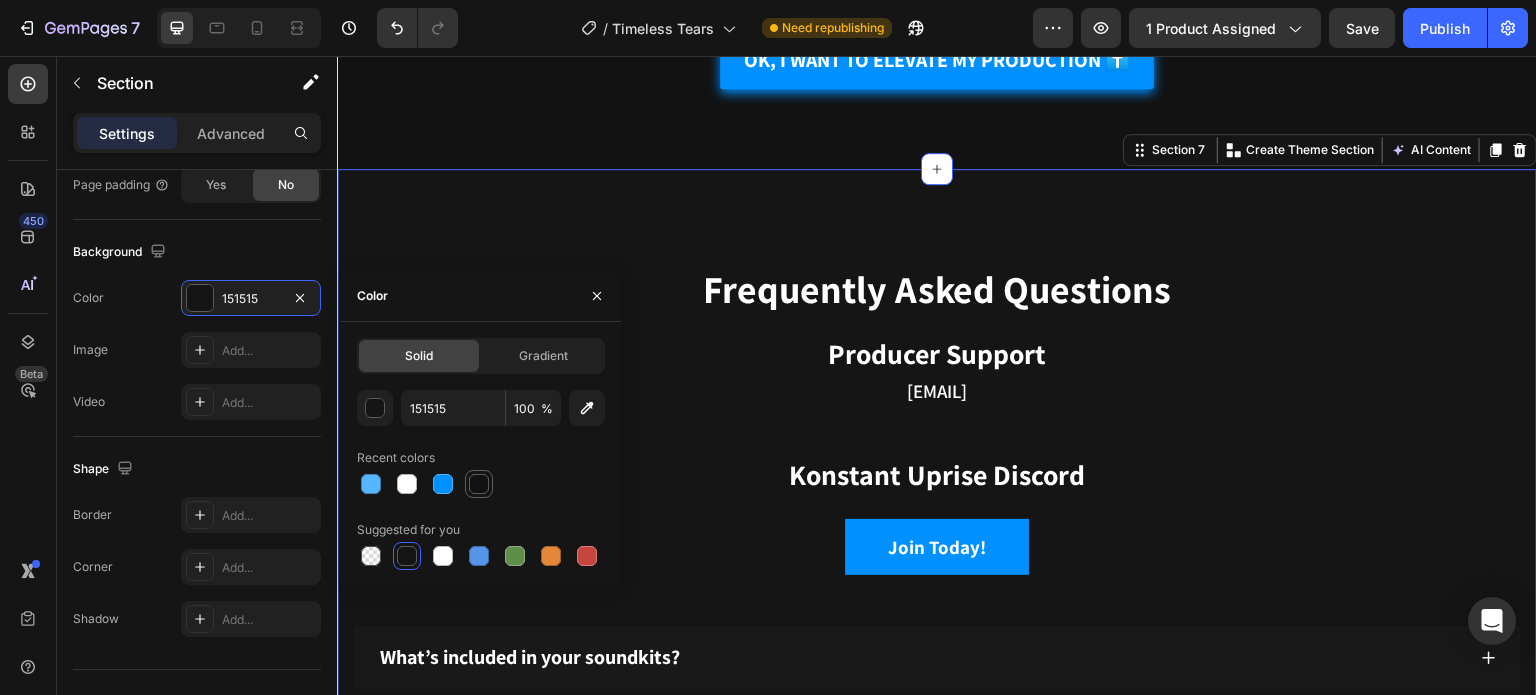 click at bounding box center (479, 484) 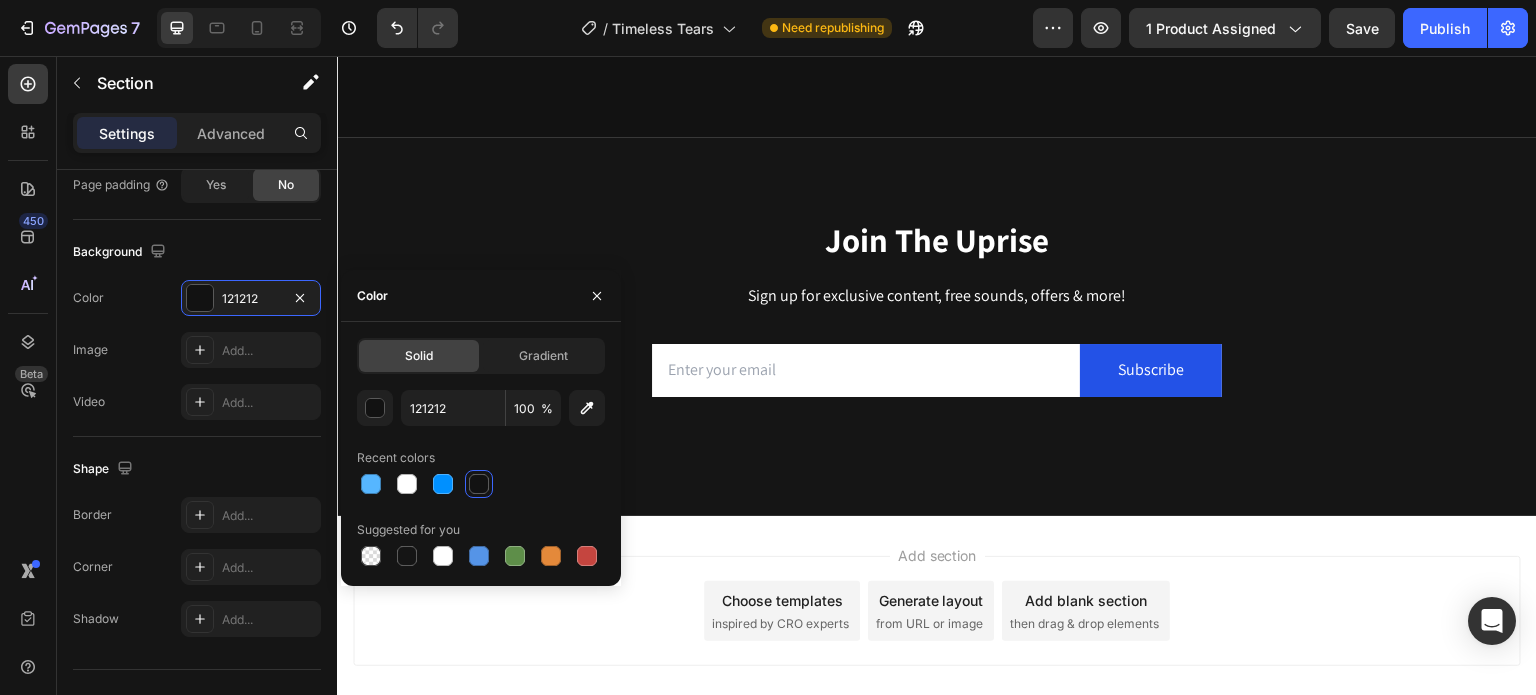 scroll, scrollTop: 11230, scrollLeft: 0, axis: vertical 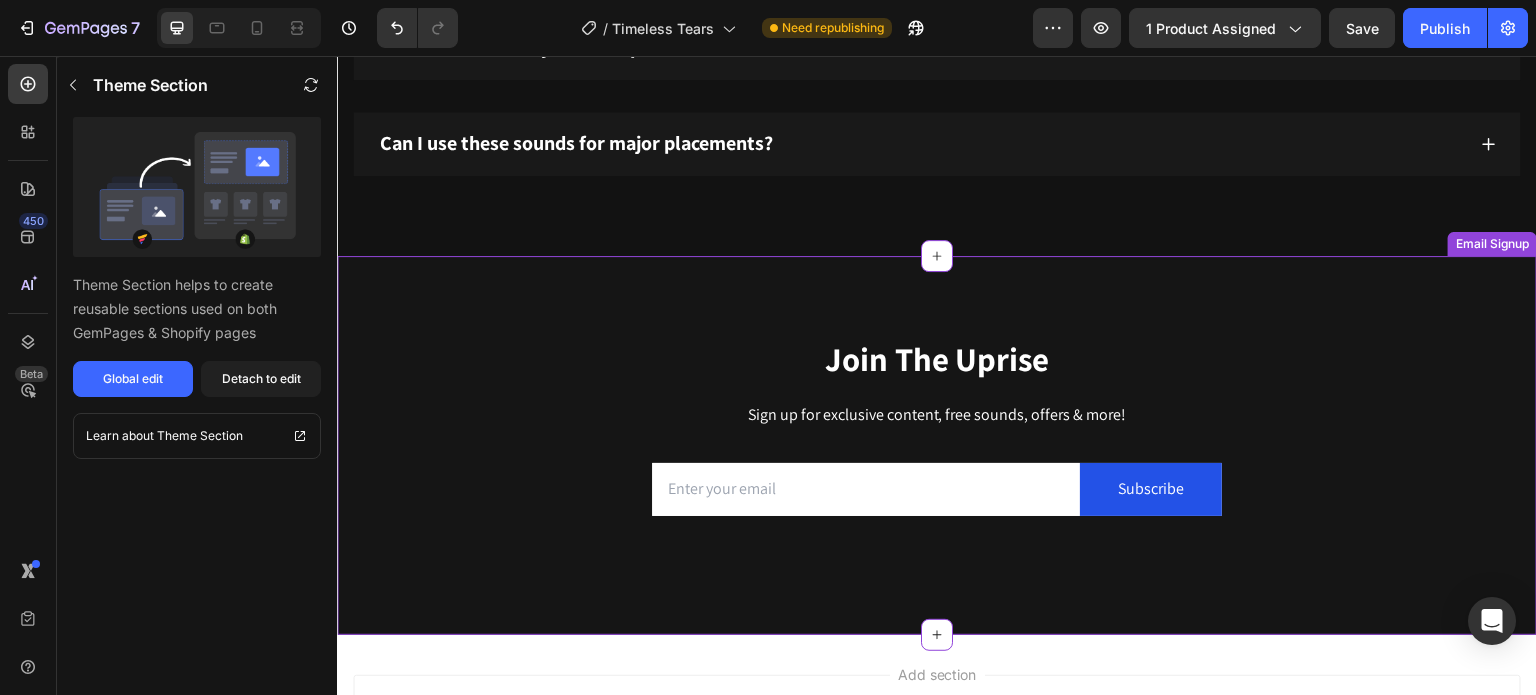 click on "Join The Uprise Heading Sign up for exclusive content, free sounds, offers & more! Text block Email Field Subscribe Submit Button Row Newsletter" at bounding box center (937, 486) 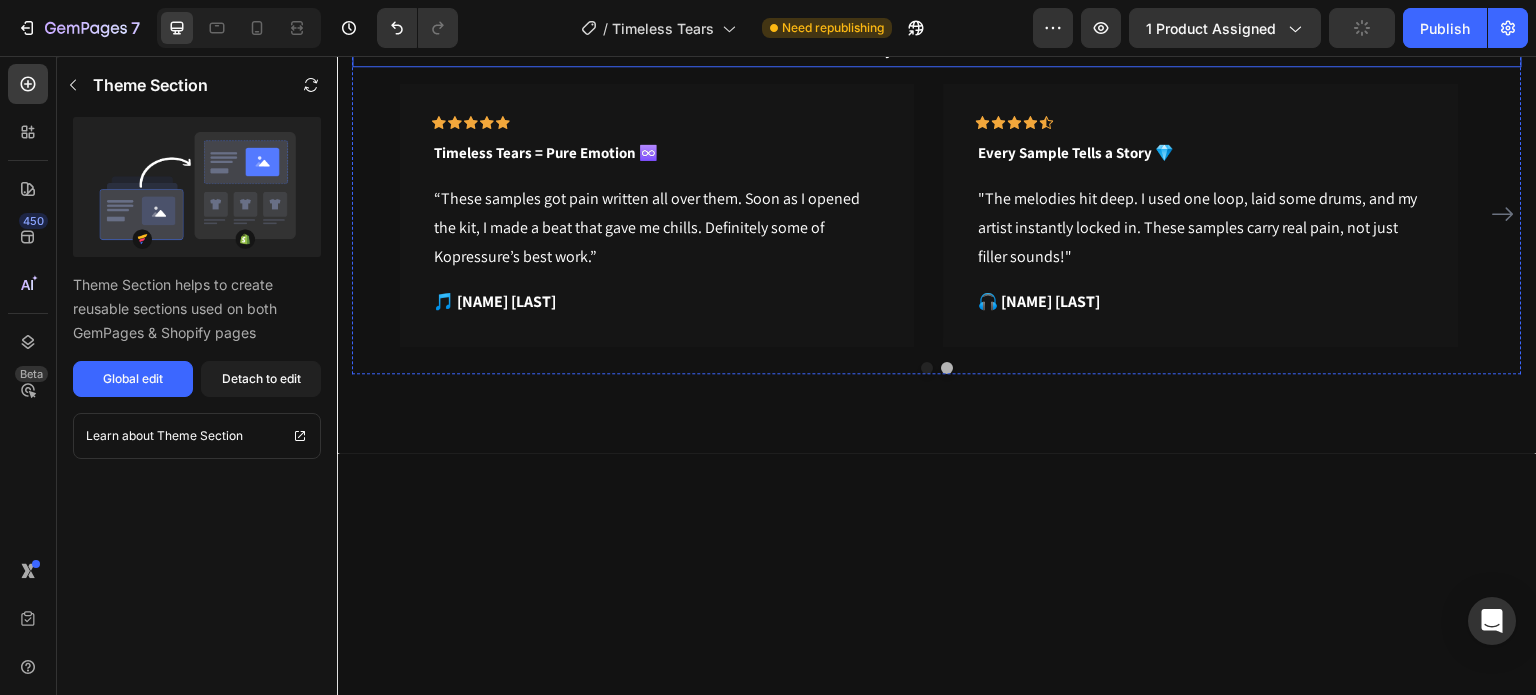 scroll, scrollTop: 8330, scrollLeft: 0, axis: vertical 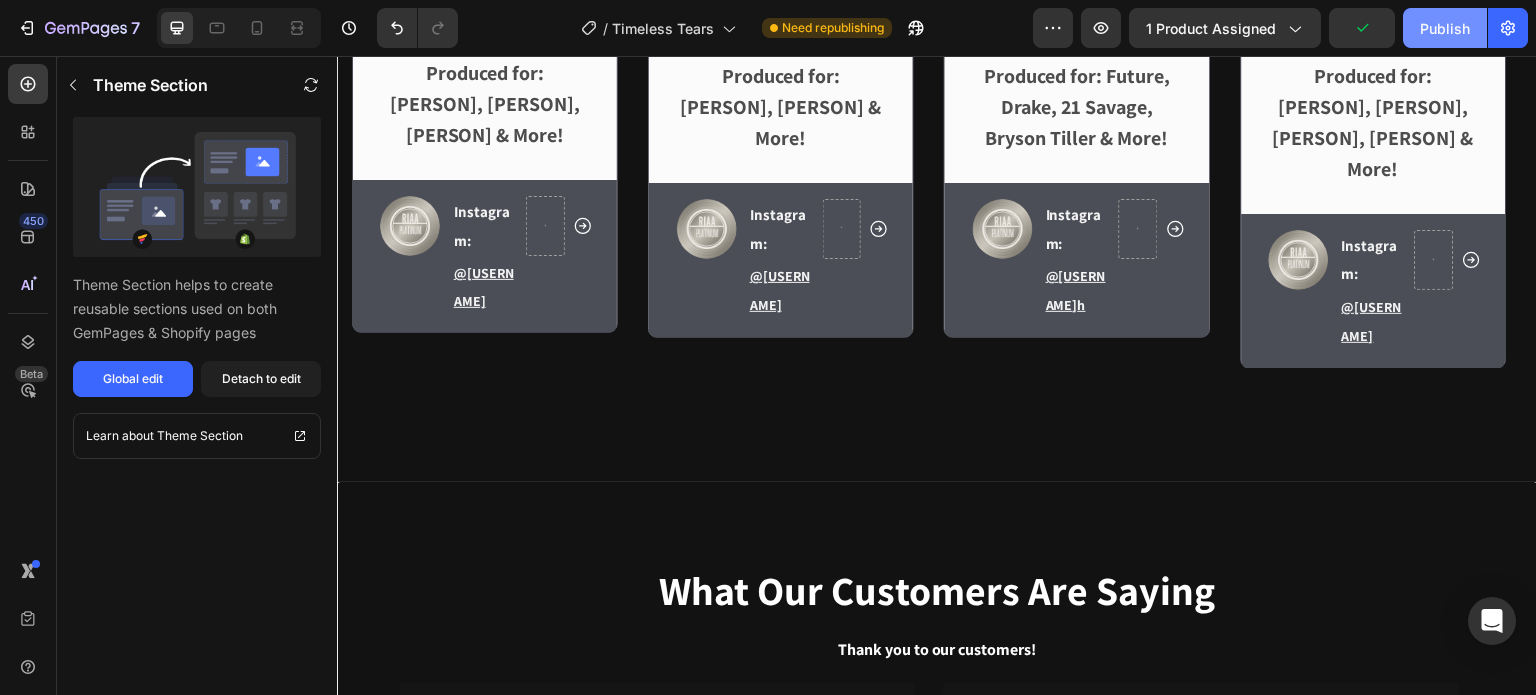 click on "Publish" at bounding box center (1445, 28) 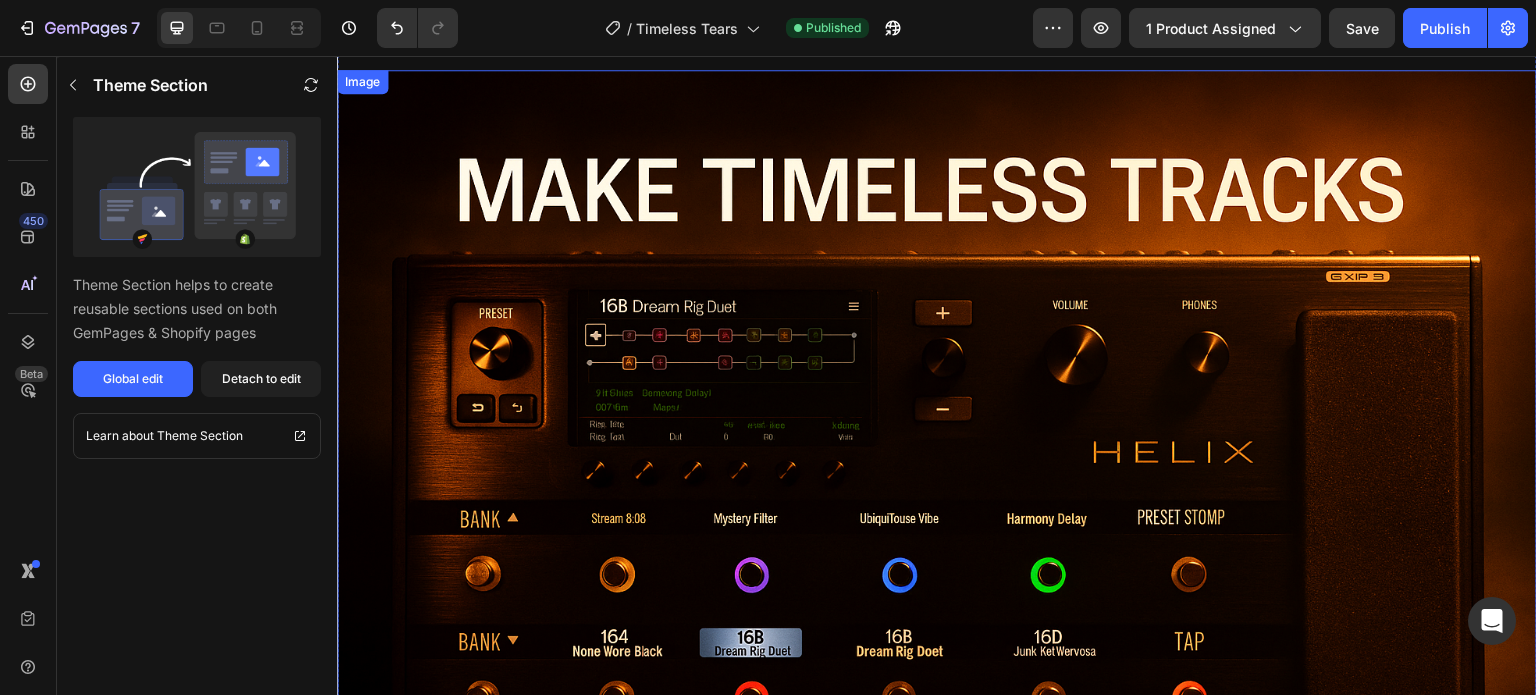 scroll, scrollTop: 5830, scrollLeft: 0, axis: vertical 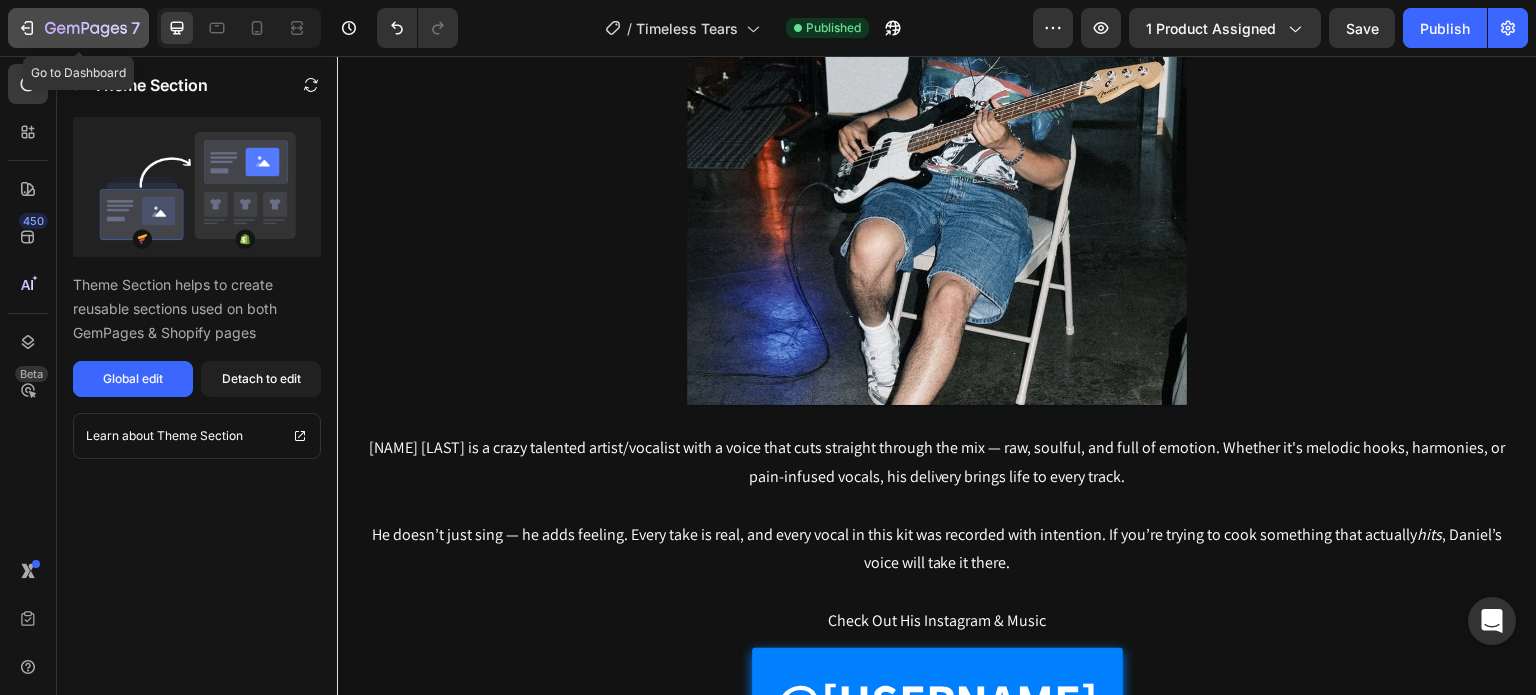 click 